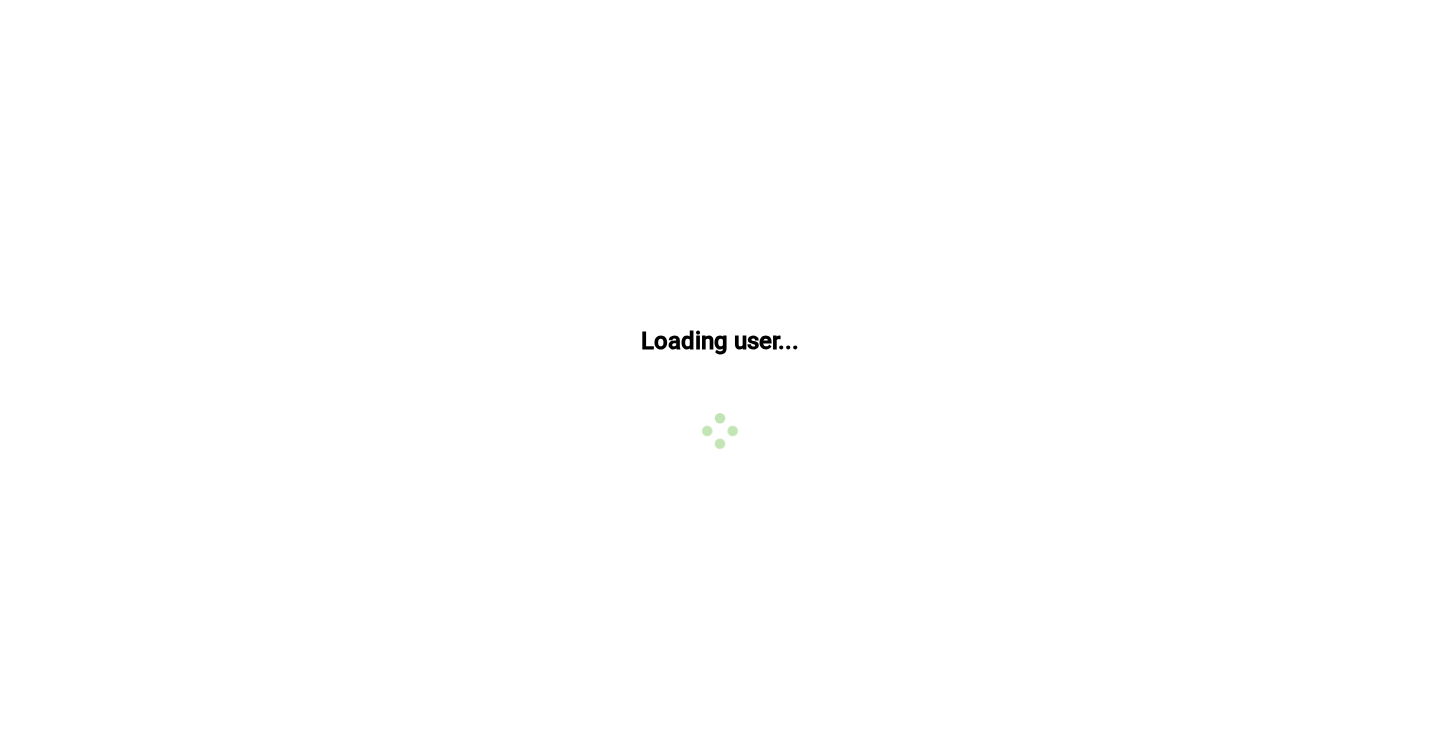 scroll, scrollTop: 0, scrollLeft: 0, axis: both 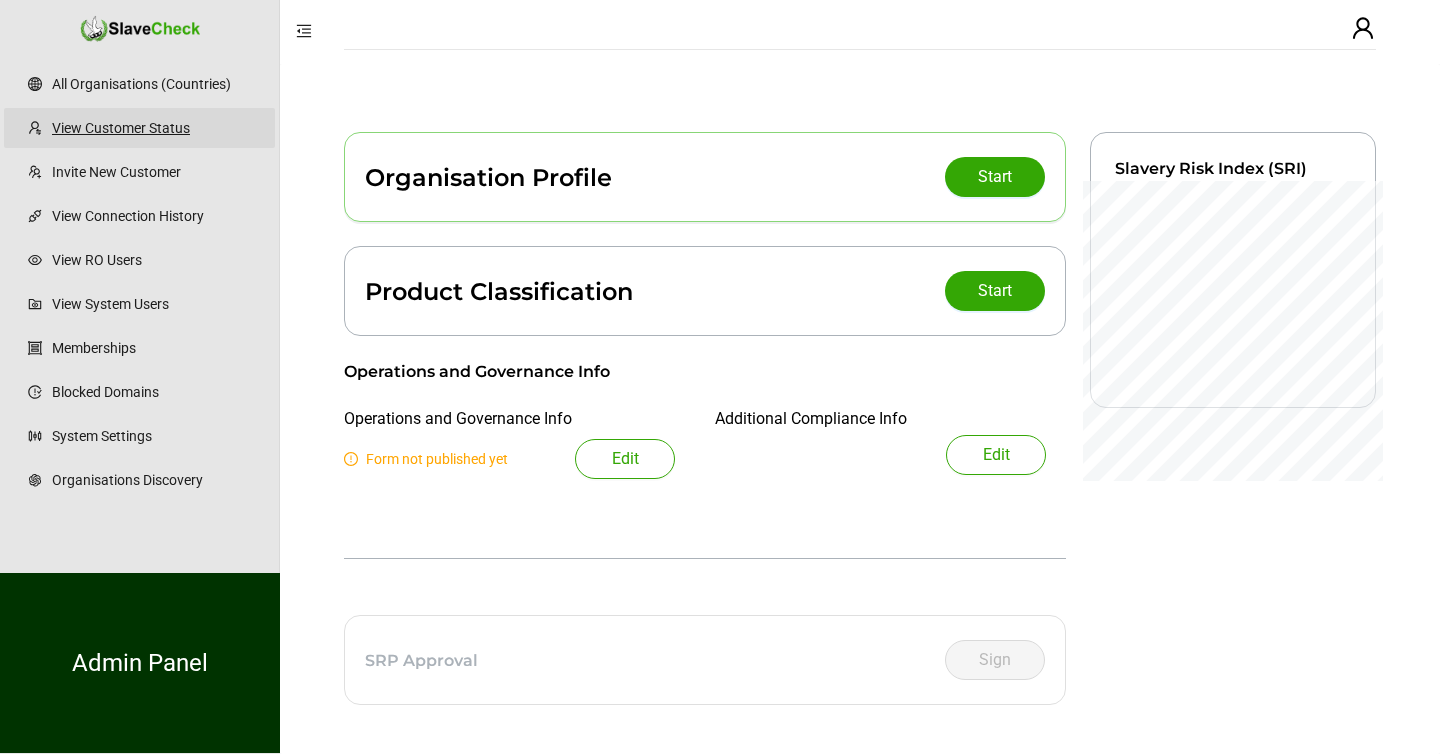 click on "View Customer Status" at bounding box center [155, 128] 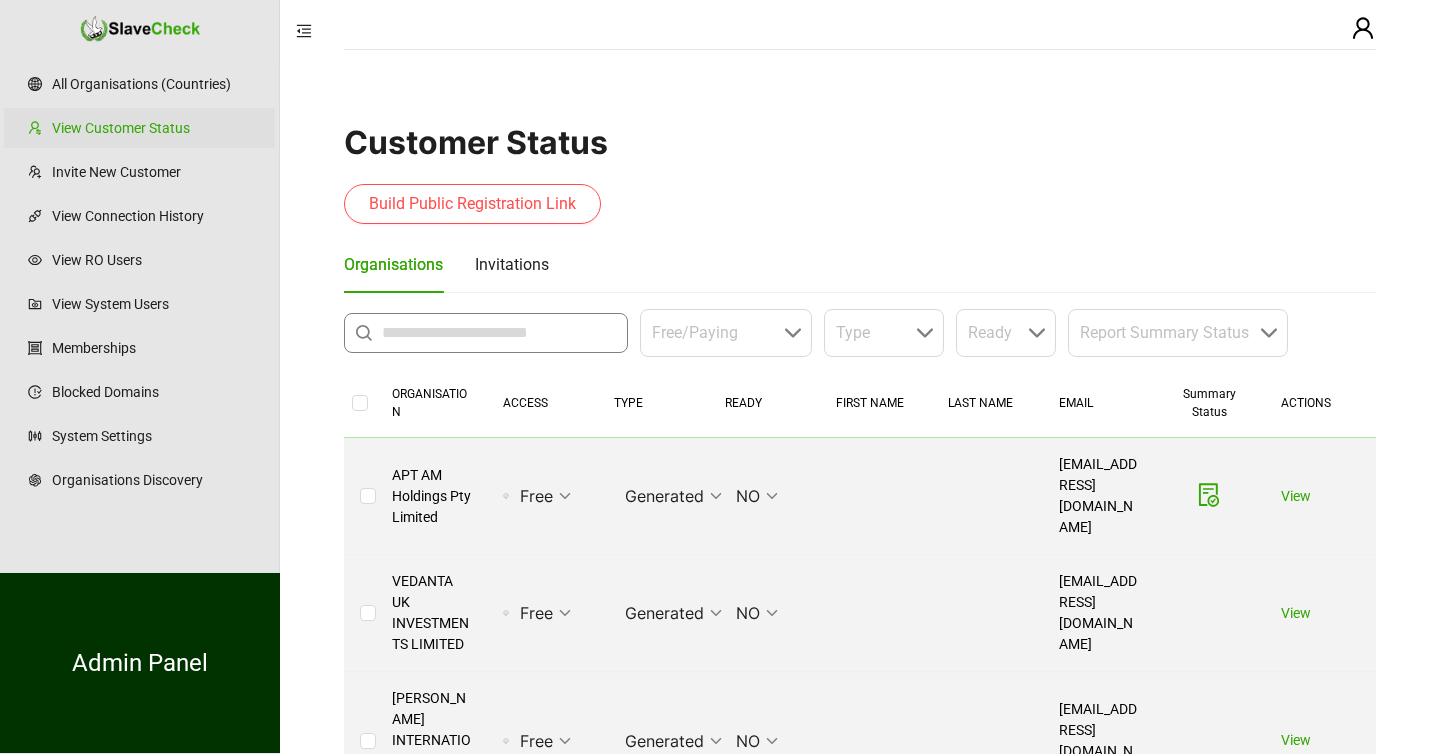 click at bounding box center [499, 333] 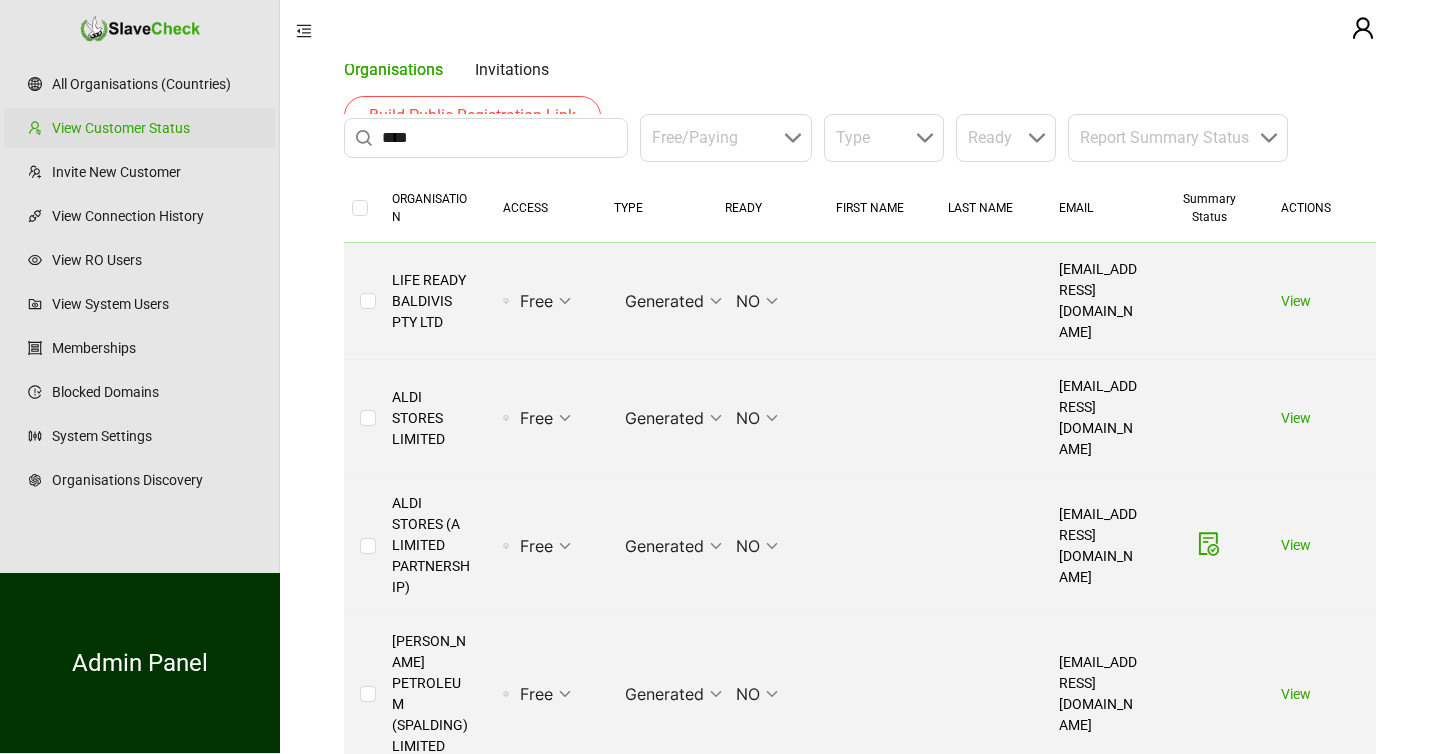 scroll, scrollTop: 205, scrollLeft: 0, axis: vertical 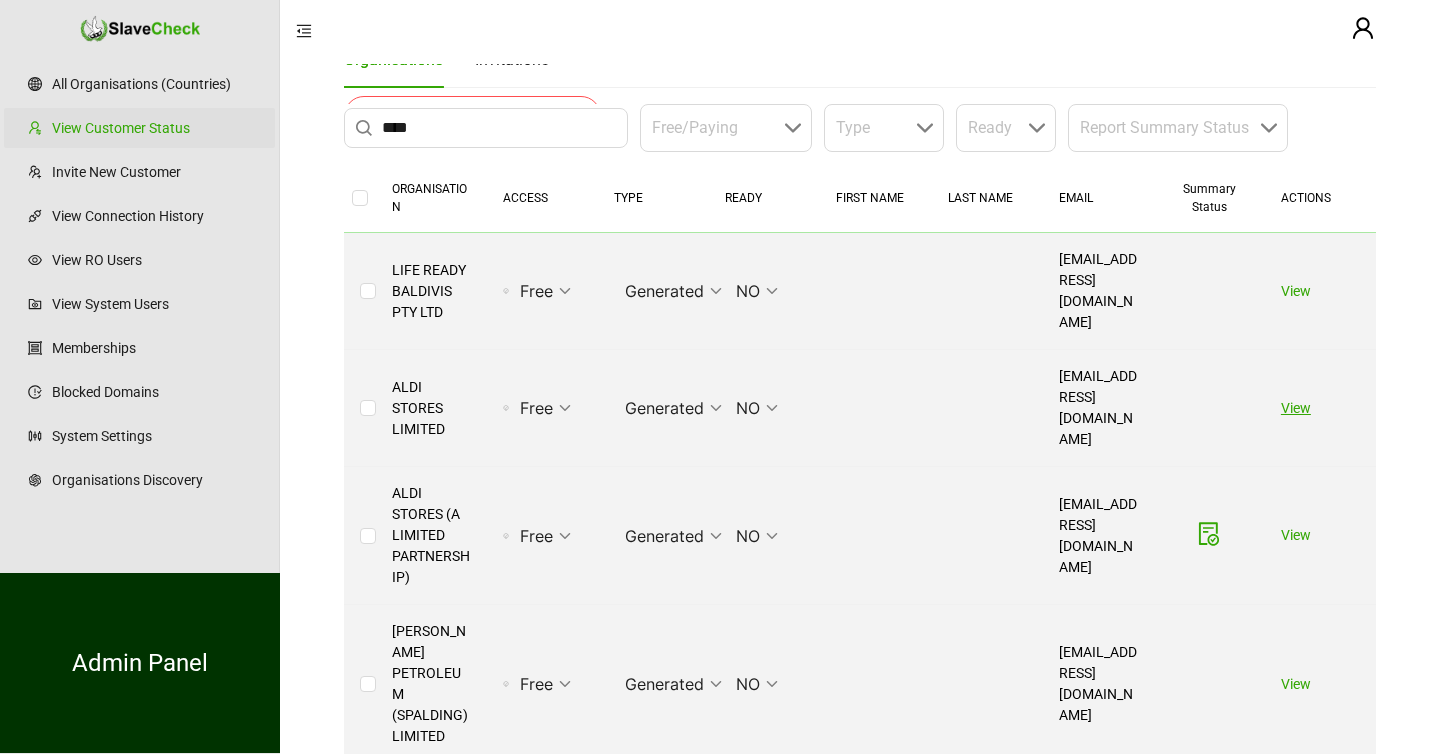 click on "View" at bounding box center [1296, 408] 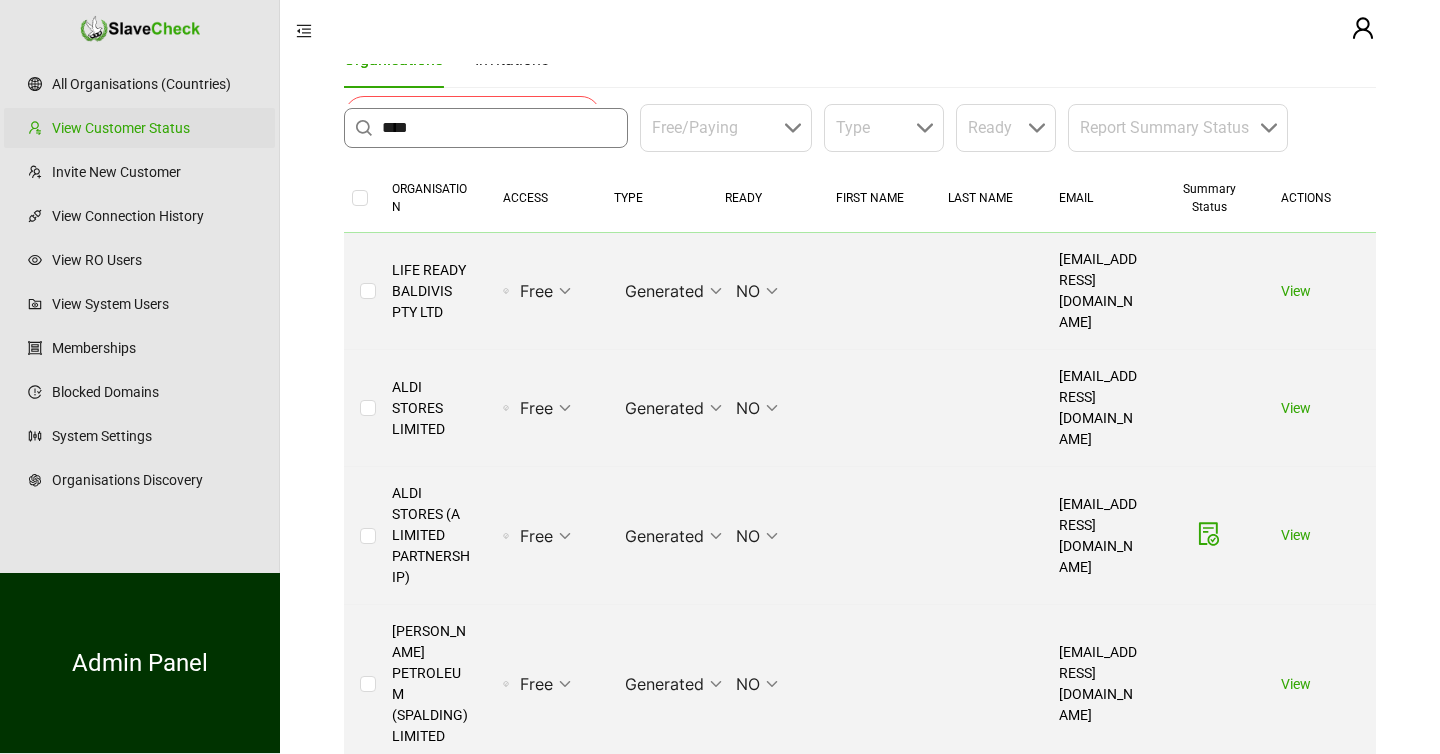 click on "****" at bounding box center [499, 128] 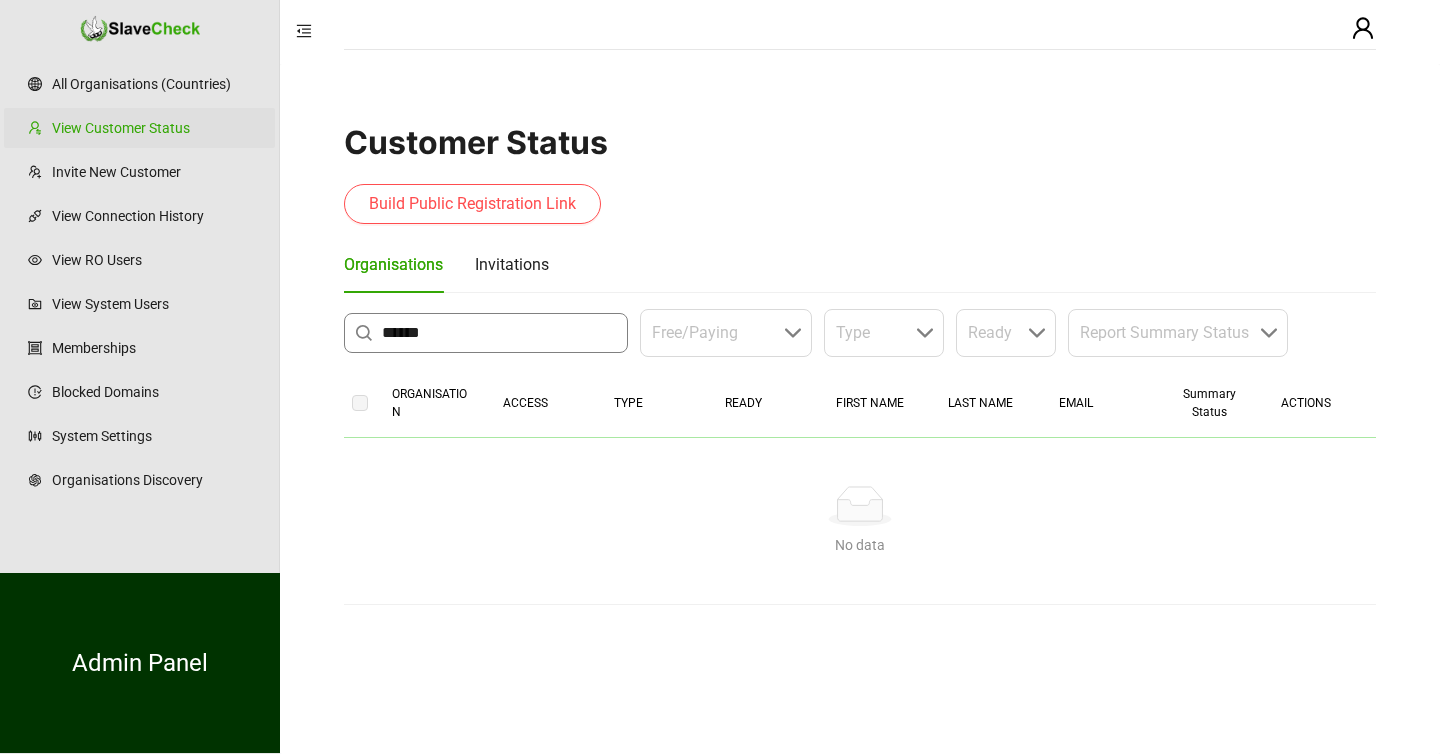 scroll, scrollTop: 0, scrollLeft: 0, axis: both 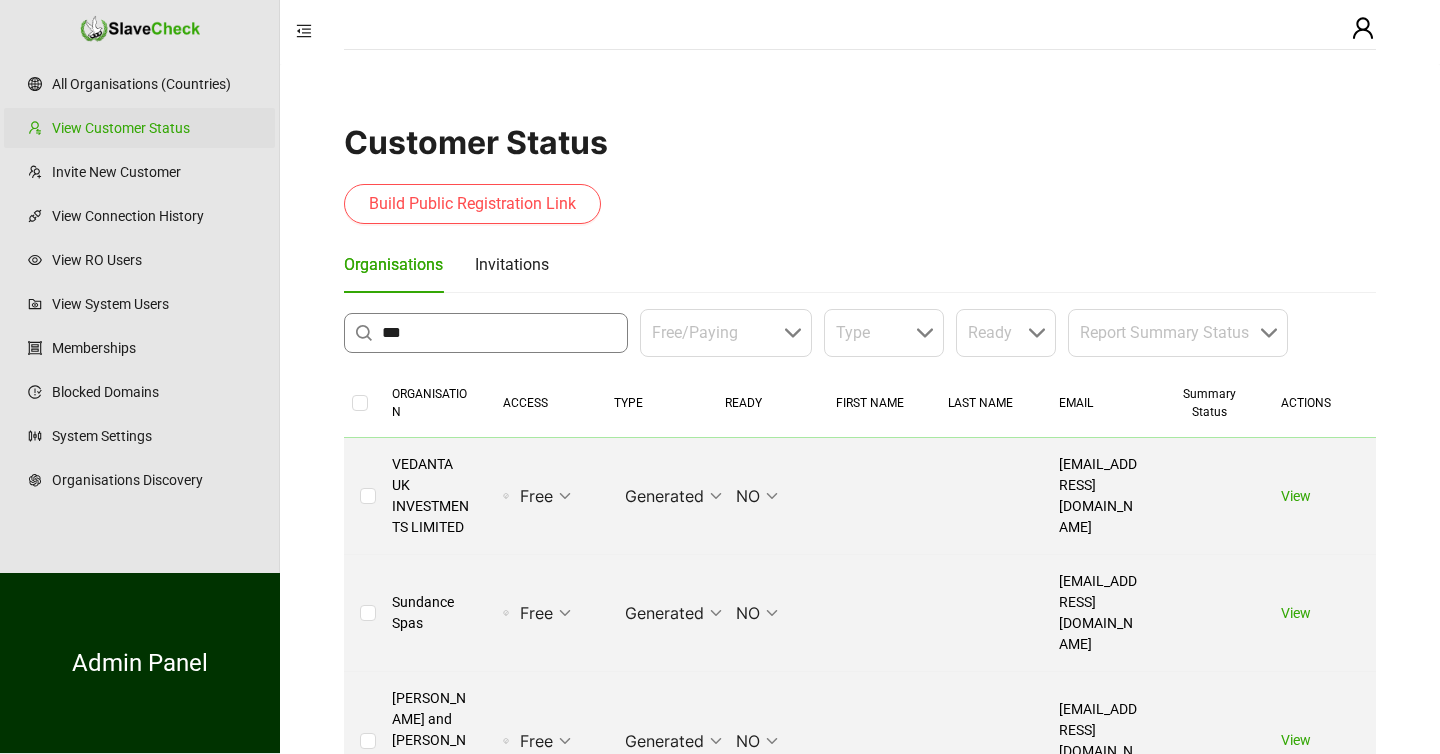 click on "***" at bounding box center [499, 333] 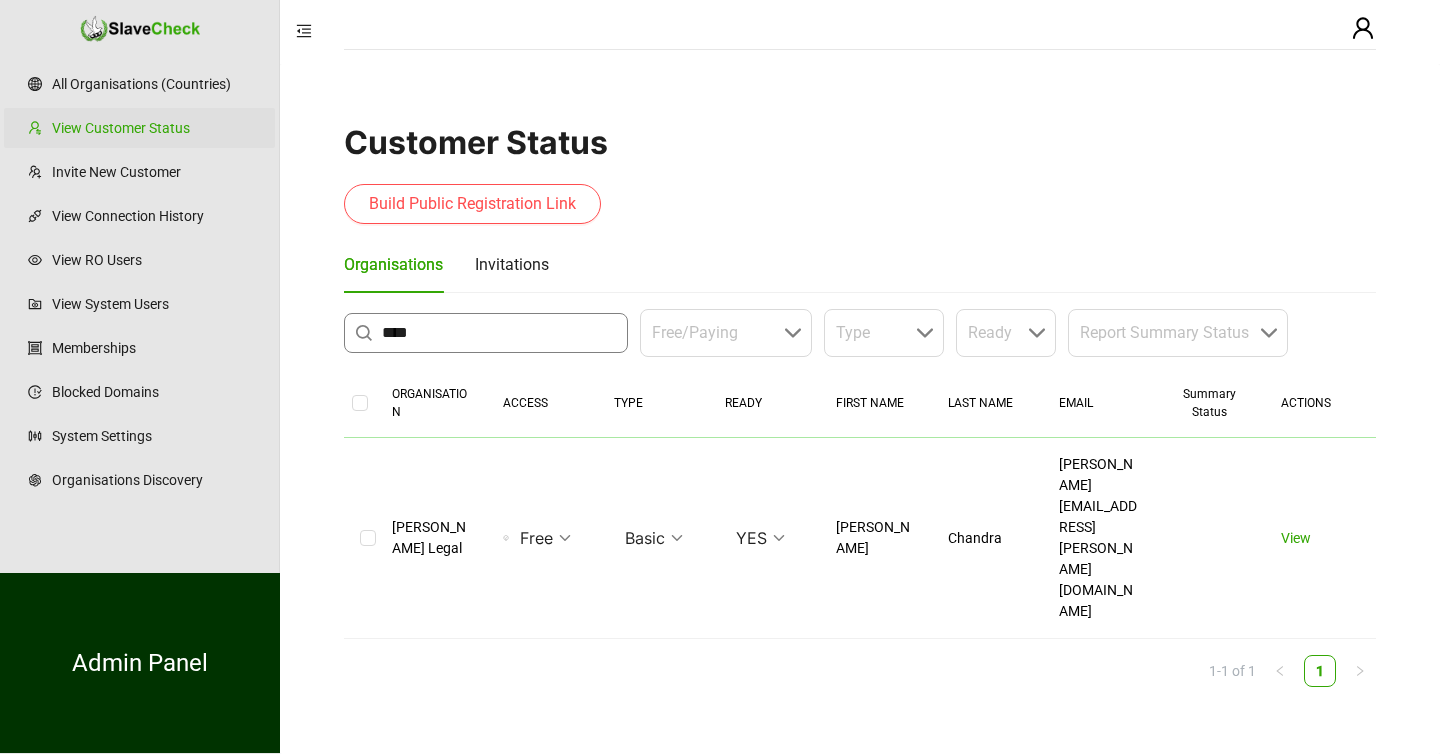 click on "****" at bounding box center (499, 333) 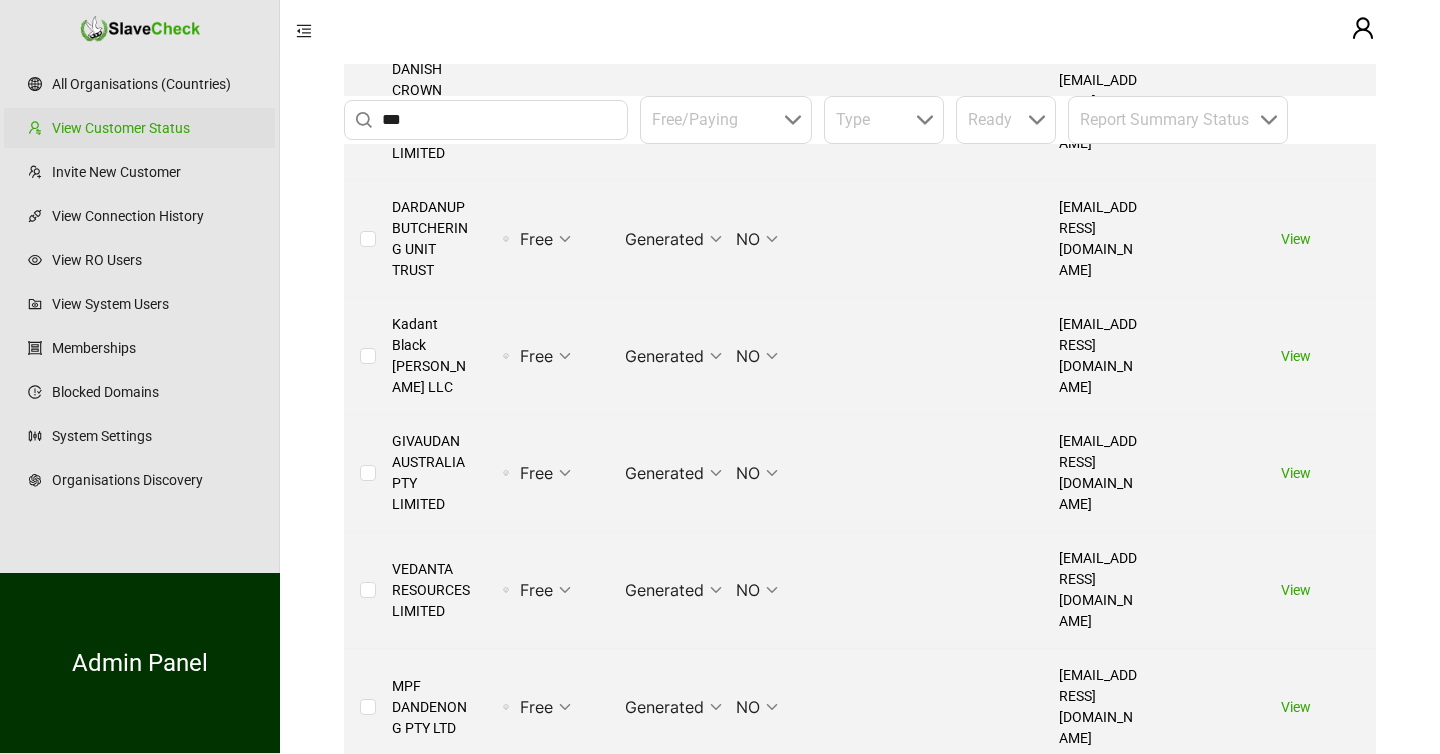 scroll, scrollTop: 0, scrollLeft: 0, axis: both 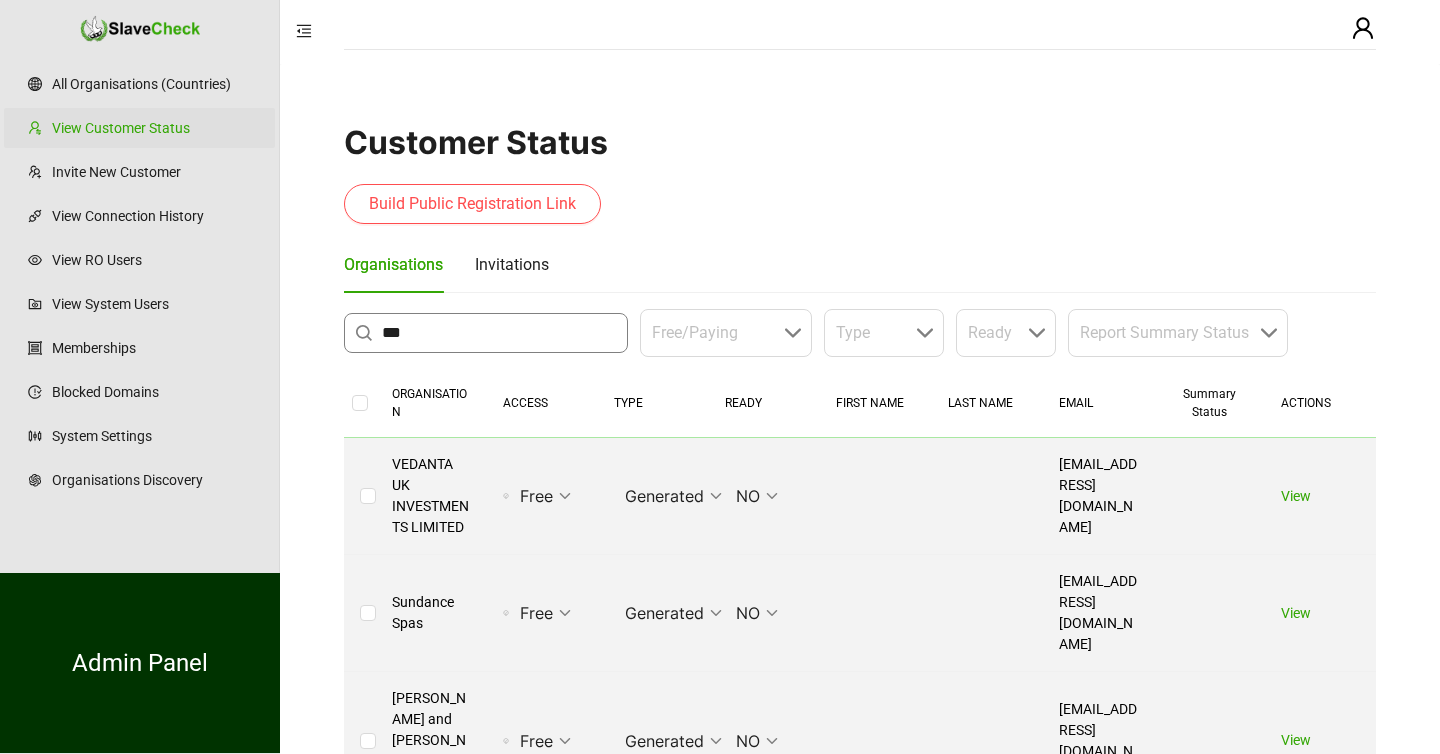 click on "***" at bounding box center (499, 333) 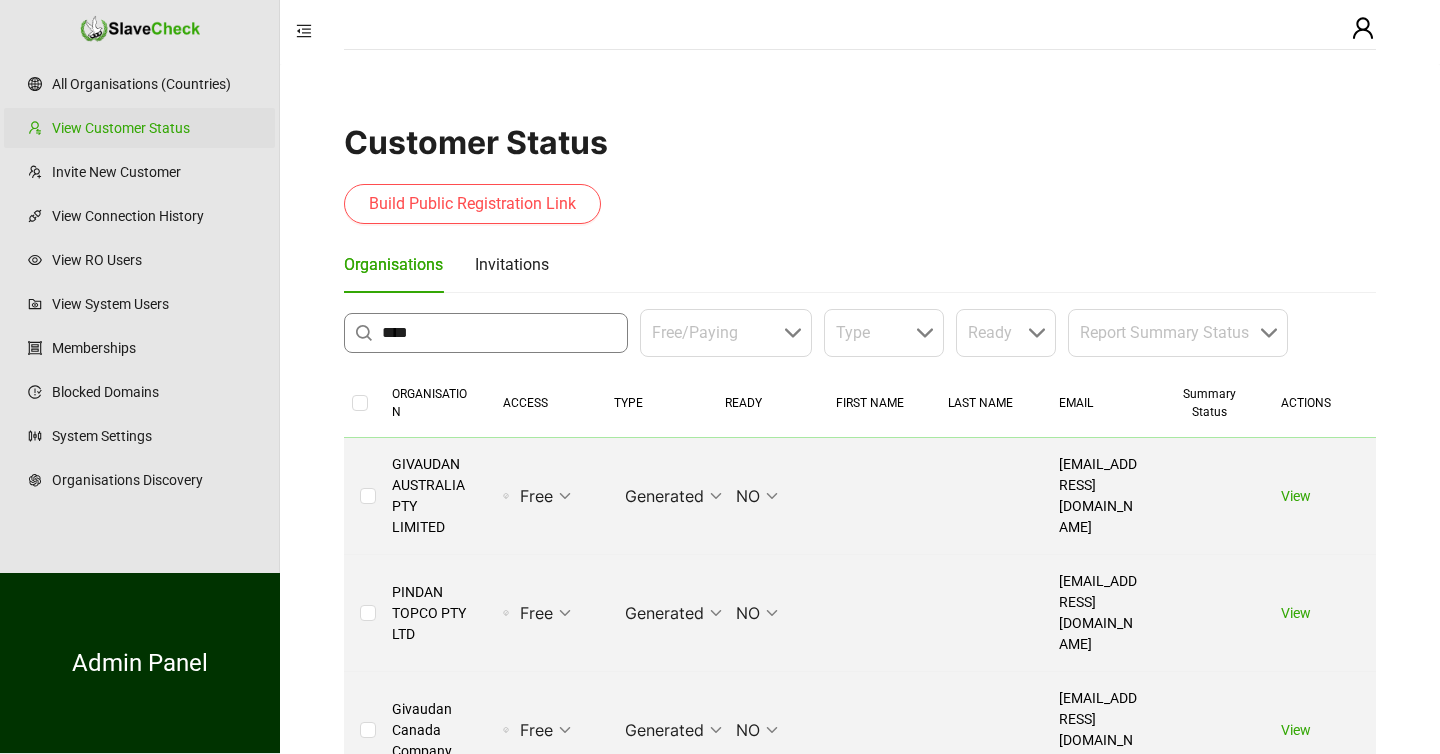 click on "***" at bounding box center [499, 333] 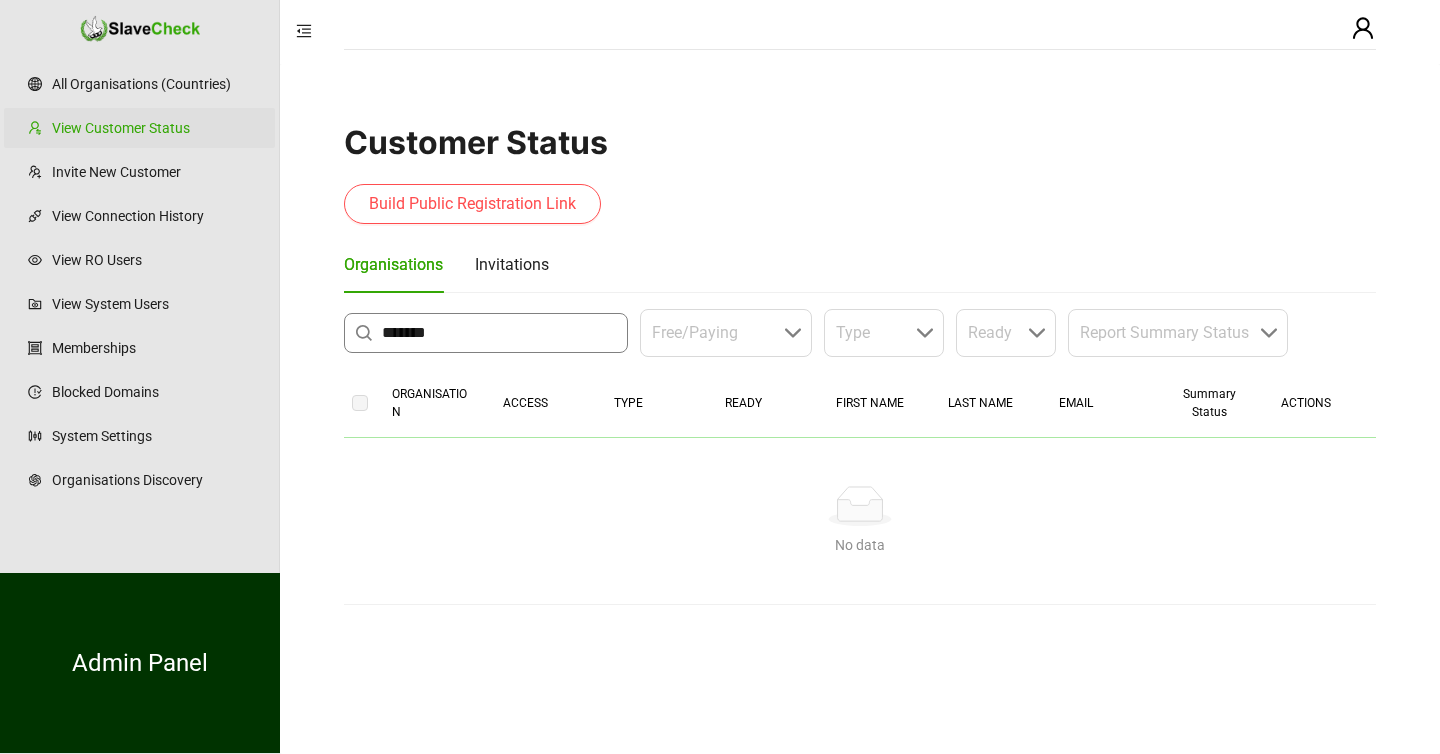 click on "*******" at bounding box center [499, 333] 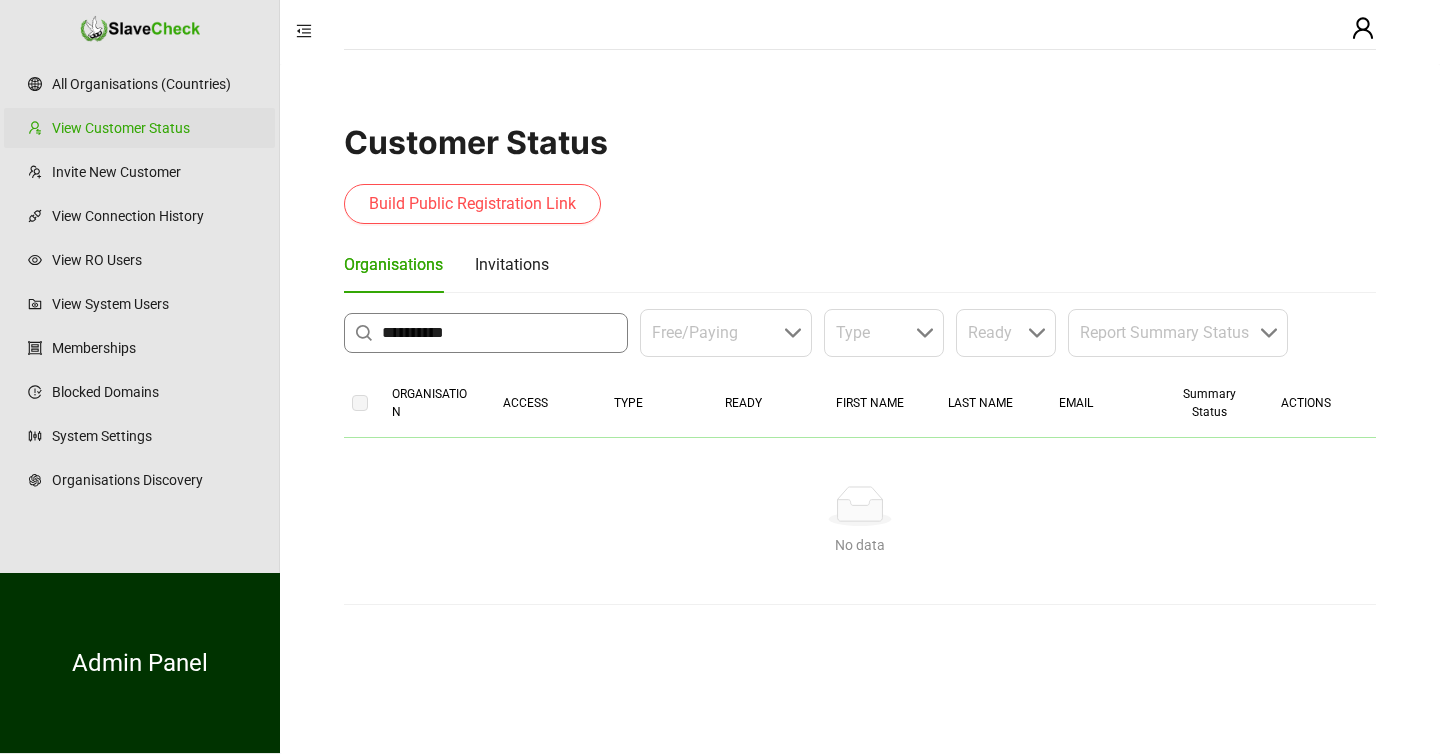 type on "**********" 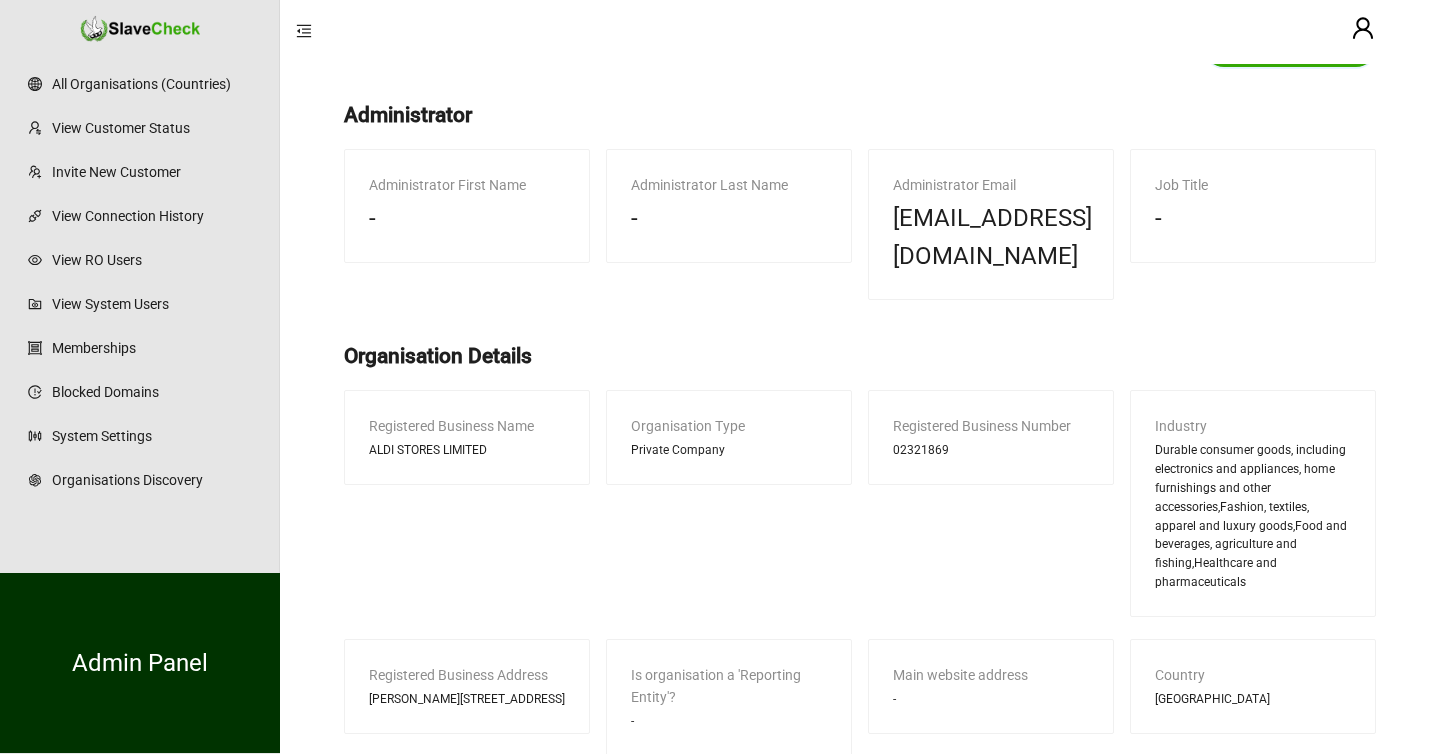 scroll, scrollTop: 0, scrollLeft: 0, axis: both 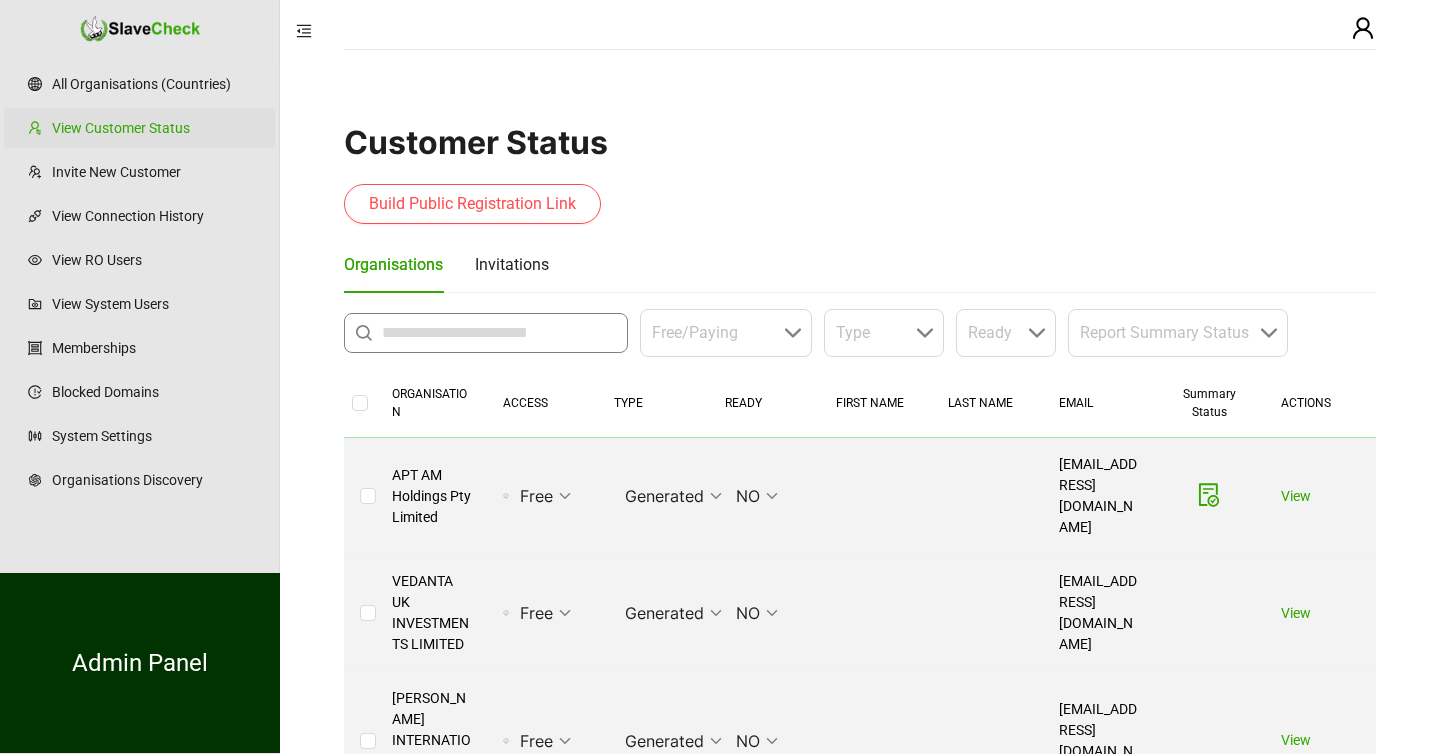 click at bounding box center (499, 333) 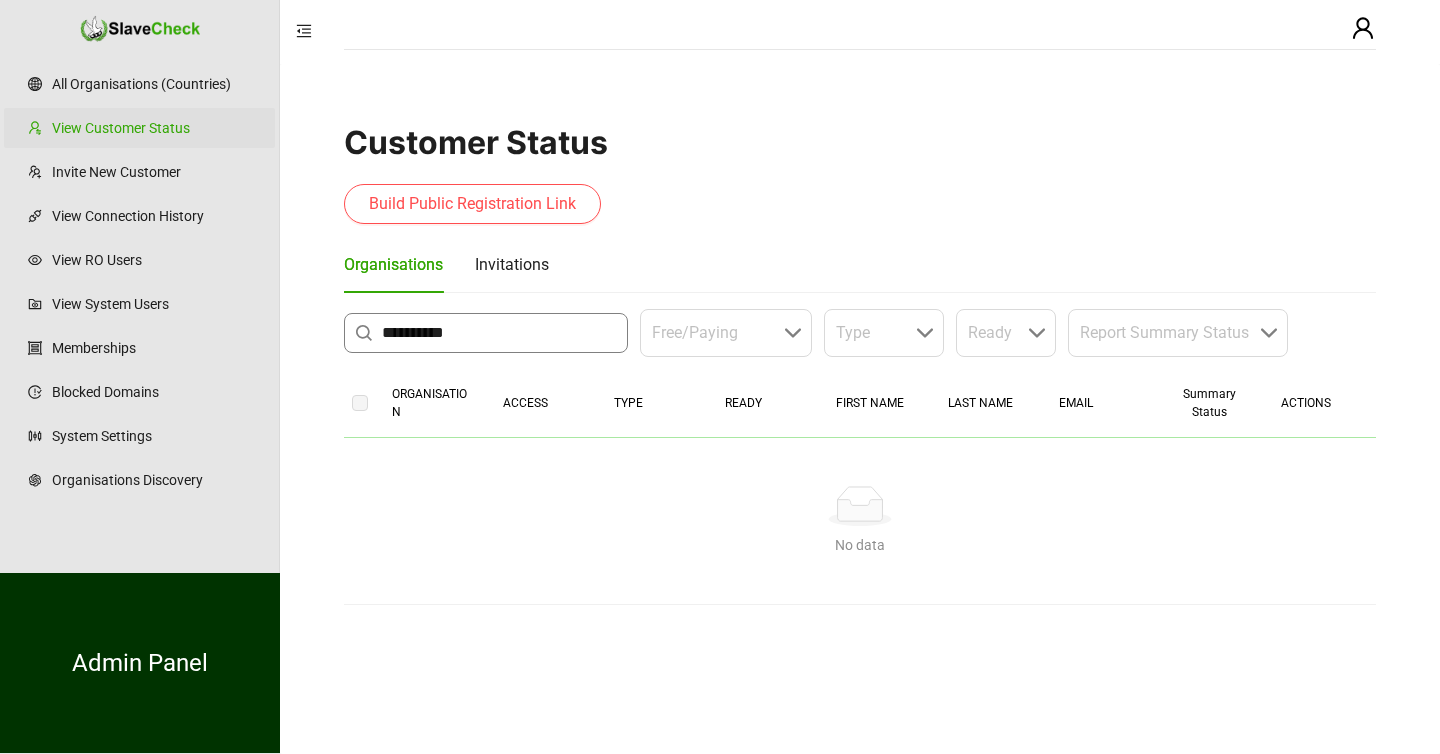 click on "**********" at bounding box center (499, 333) 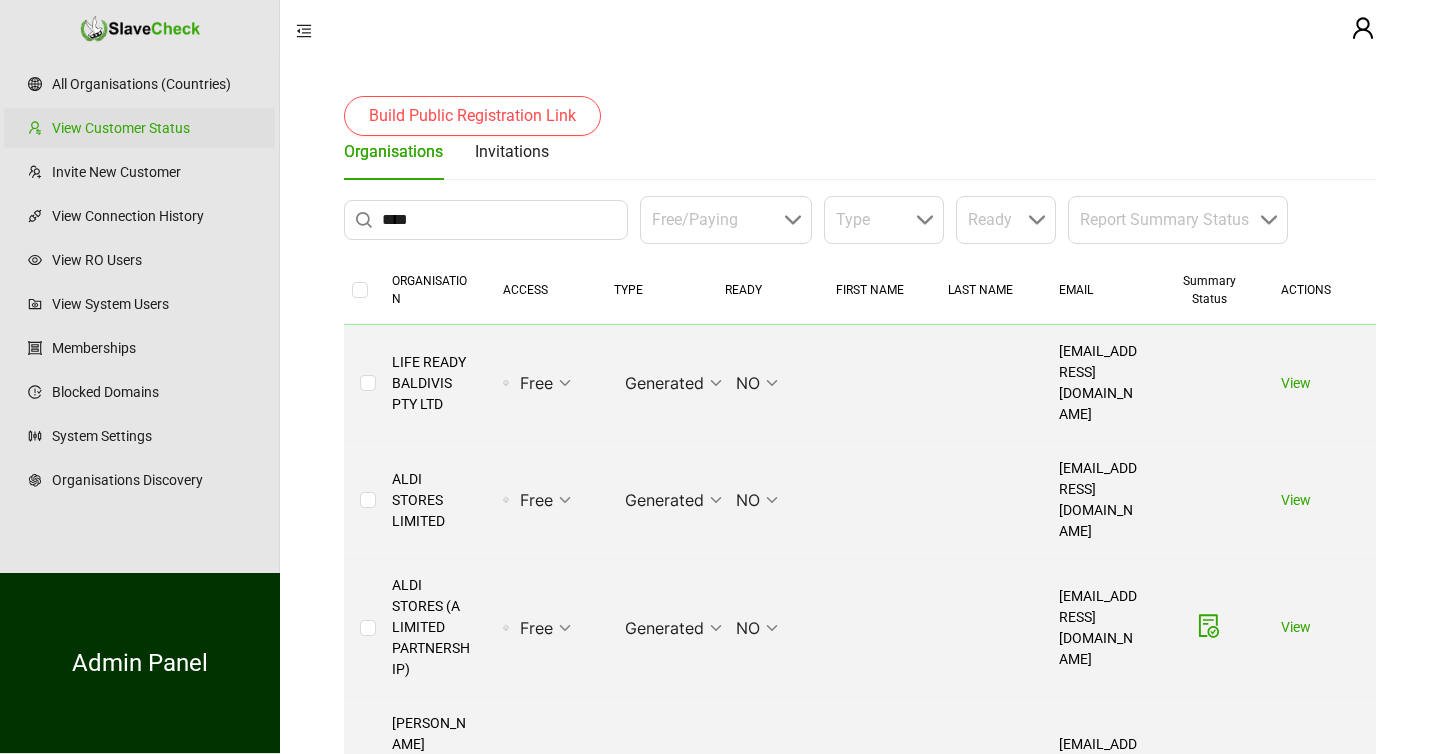 scroll, scrollTop: 116, scrollLeft: 0, axis: vertical 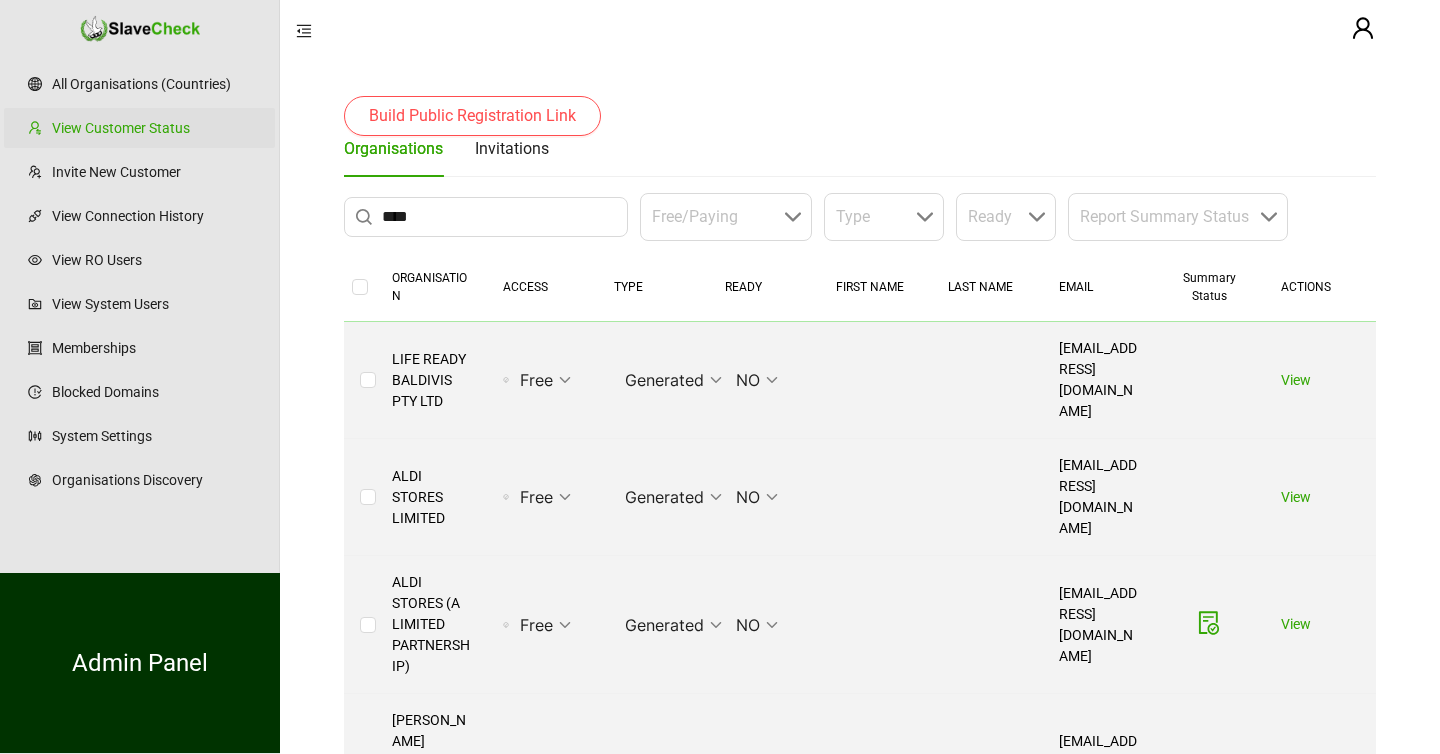 click on "Build Public Registration Link" at bounding box center (860, 116) 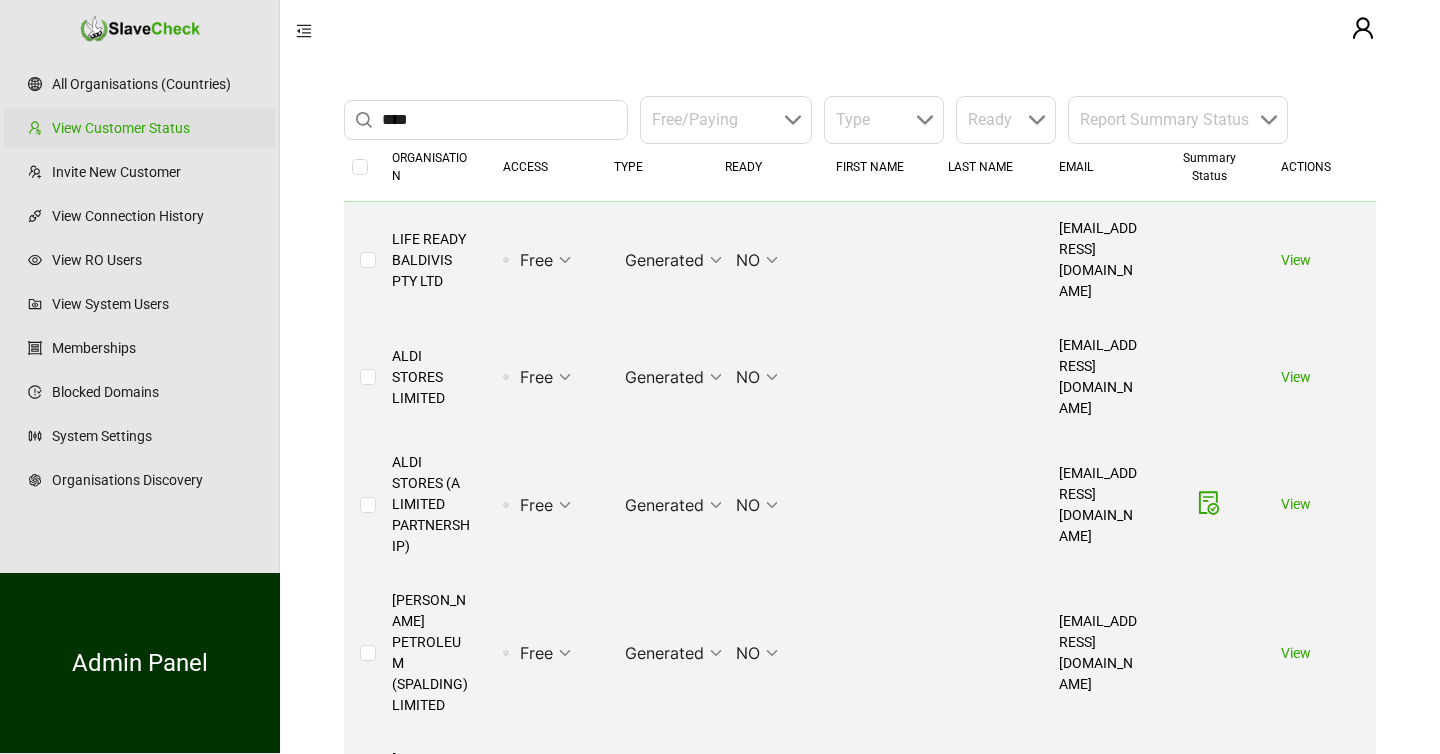 scroll, scrollTop: 239, scrollLeft: 0, axis: vertical 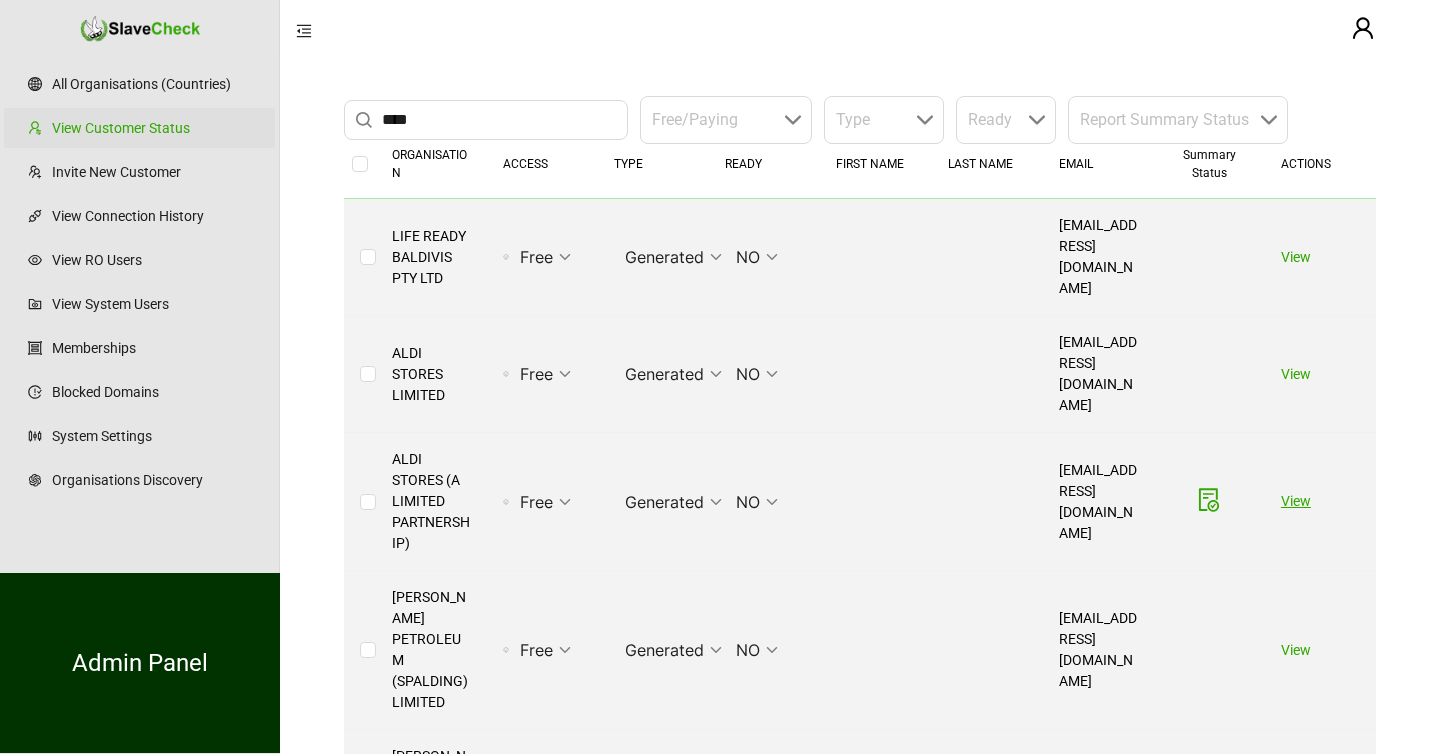 click on "View" at bounding box center [1296, 501] 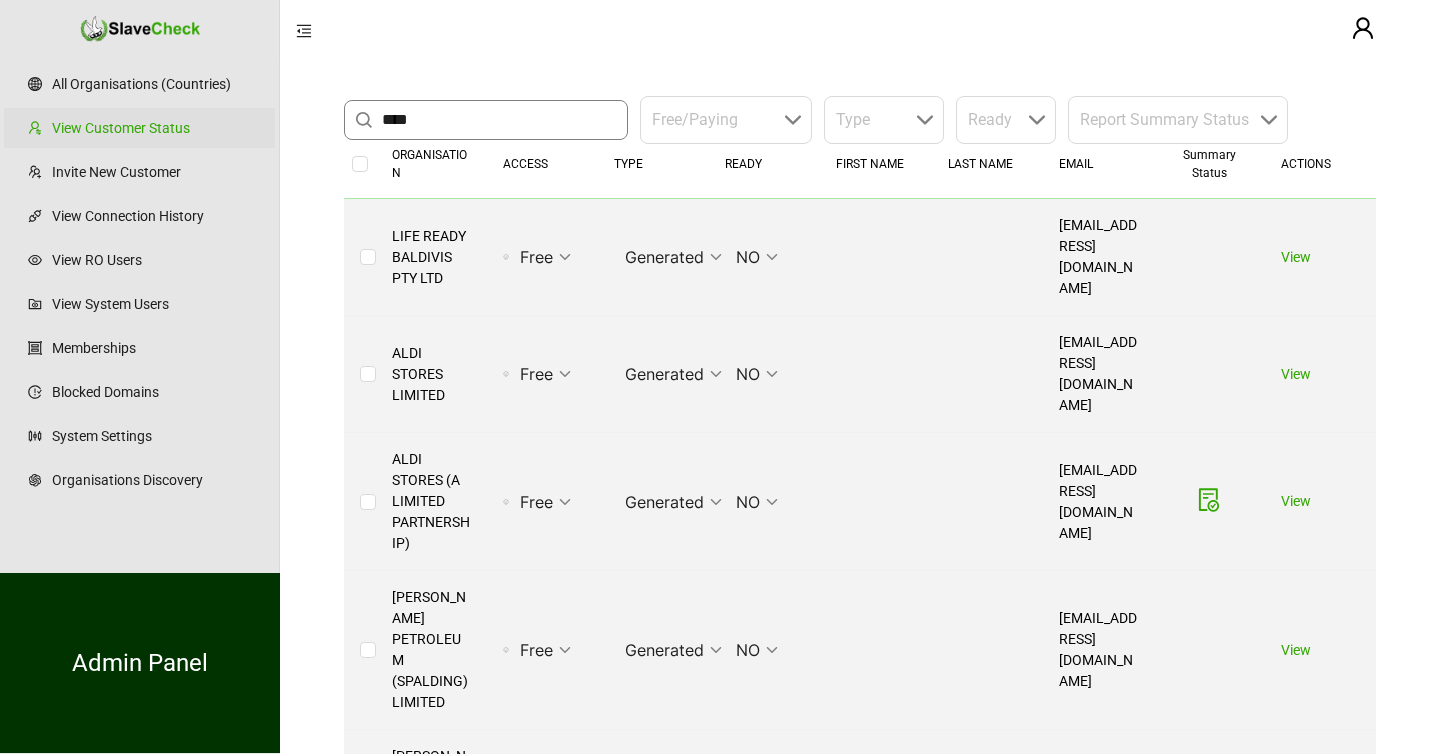 click on "****" at bounding box center (499, 120) 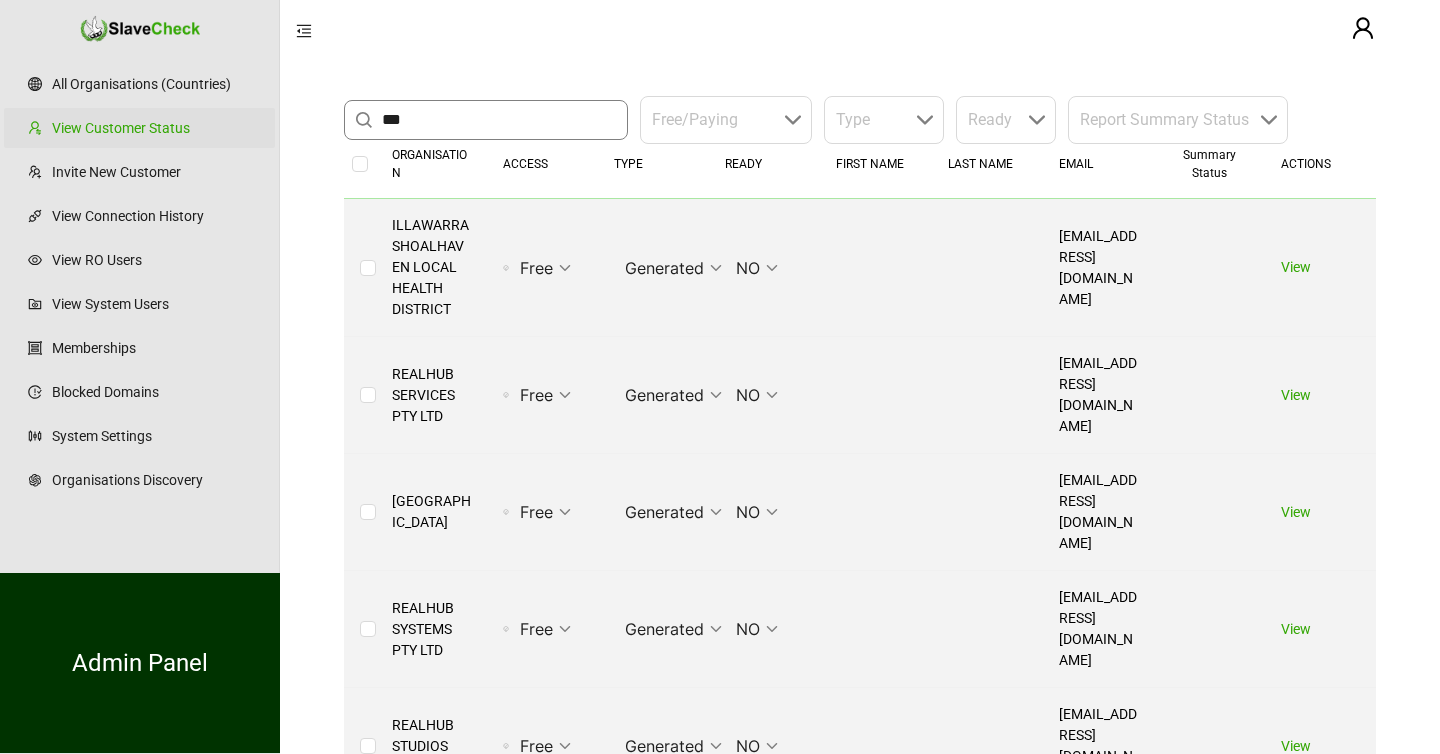 click on "***" at bounding box center [499, 120] 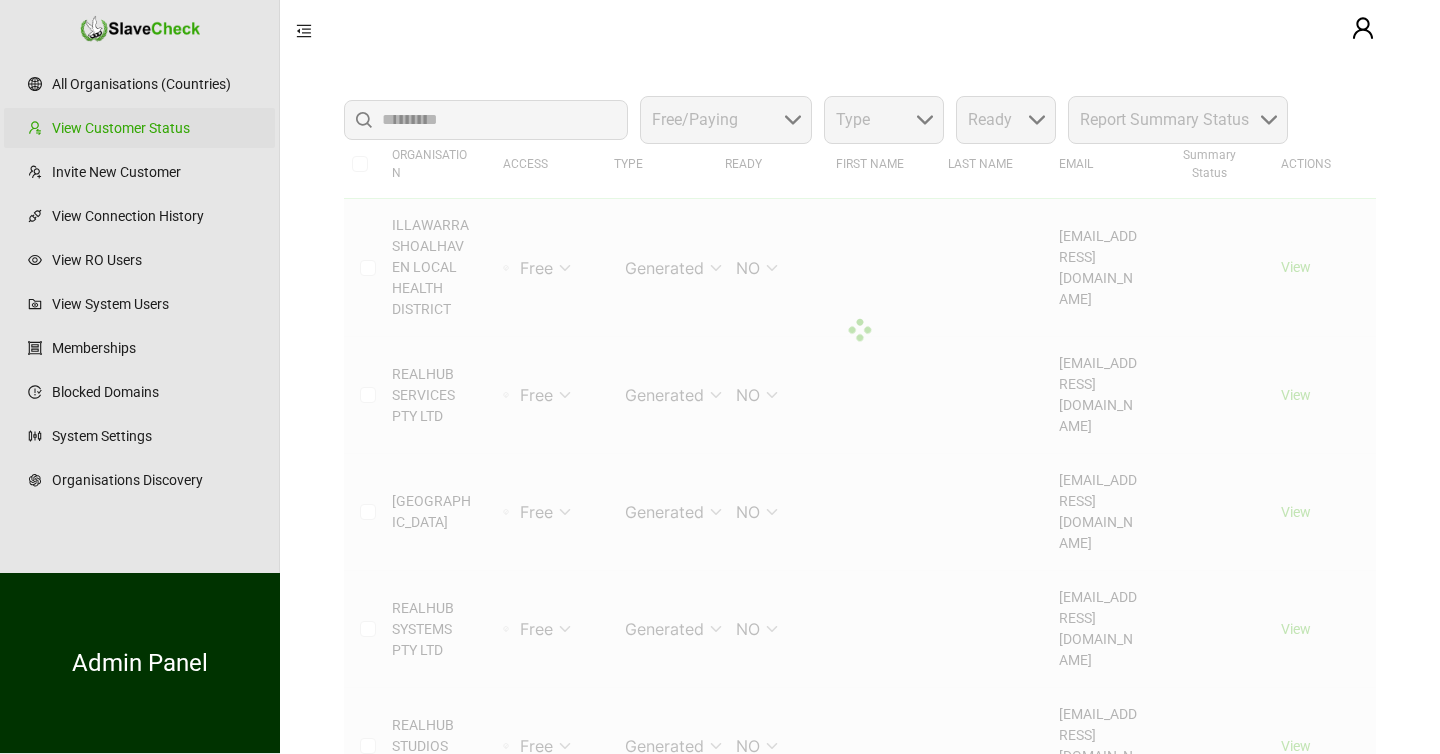 scroll, scrollTop: 0, scrollLeft: 0, axis: both 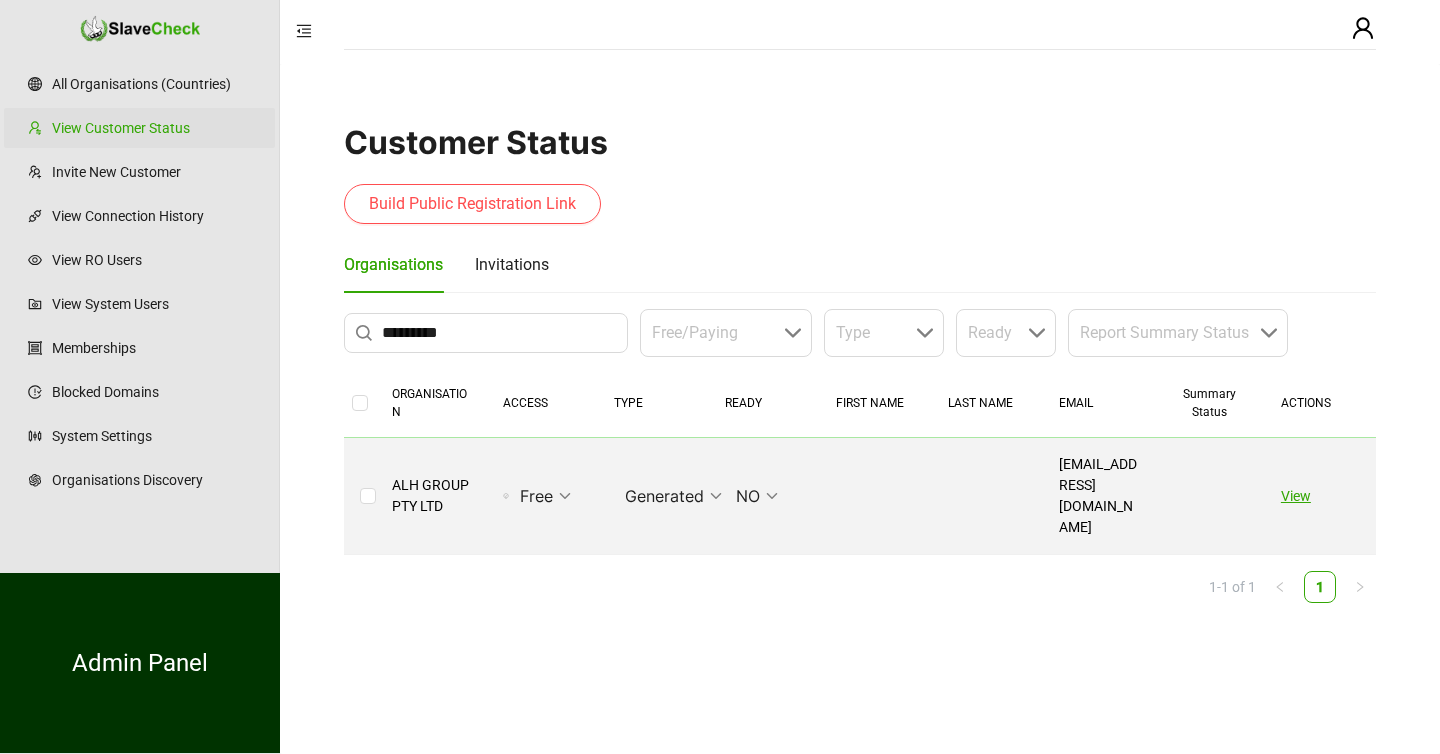 click on "View" at bounding box center (1296, 496) 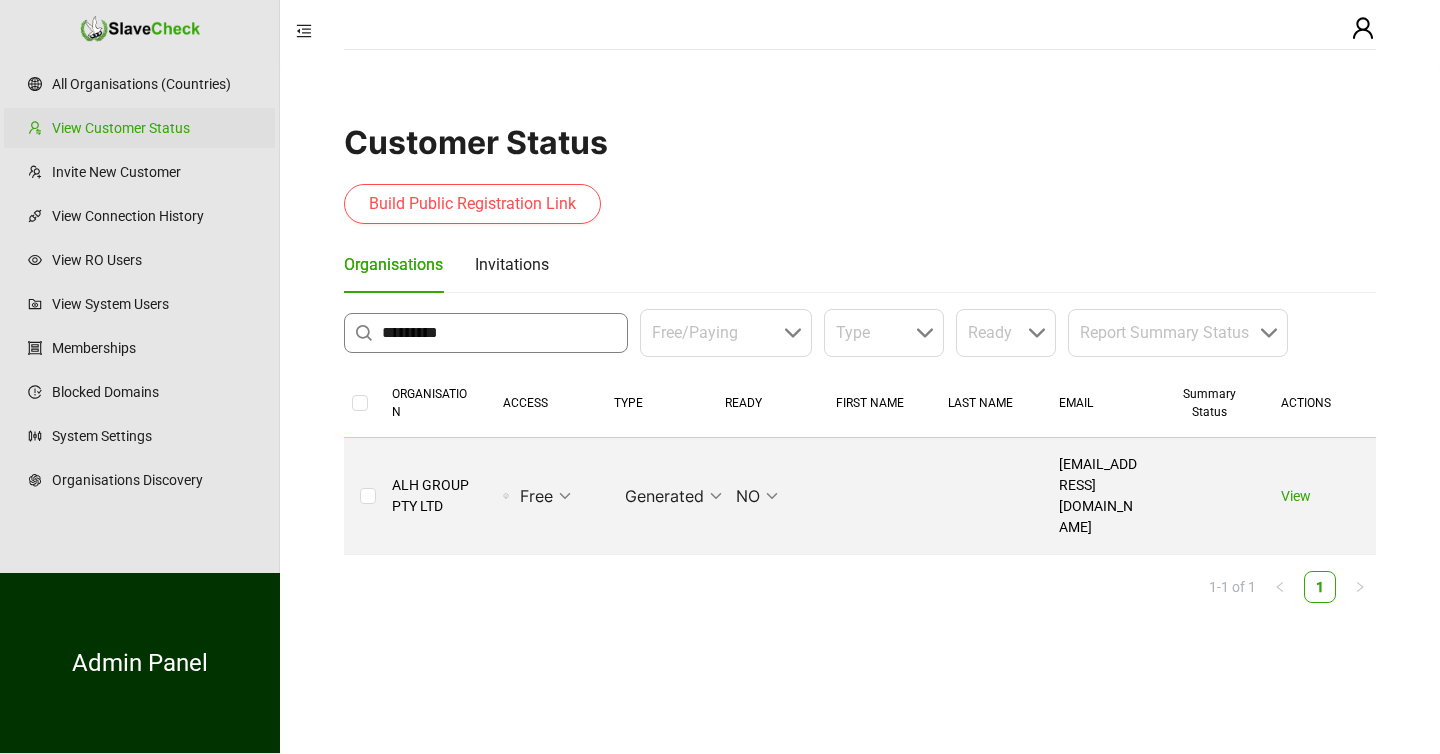 click on "*********" at bounding box center (499, 333) 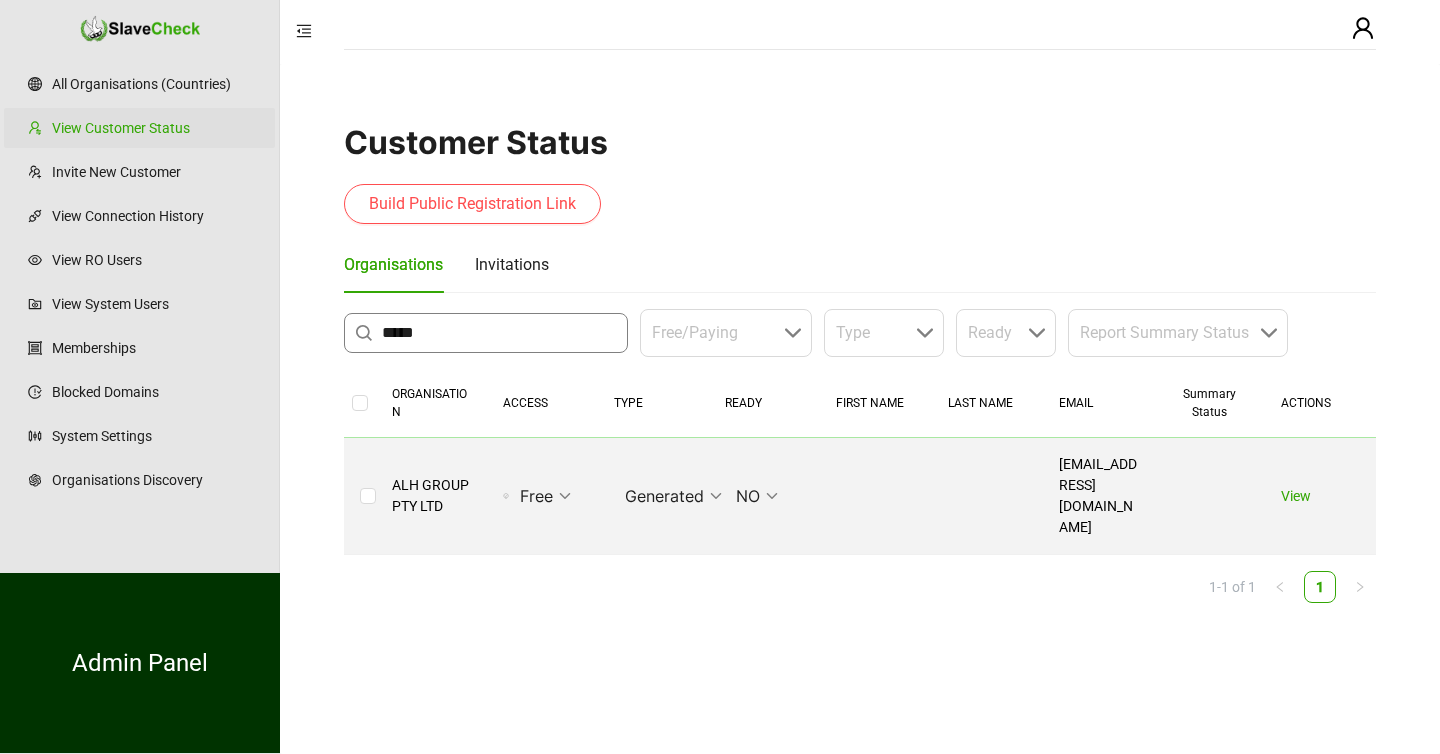 type on "*****" 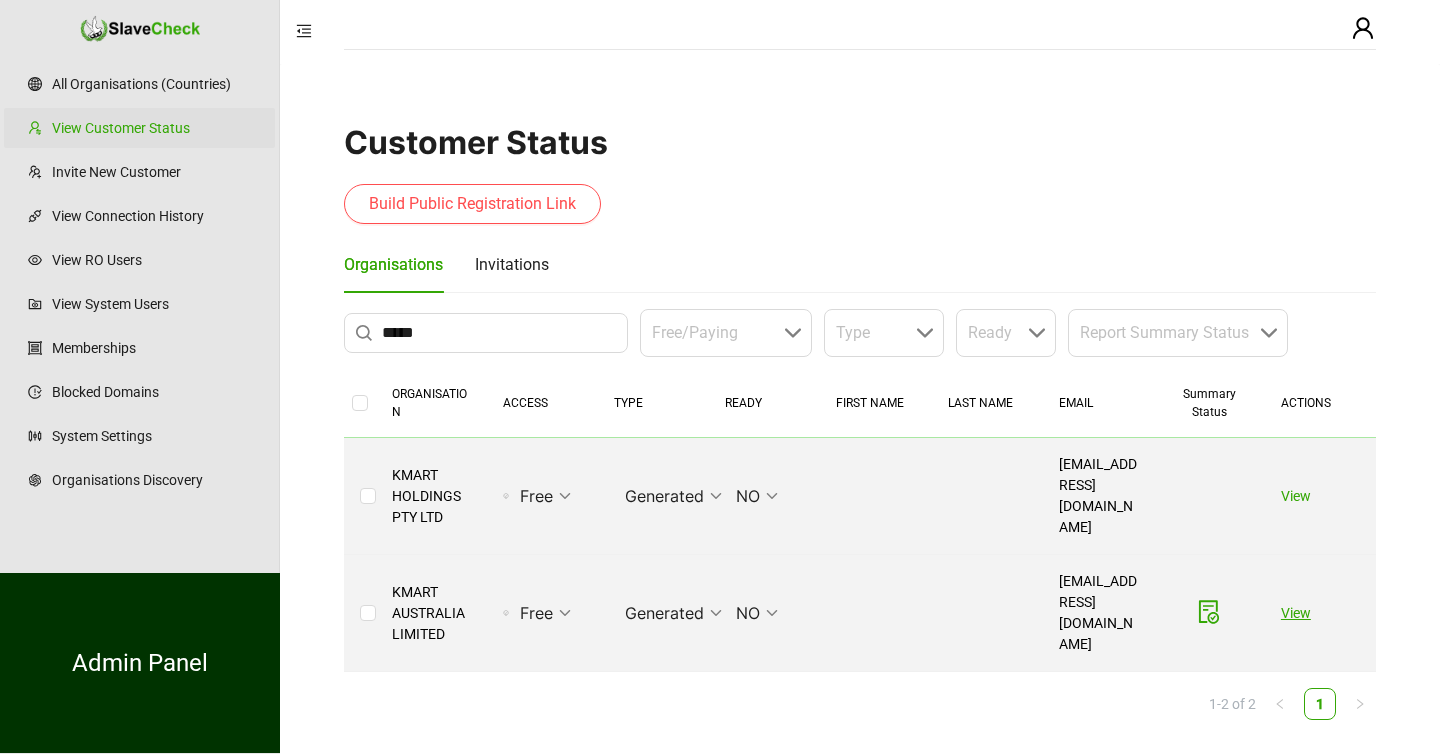 click on "View" at bounding box center (1296, 613) 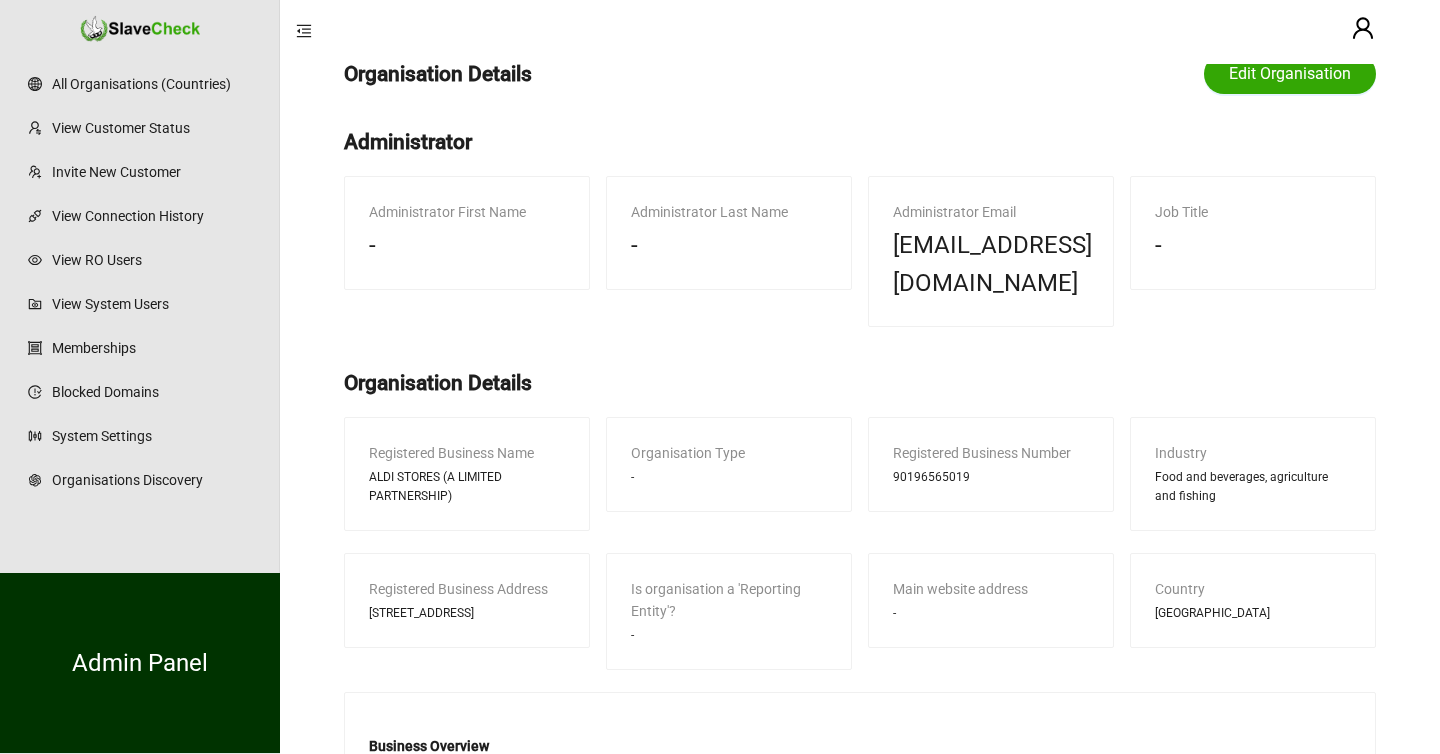 scroll, scrollTop: 0, scrollLeft: 0, axis: both 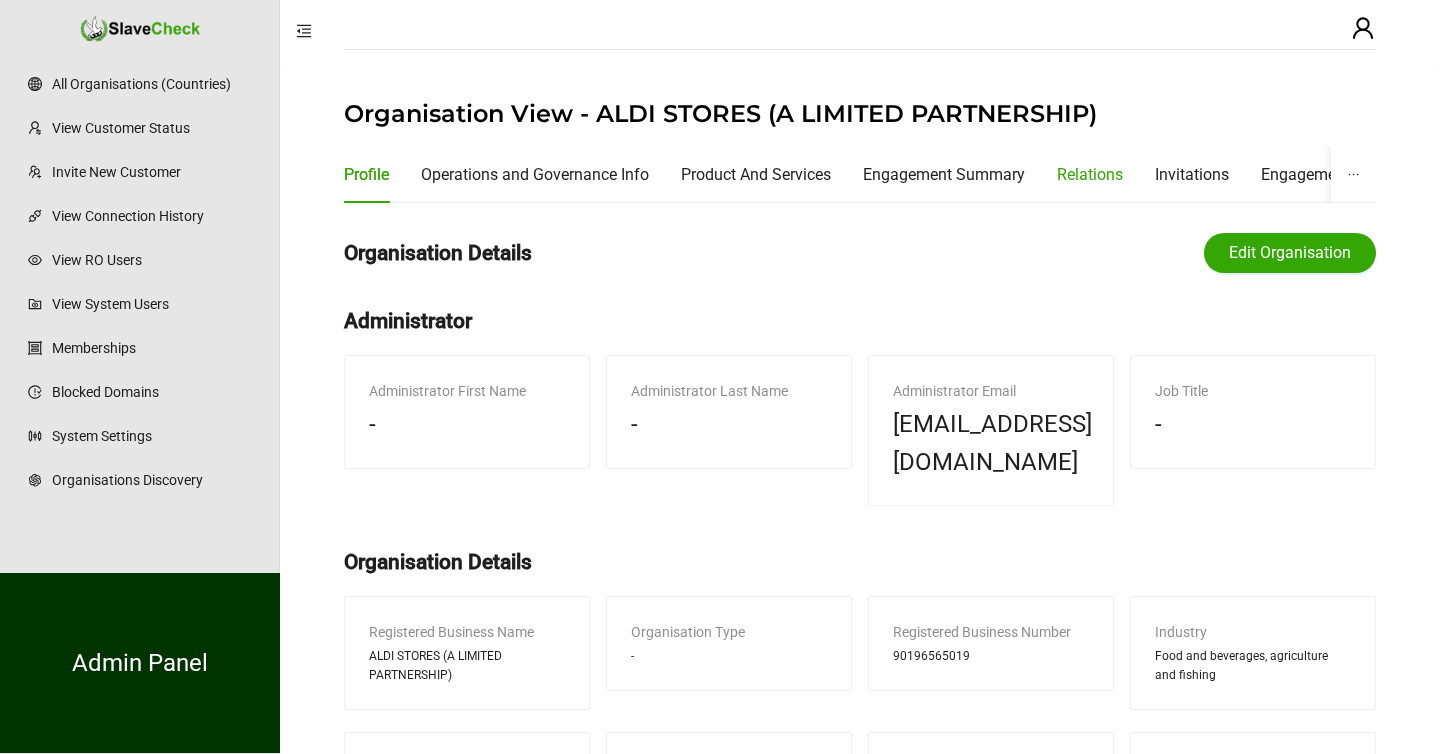 click on "Relations" at bounding box center (1090, 174) 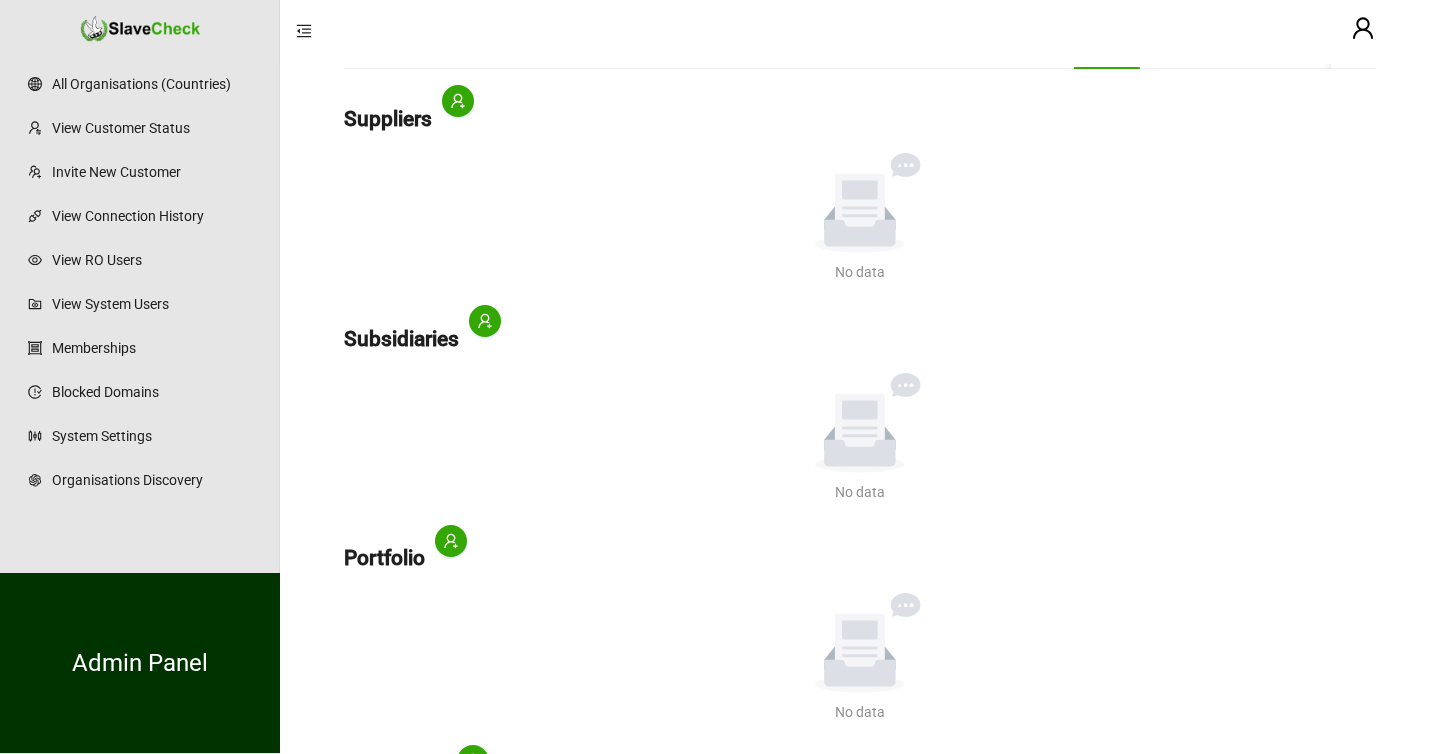 scroll, scrollTop: 337, scrollLeft: 0, axis: vertical 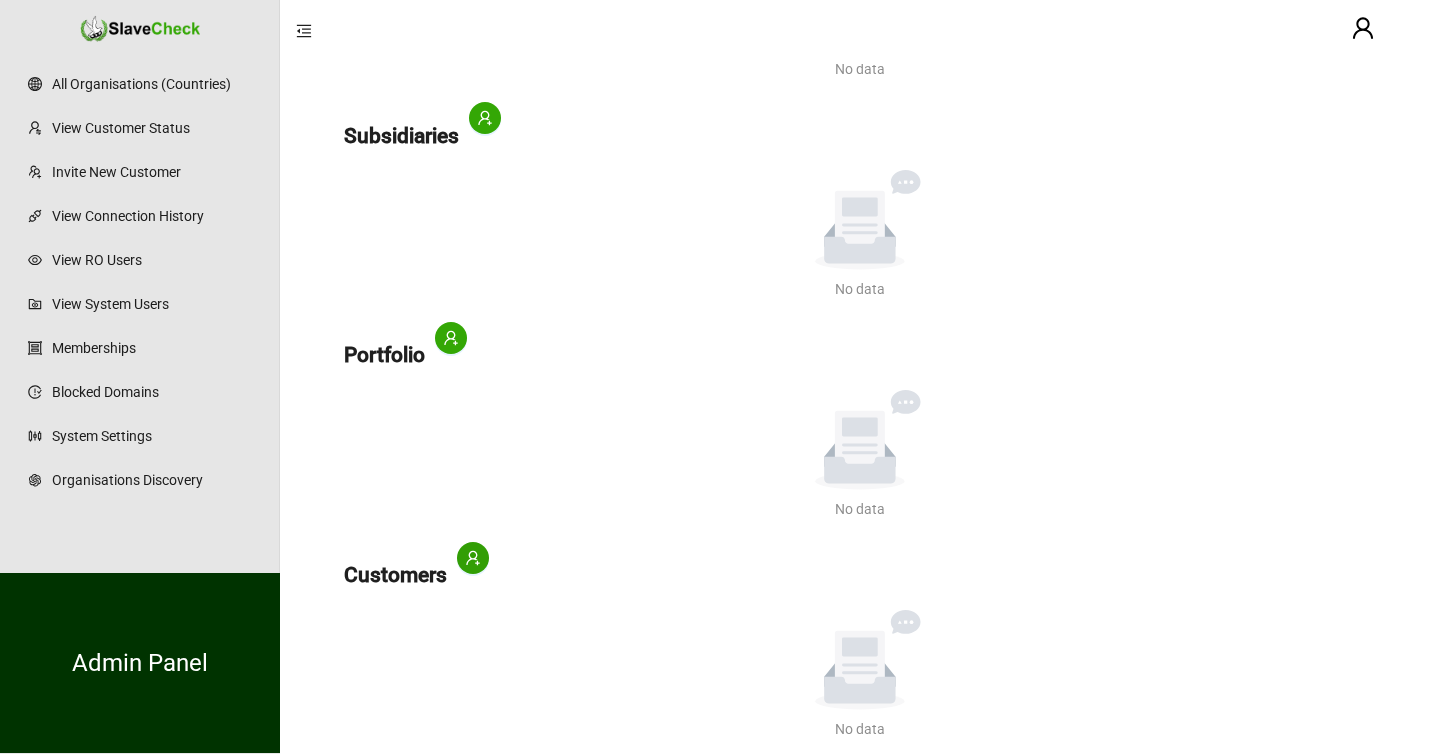 click 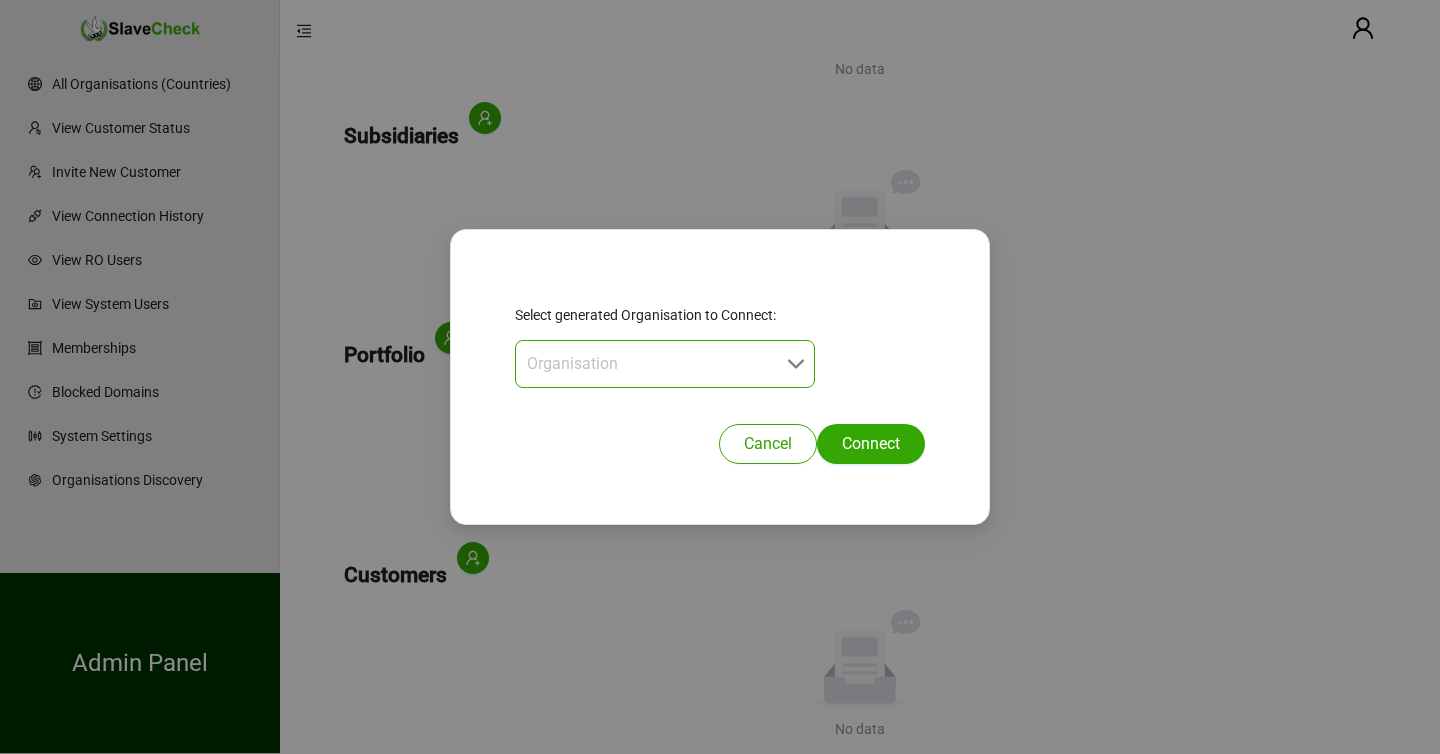 click at bounding box center [659, 364] 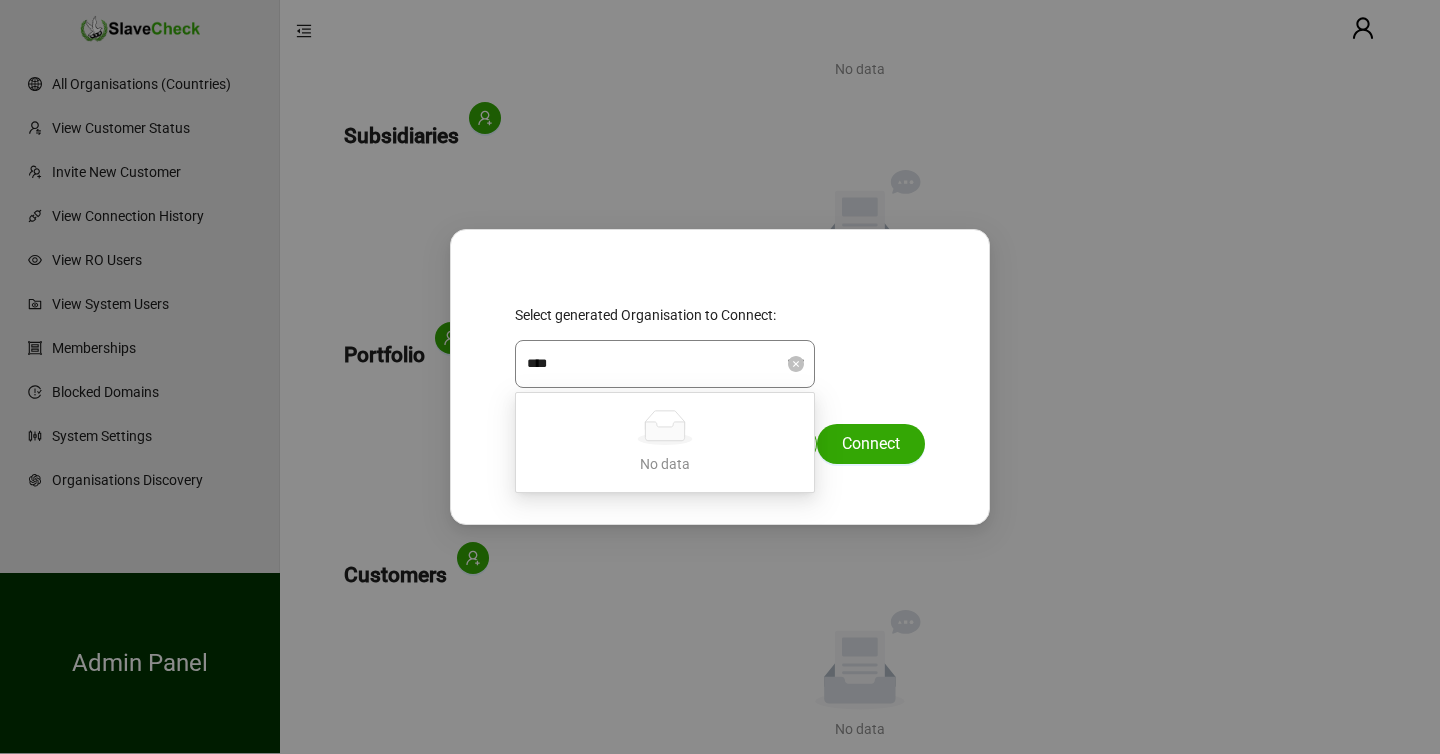 type on "*****" 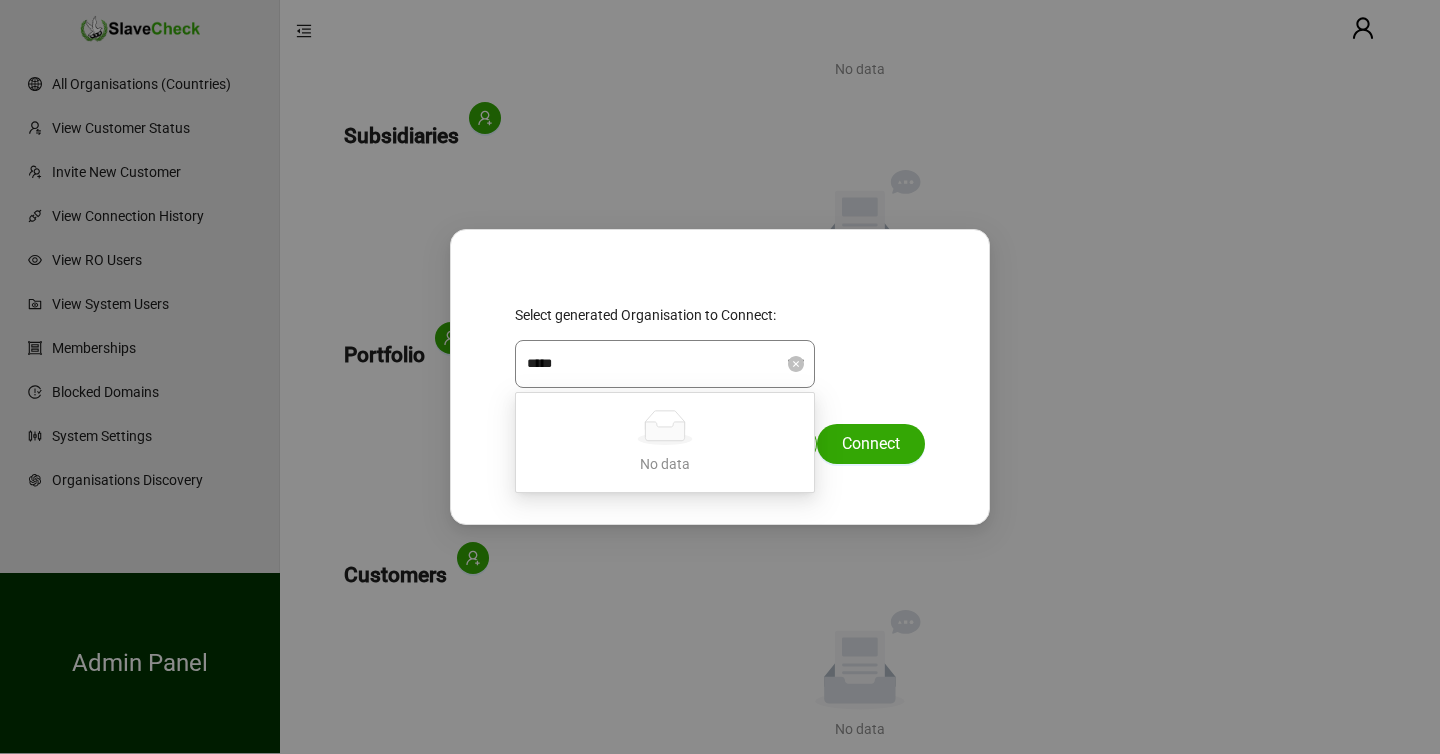 type 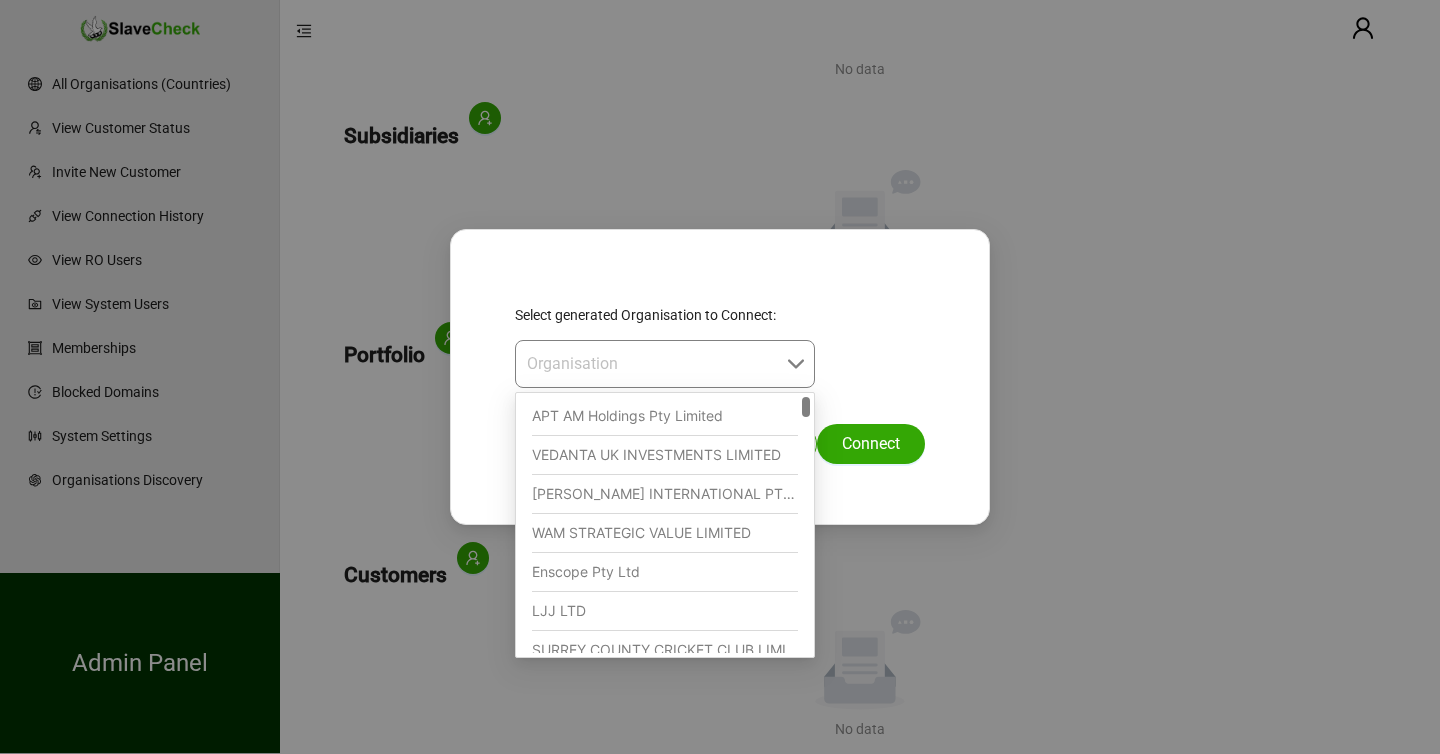 click on "Select generated Organisation to Connect: Organisation 0000abf5-1840-45b0-8710-20369711ba1e 0001aa9e-7f2b-4ded-93cd-d1efdc08e275 APT AM Holdings Pty Limited VEDANTA UK INVESTMENTS LIMITED COATES INTERNATIONAL PTY LIMITED WAM STRATEGIC VALUE LIMITED Enscope Pty Ltd LJJ LTD SURREY COUNTY CRICKET CLUB LIMITED CLIFFORD CHANCE GERMANY LLP Cancel Connect" at bounding box center (720, 377) 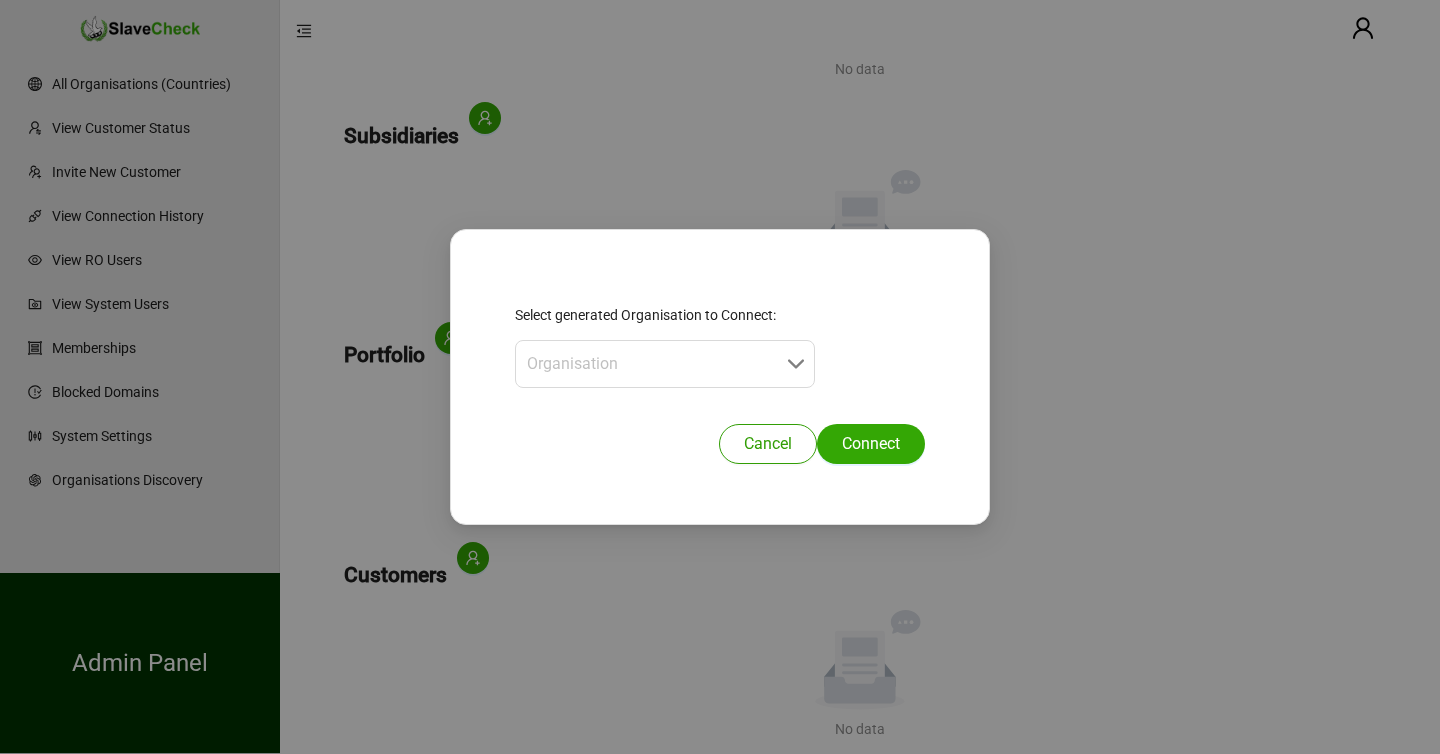 click on "Cancel" at bounding box center (768, 444) 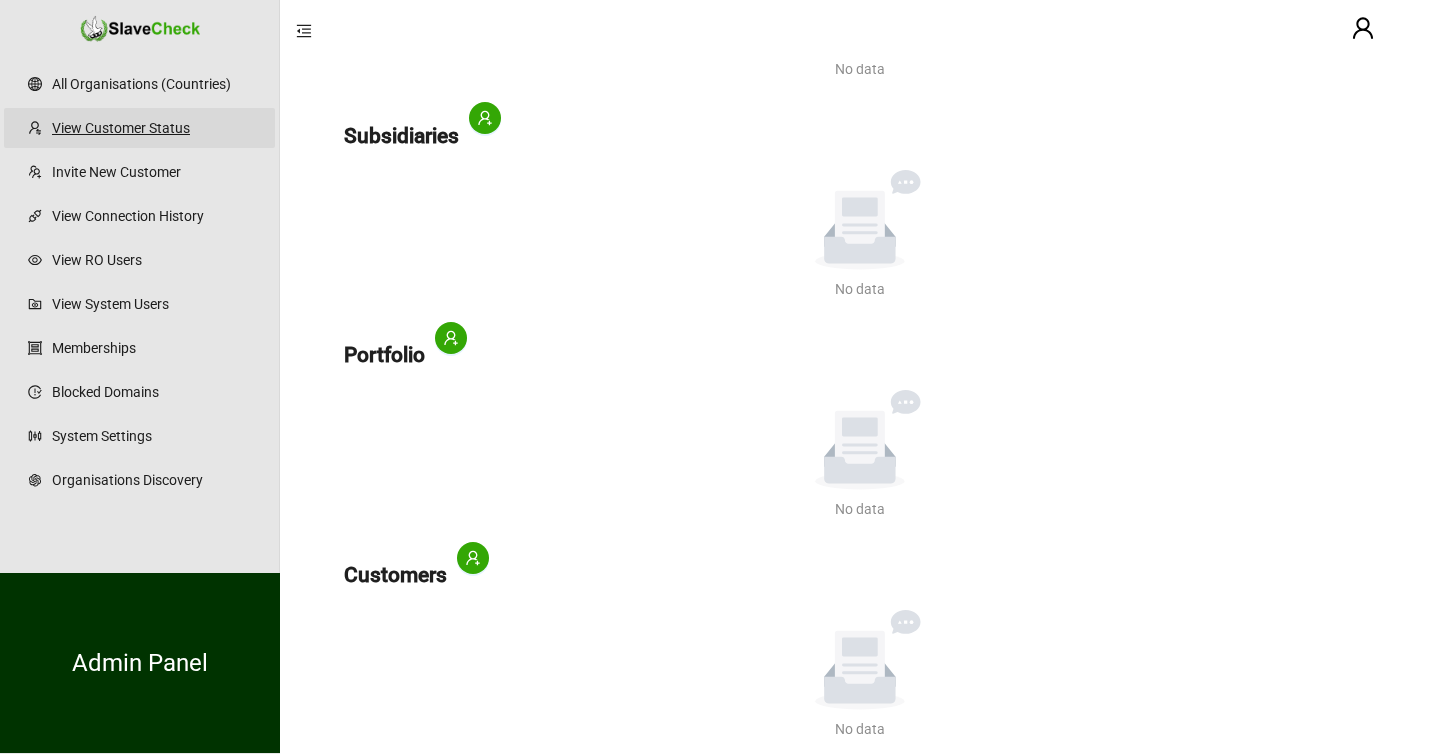 click on "View Customer Status" at bounding box center (155, 128) 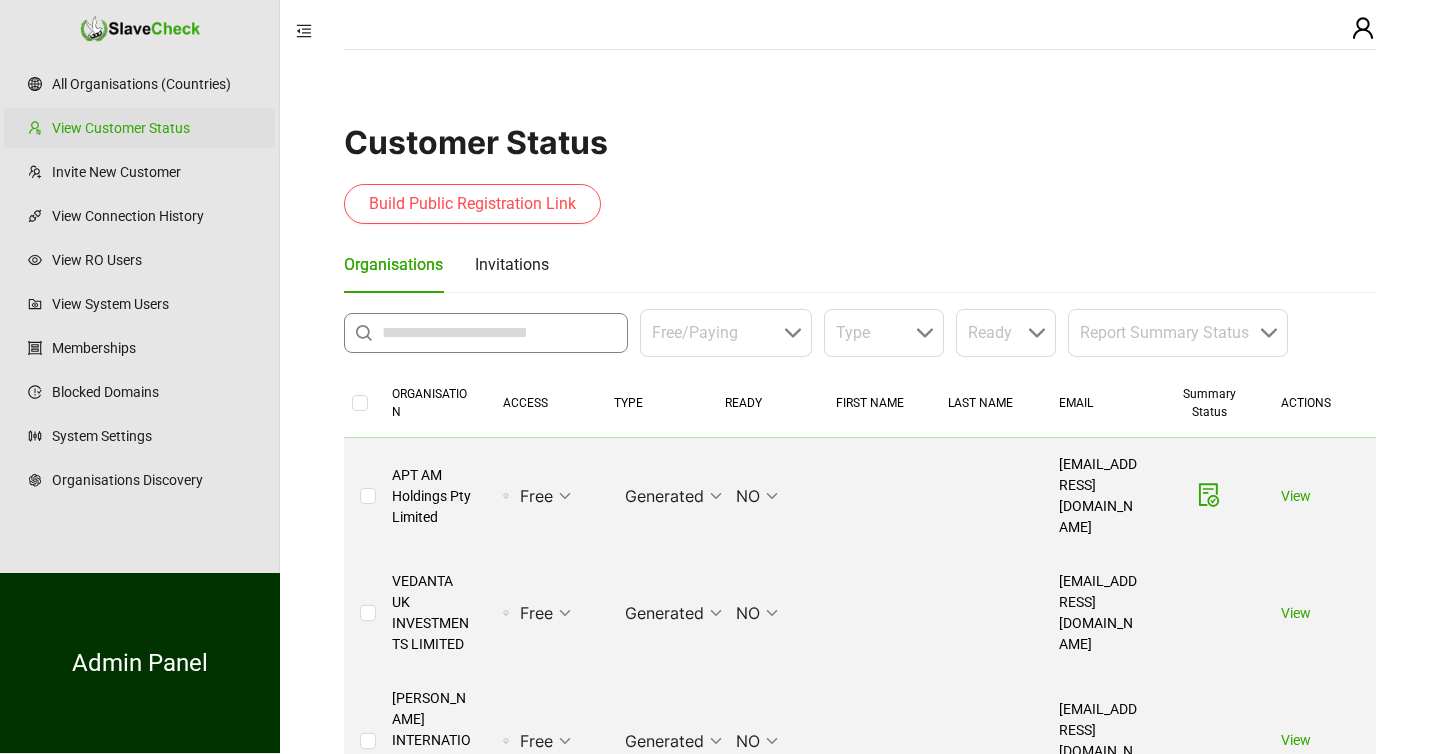 click at bounding box center [499, 333] 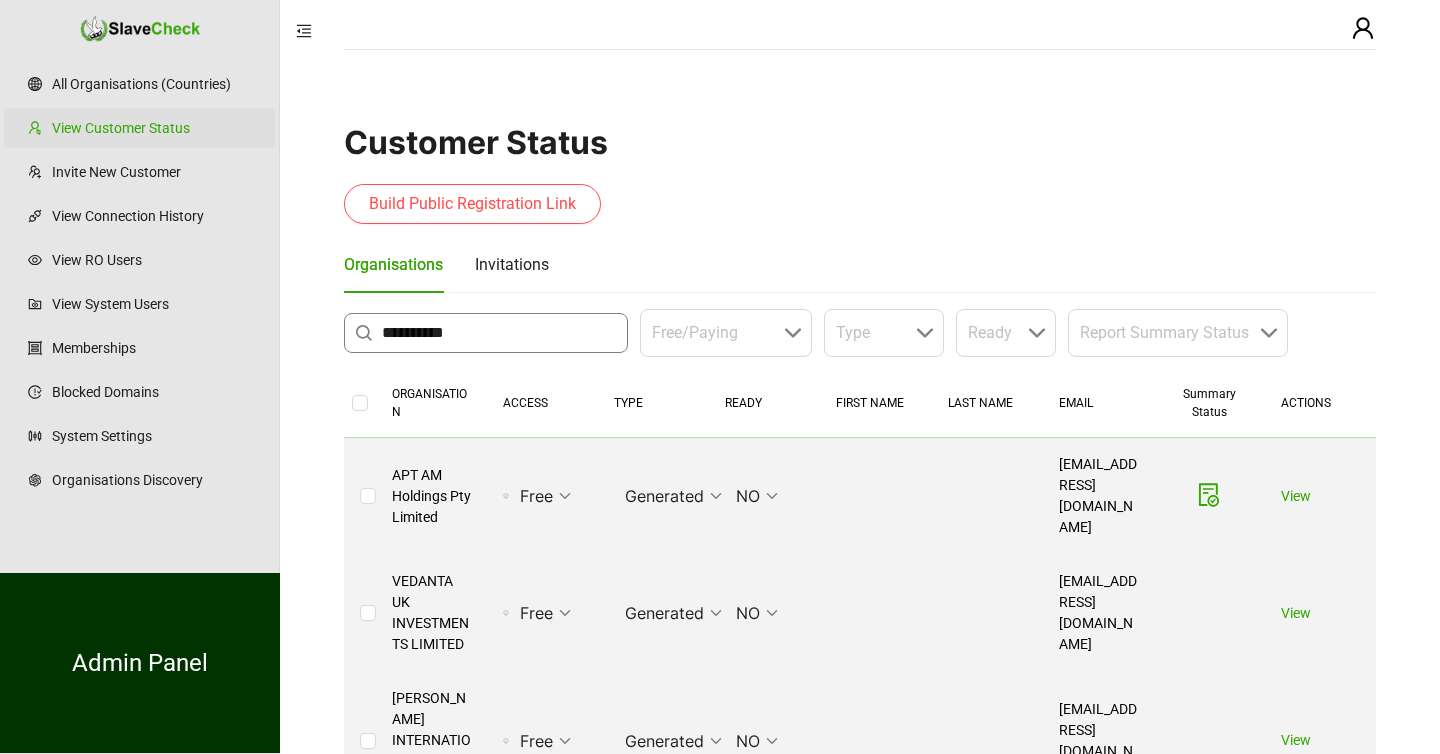 type on "**********" 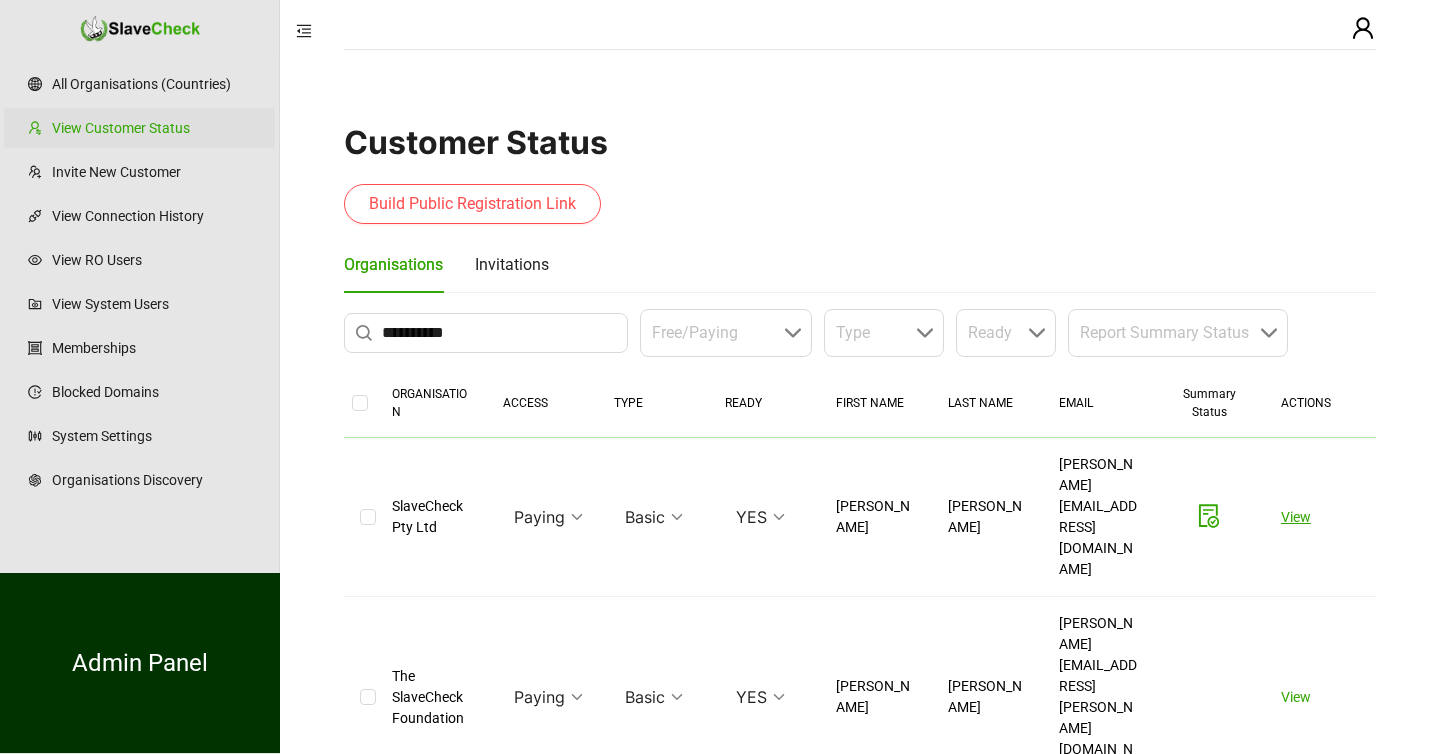 click on "View" at bounding box center (1296, 517) 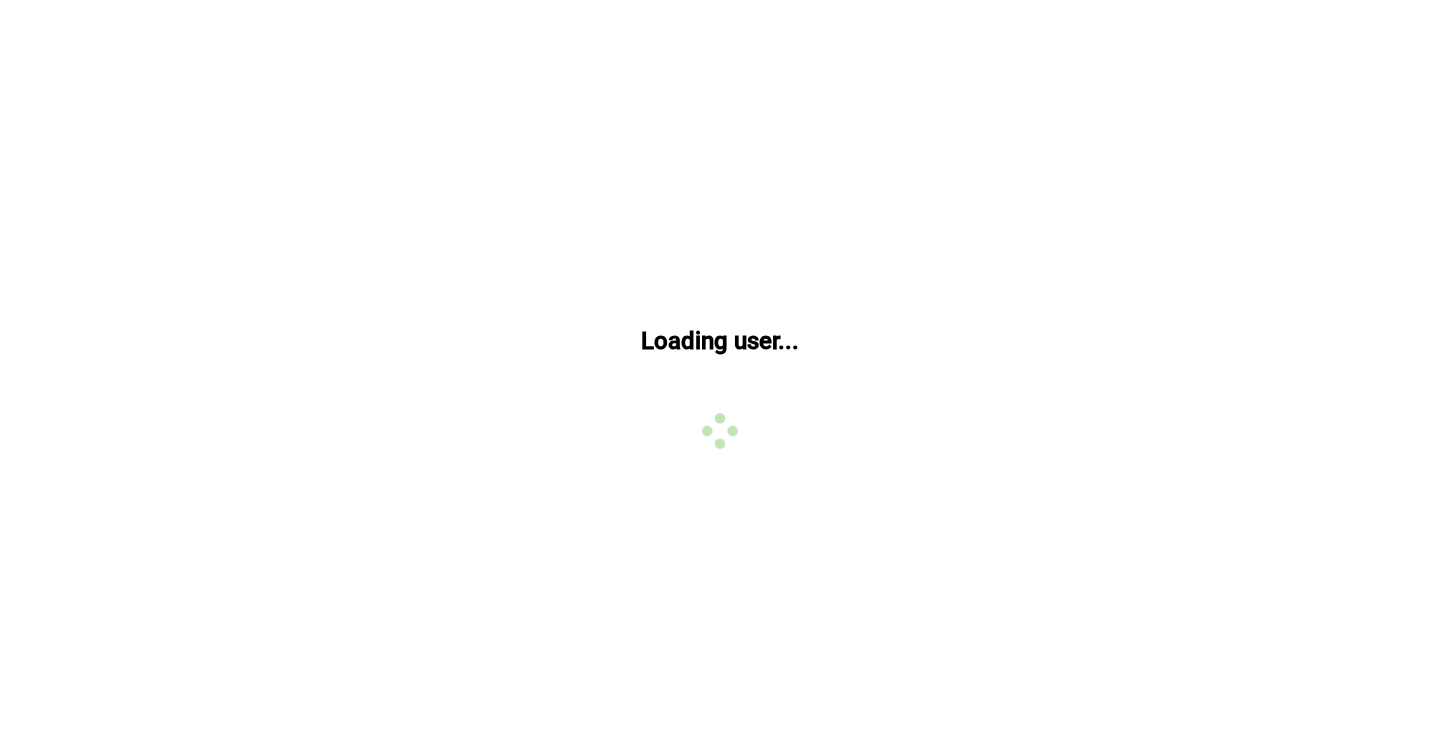scroll, scrollTop: 0, scrollLeft: 0, axis: both 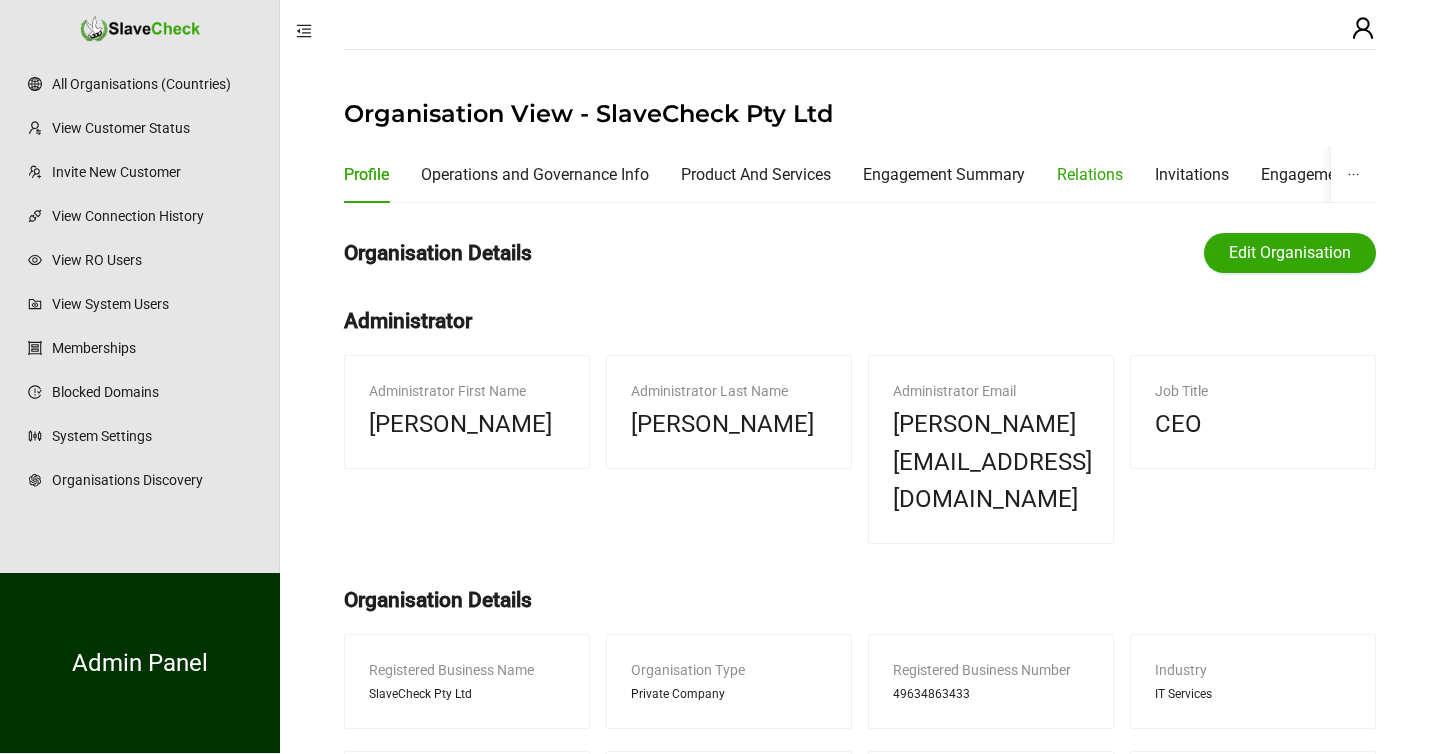 click on "Relations" at bounding box center (1090, 174) 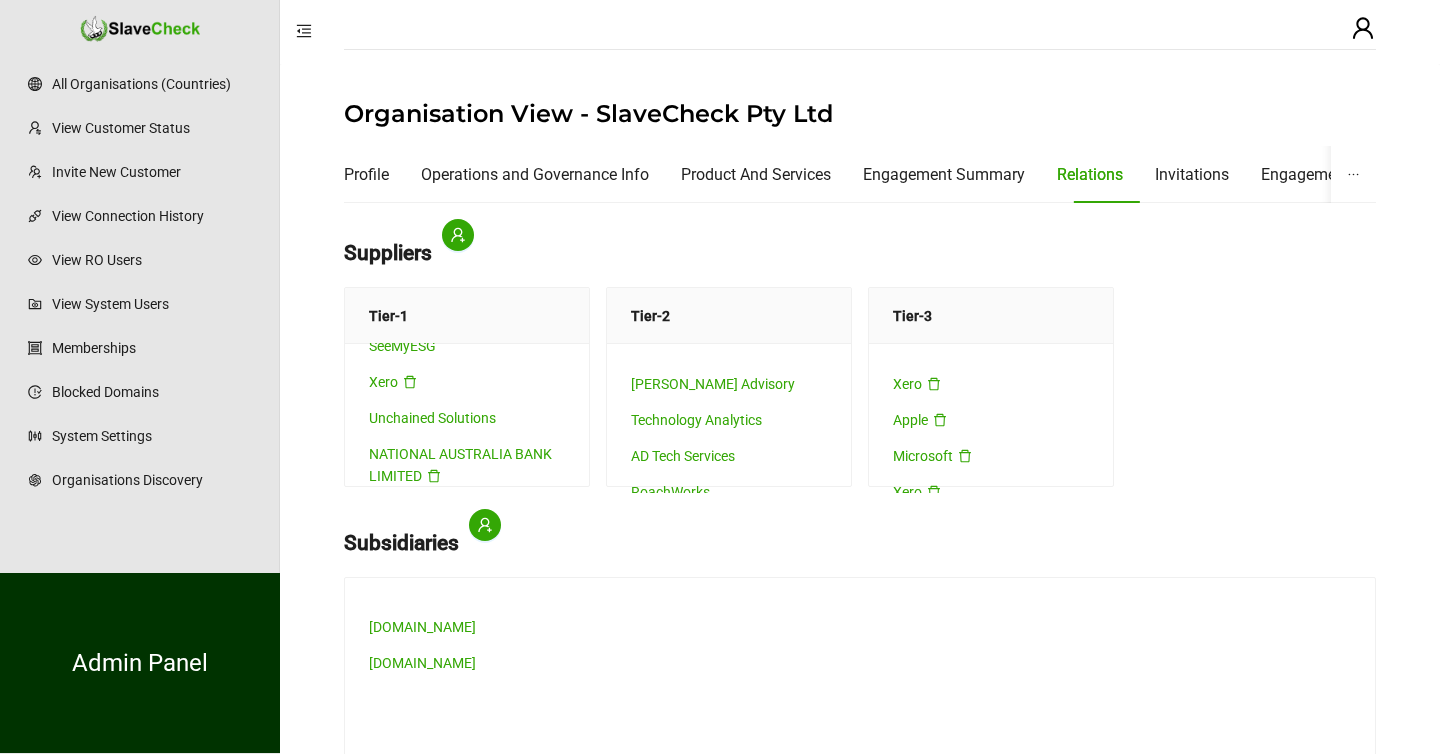 scroll, scrollTop: 524, scrollLeft: 0, axis: vertical 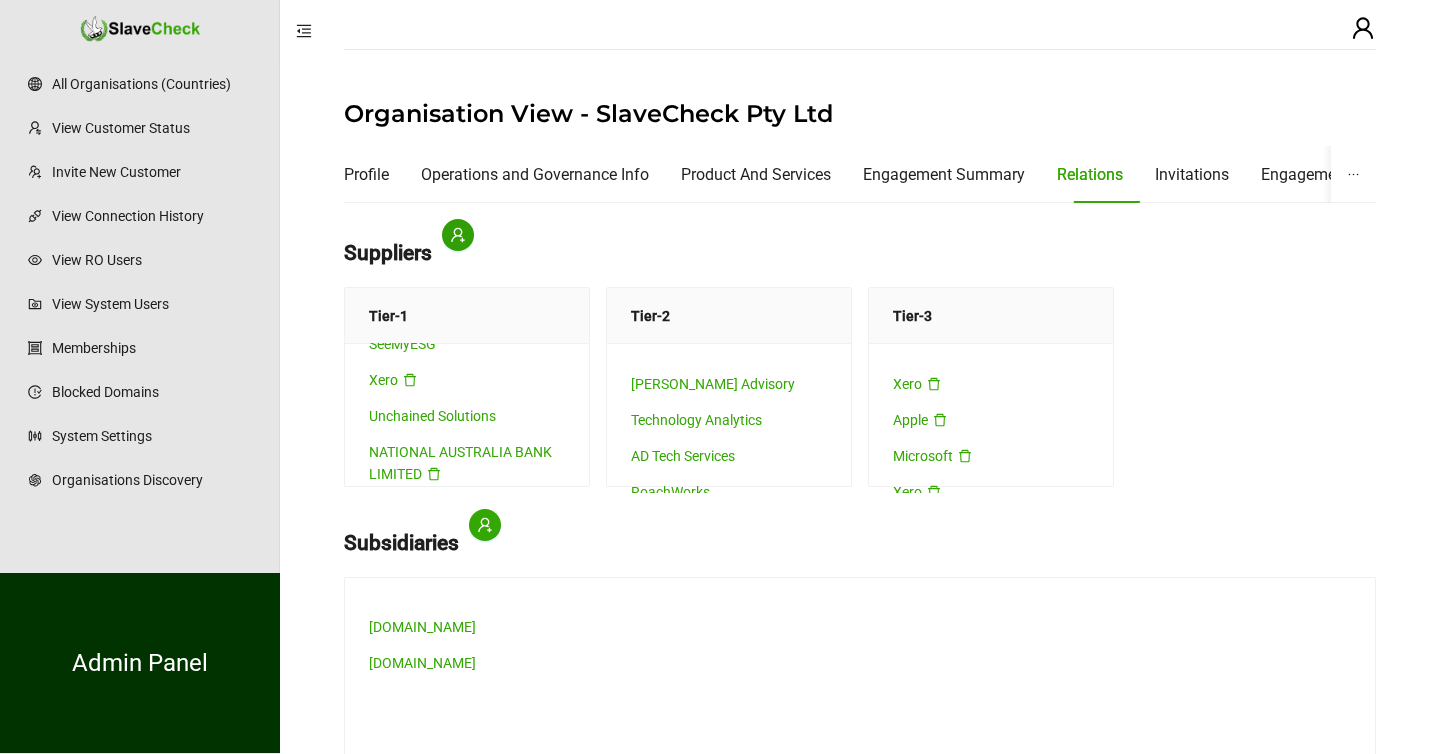 click 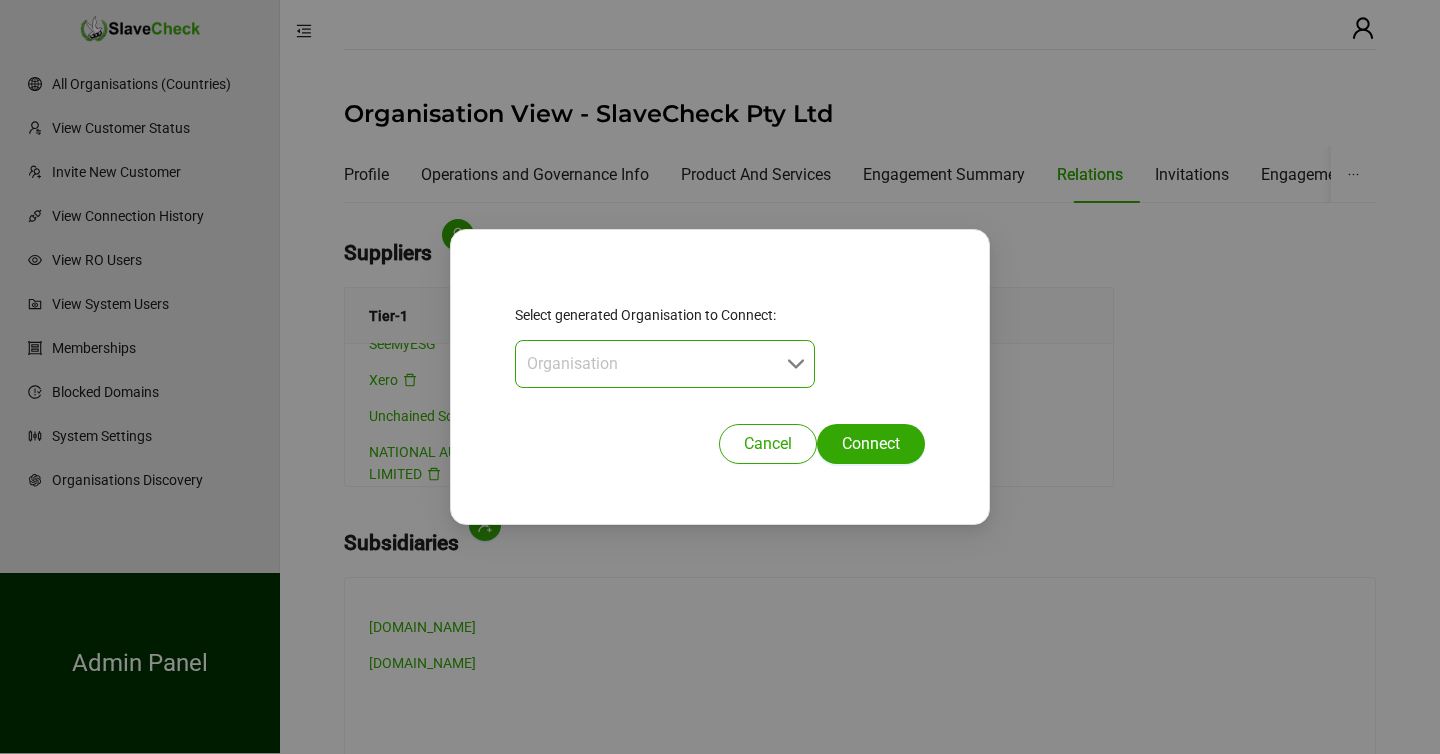 click at bounding box center [659, 364] 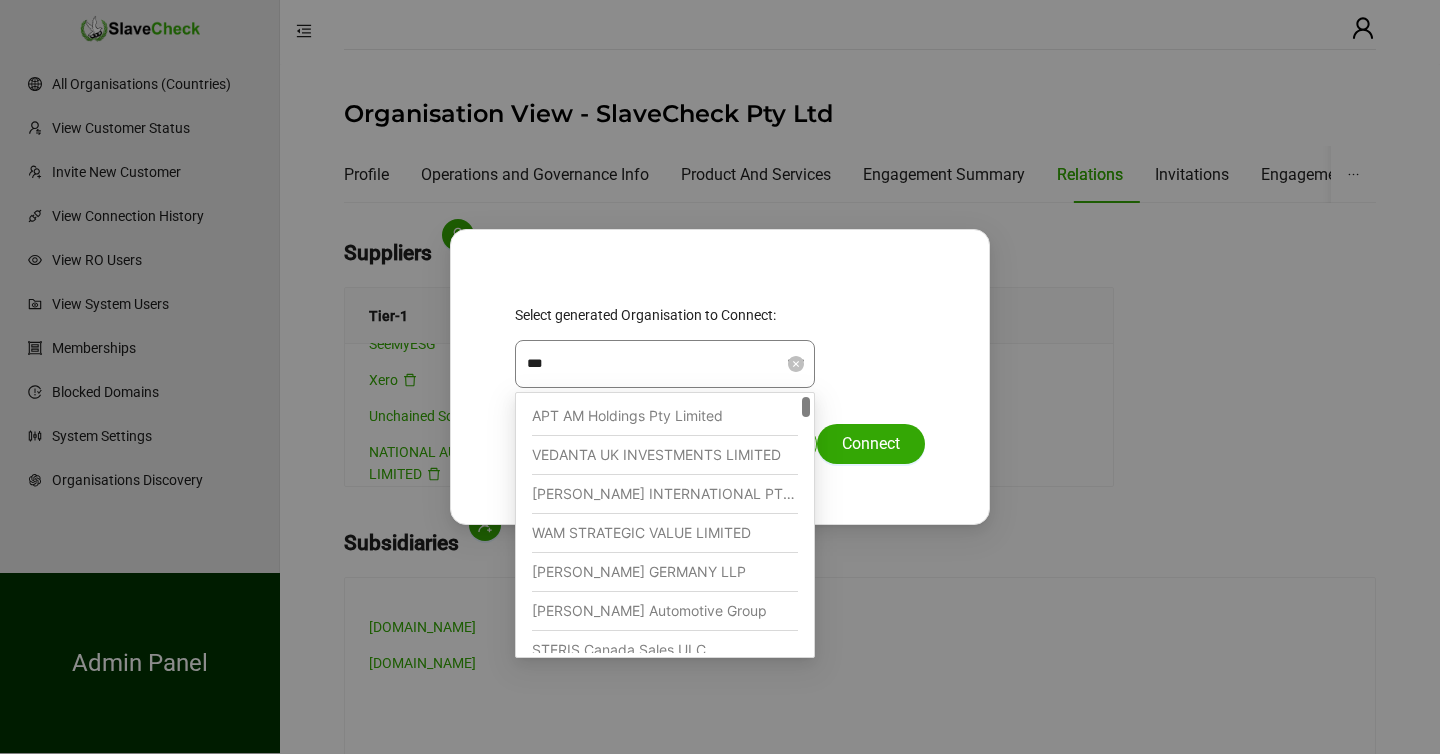 type on "****" 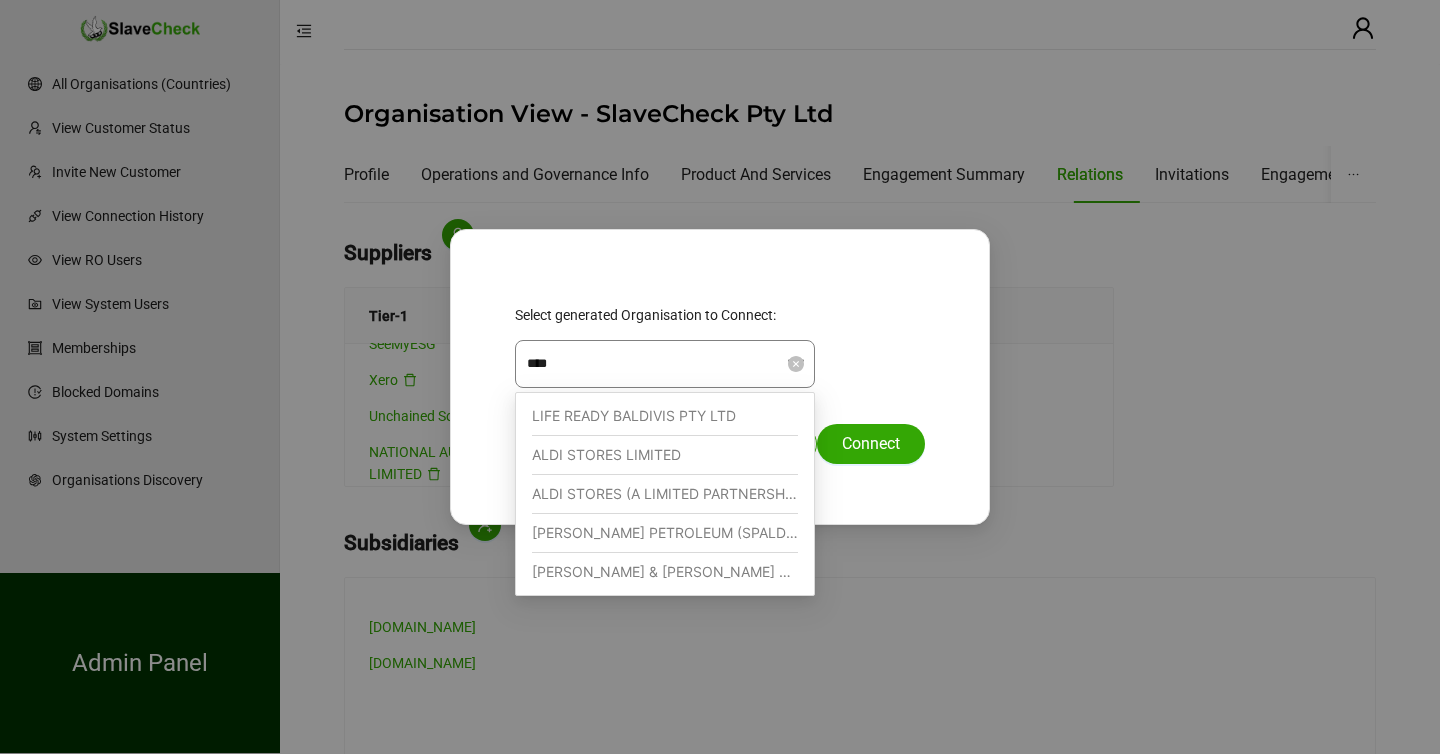 click on "ALDI STORES (A LIMITED PARTNERSHIP)" at bounding box center [665, 494] 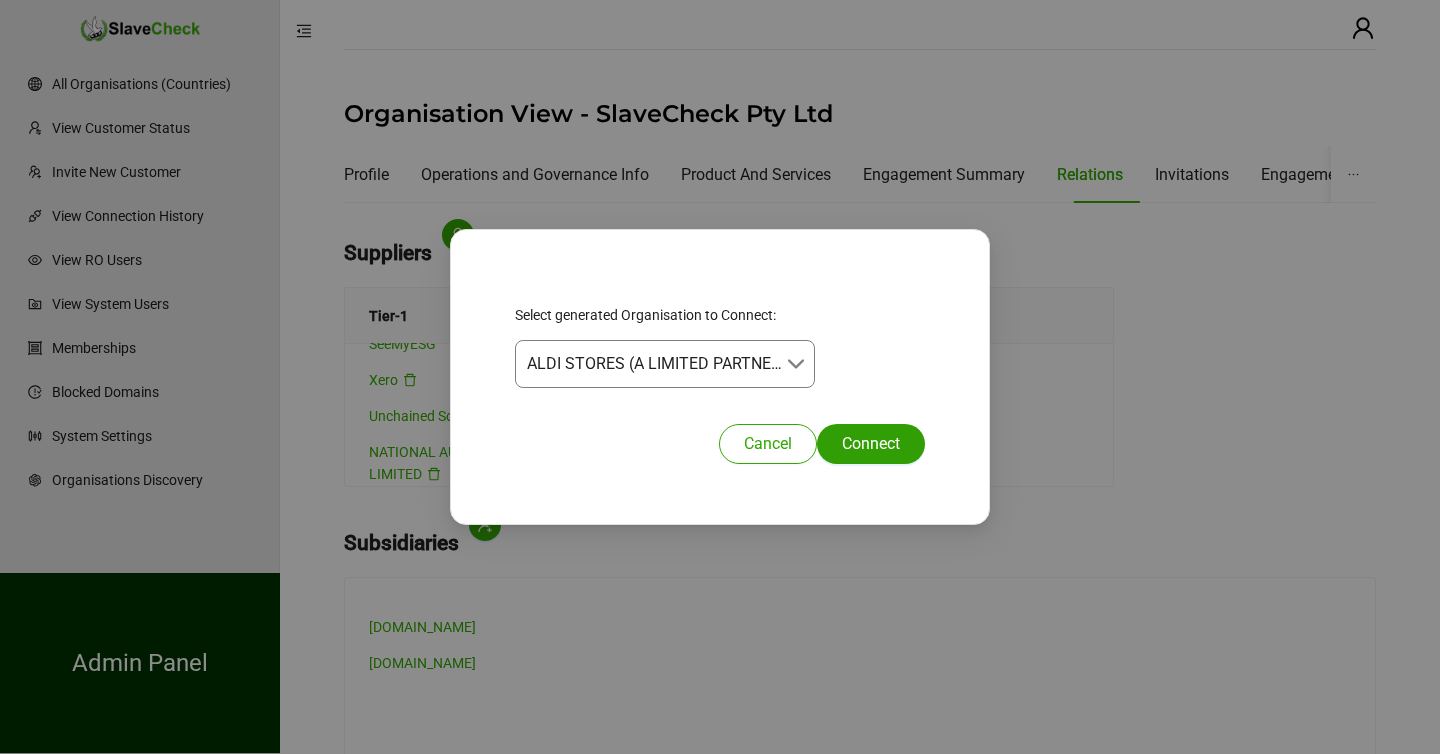 click on "Connect" at bounding box center [871, 444] 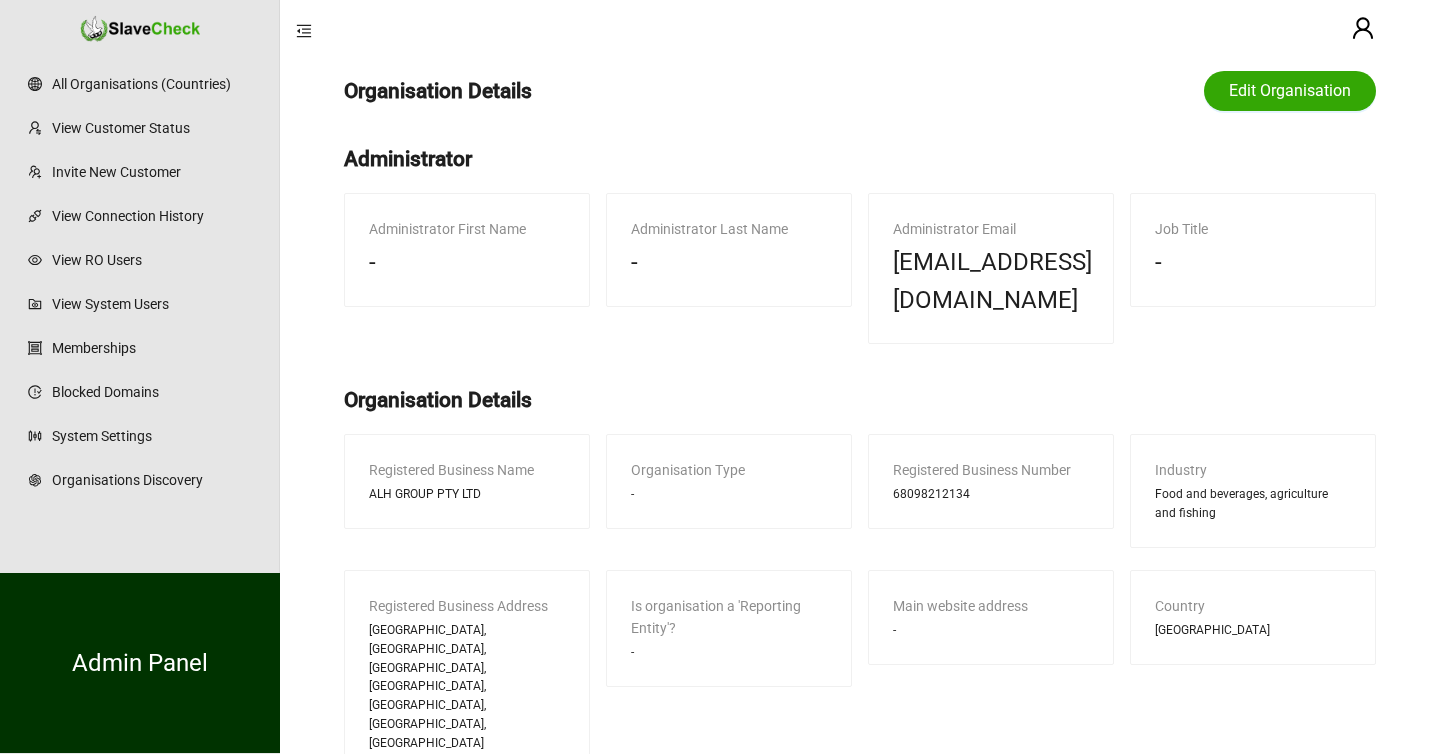 scroll, scrollTop: 155, scrollLeft: 0, axis: vertical 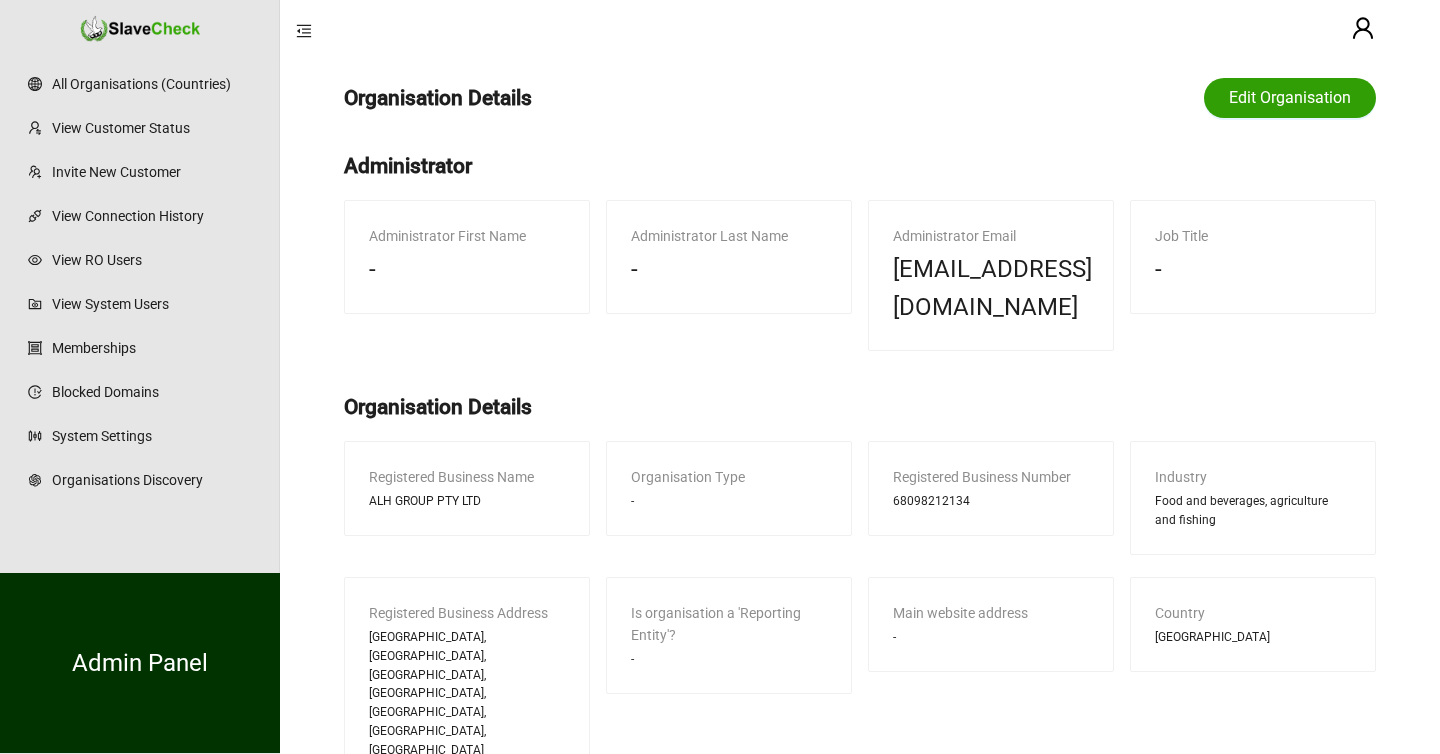 click on "Edit Organisation" at bounding box center (1290, 98) 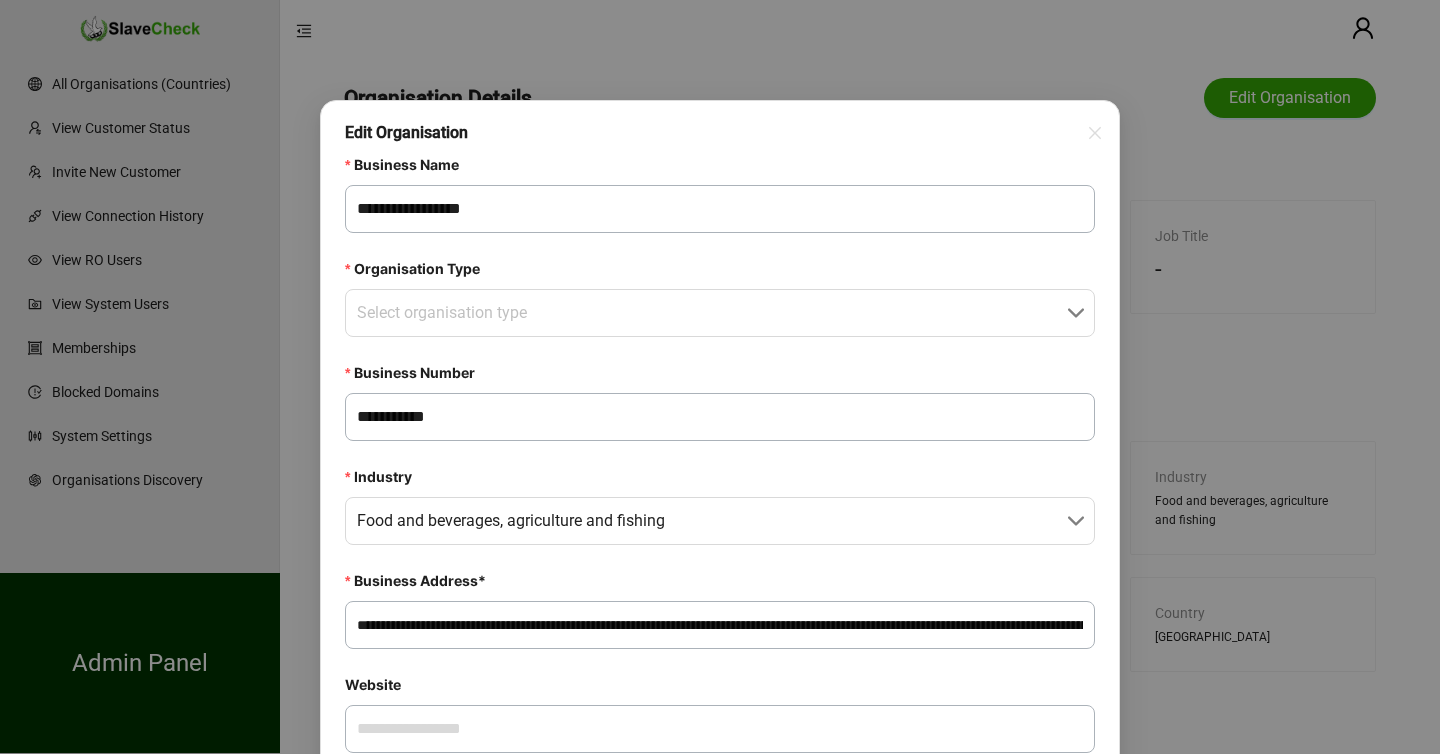 click on "**********" at bounding box center (720, 625) 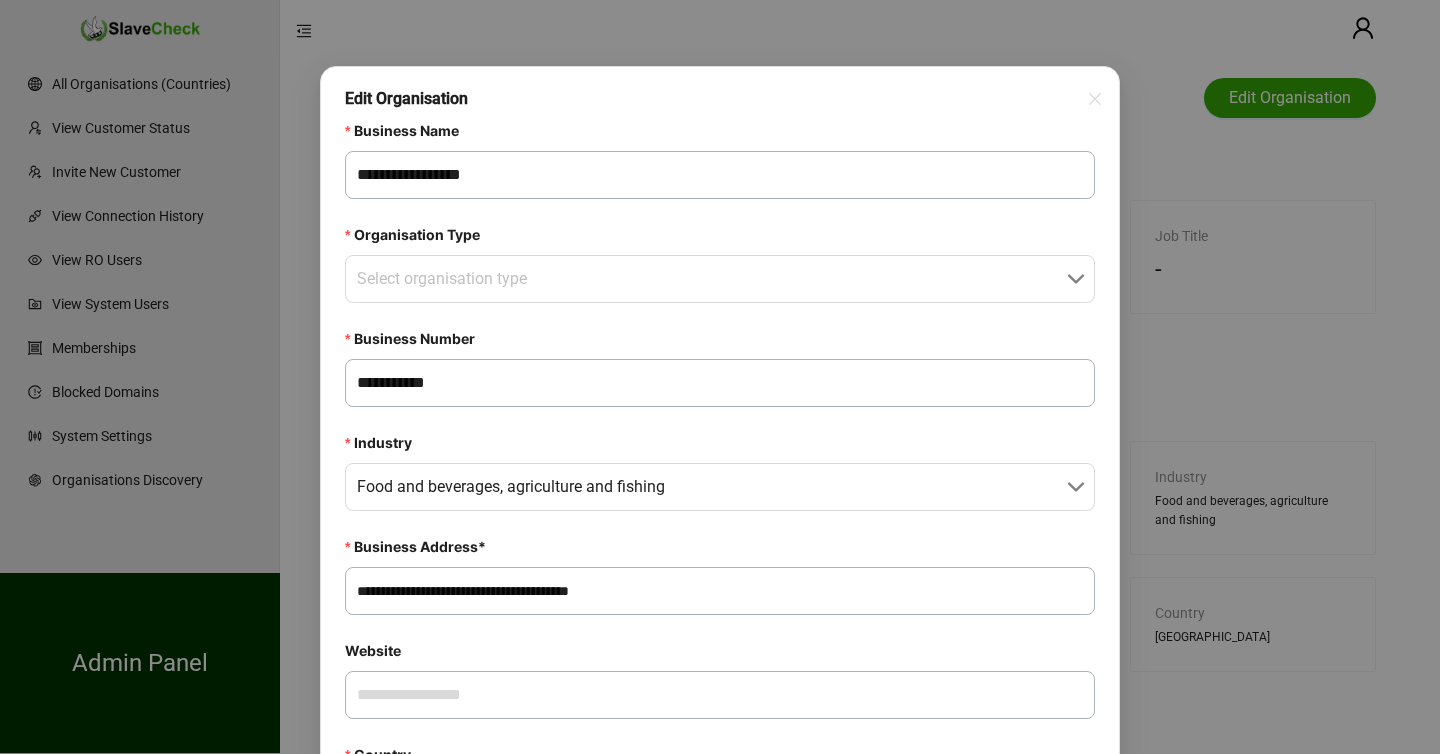 scroll, scrollTop: 33, scrollLeft: 0, axis: vertical 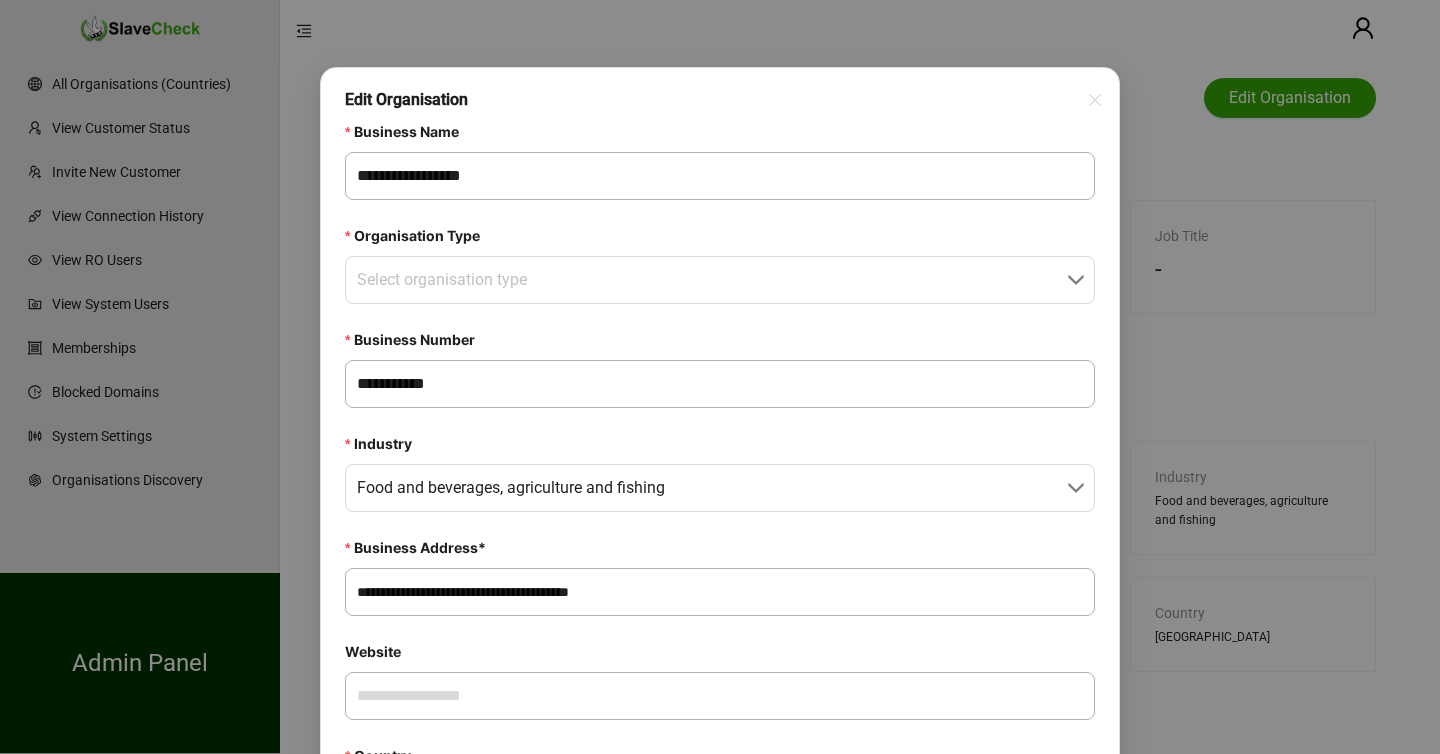 type on "**********" 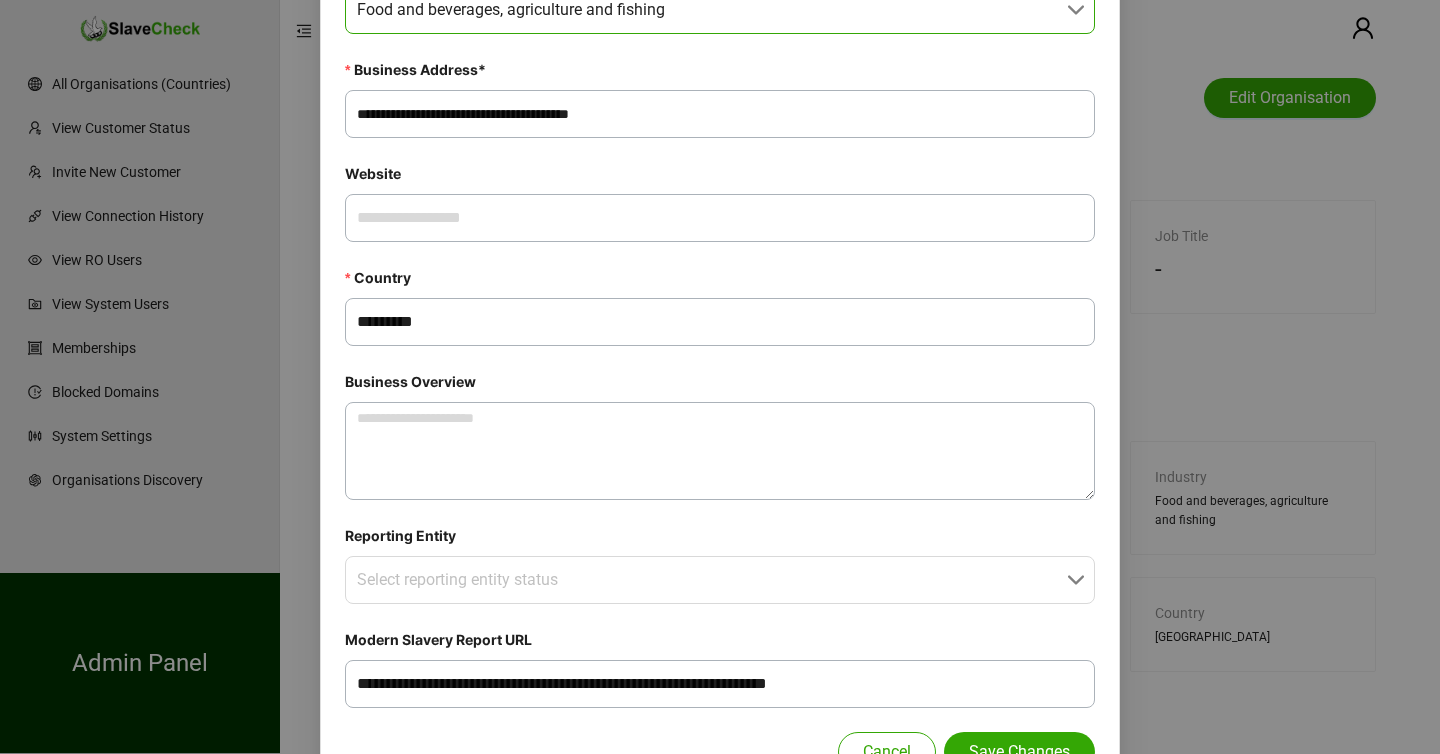 scroll, scrollTop: 574, scrollLeft: 0, axis: vertical 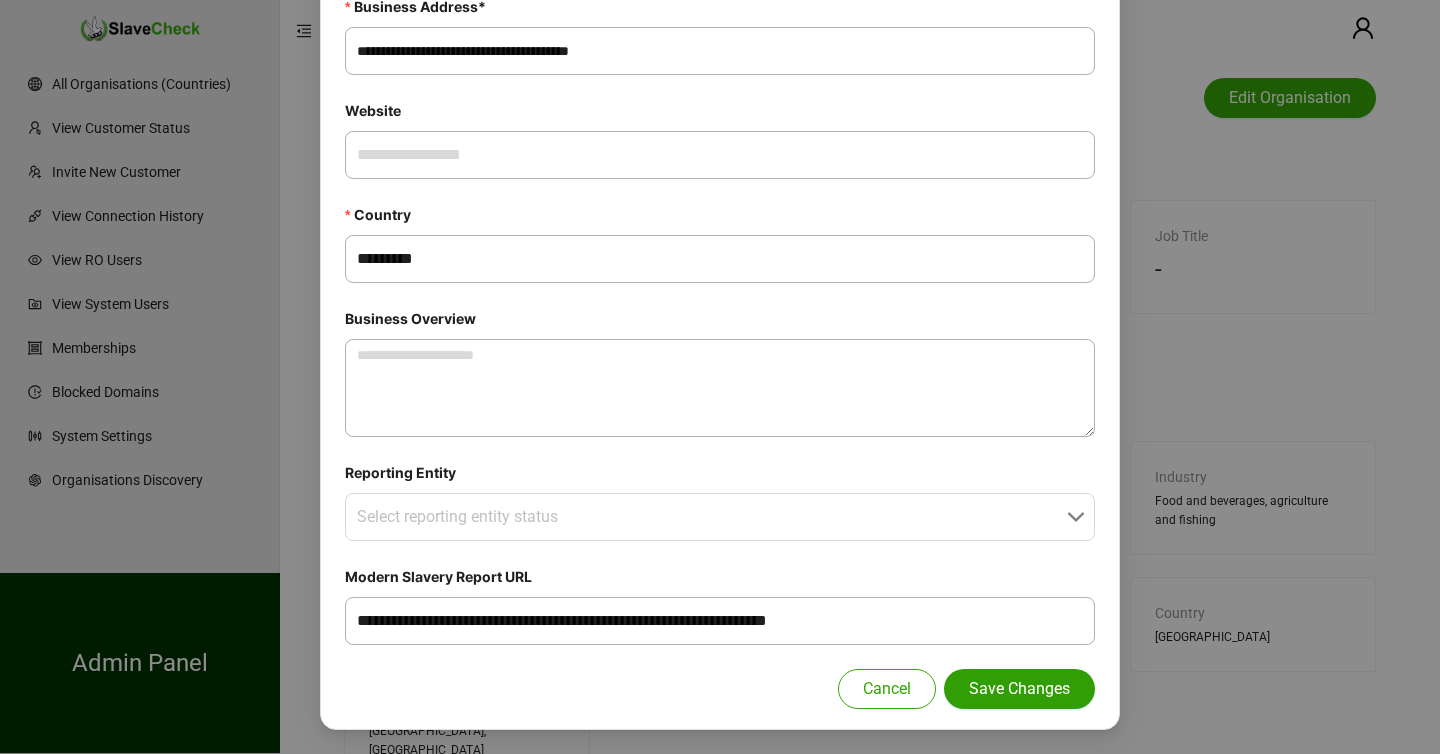 click on "Save Changes" at bounding box center [1019, 689] 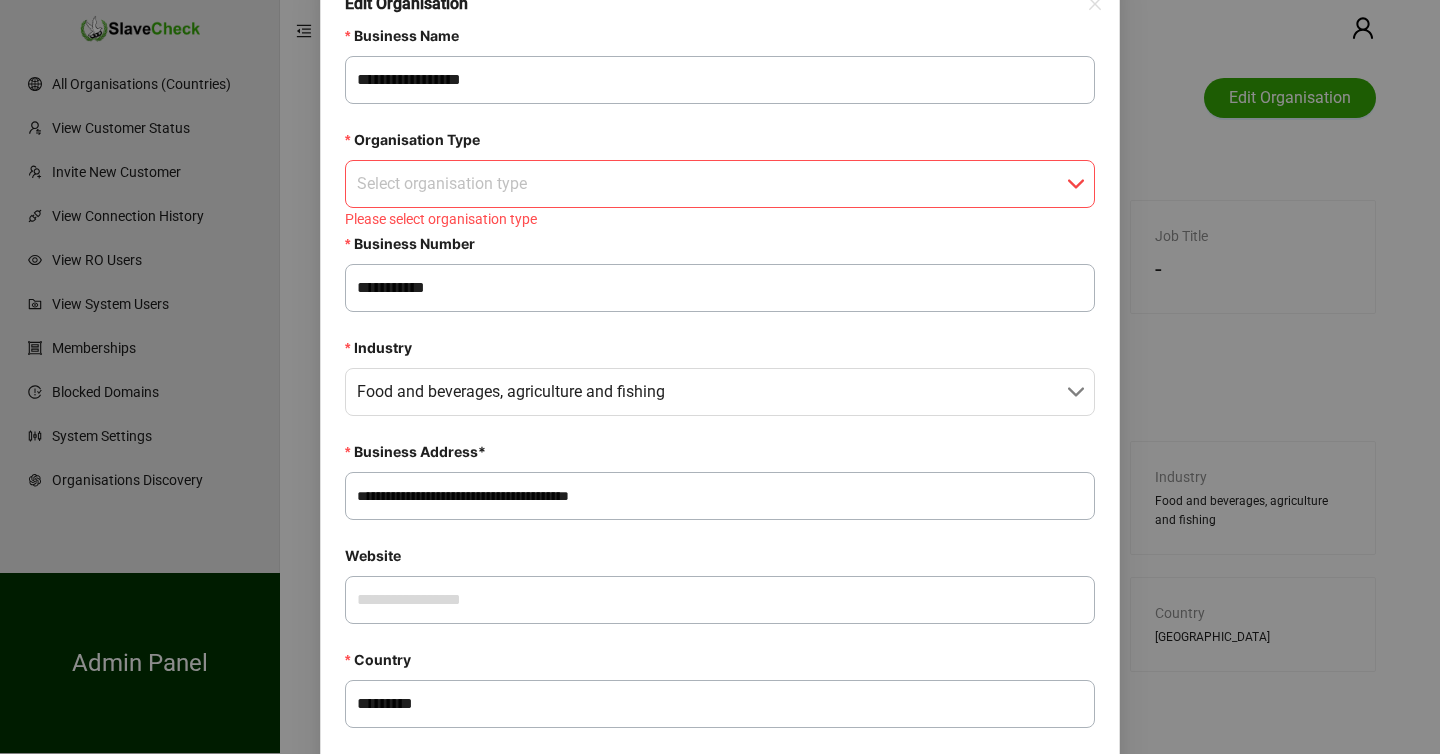 scroll, scrollTop: 0, scrollLeft: 0, axis: both 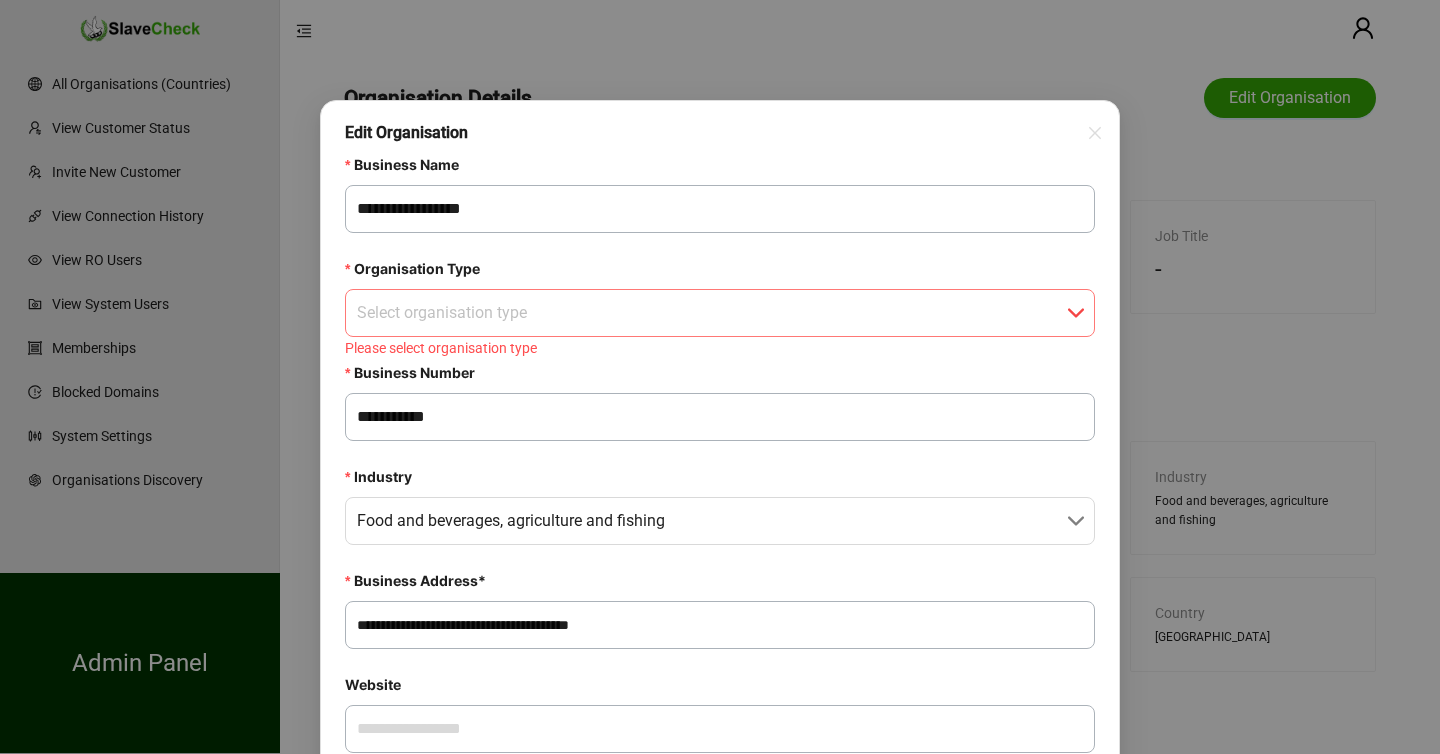 click on "Organisation Type" at bounding box center (714, 313) 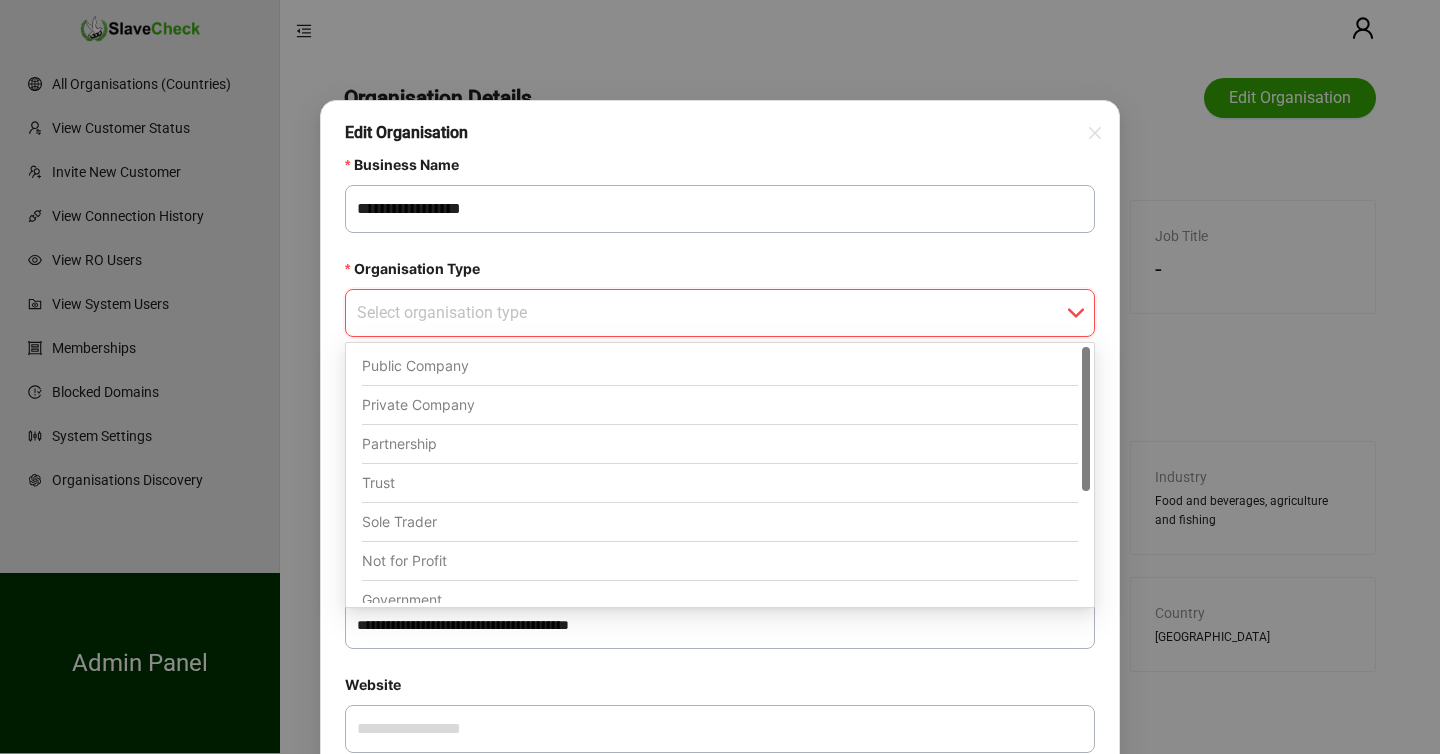 click on "Private Company" at bounding box center (720, 405) 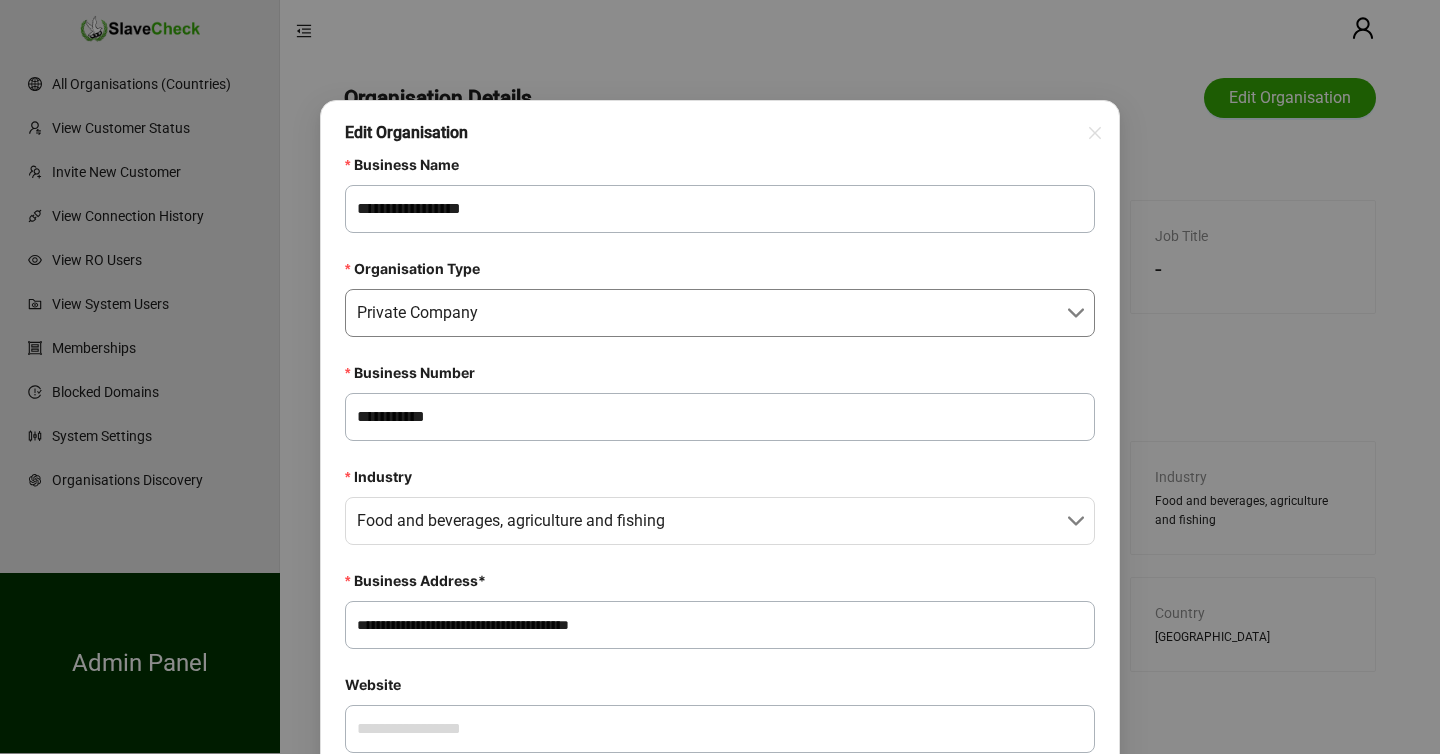 scroll, scrollTop: 574, scrollLeft: 0, axis: vertical 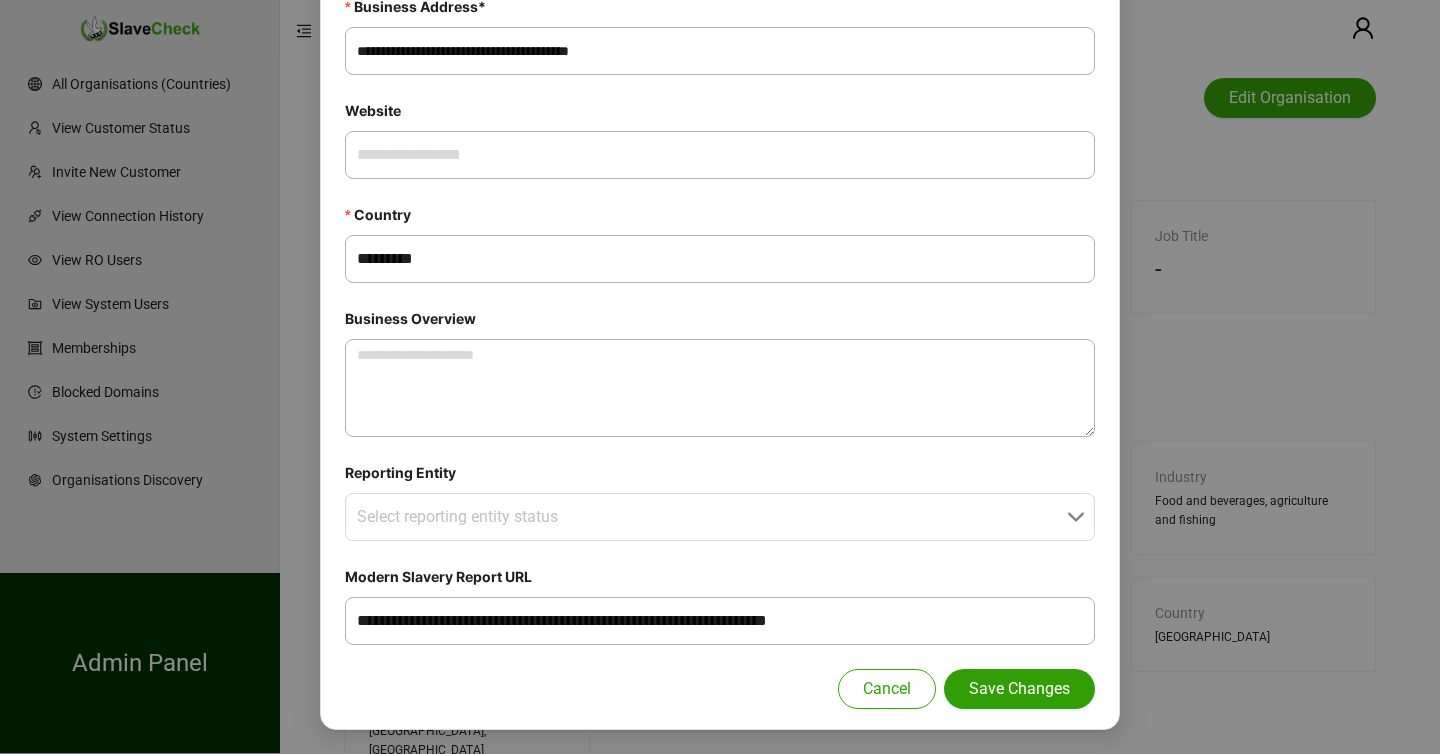 click on "Save Changes" at bounding box center [1019, 689] 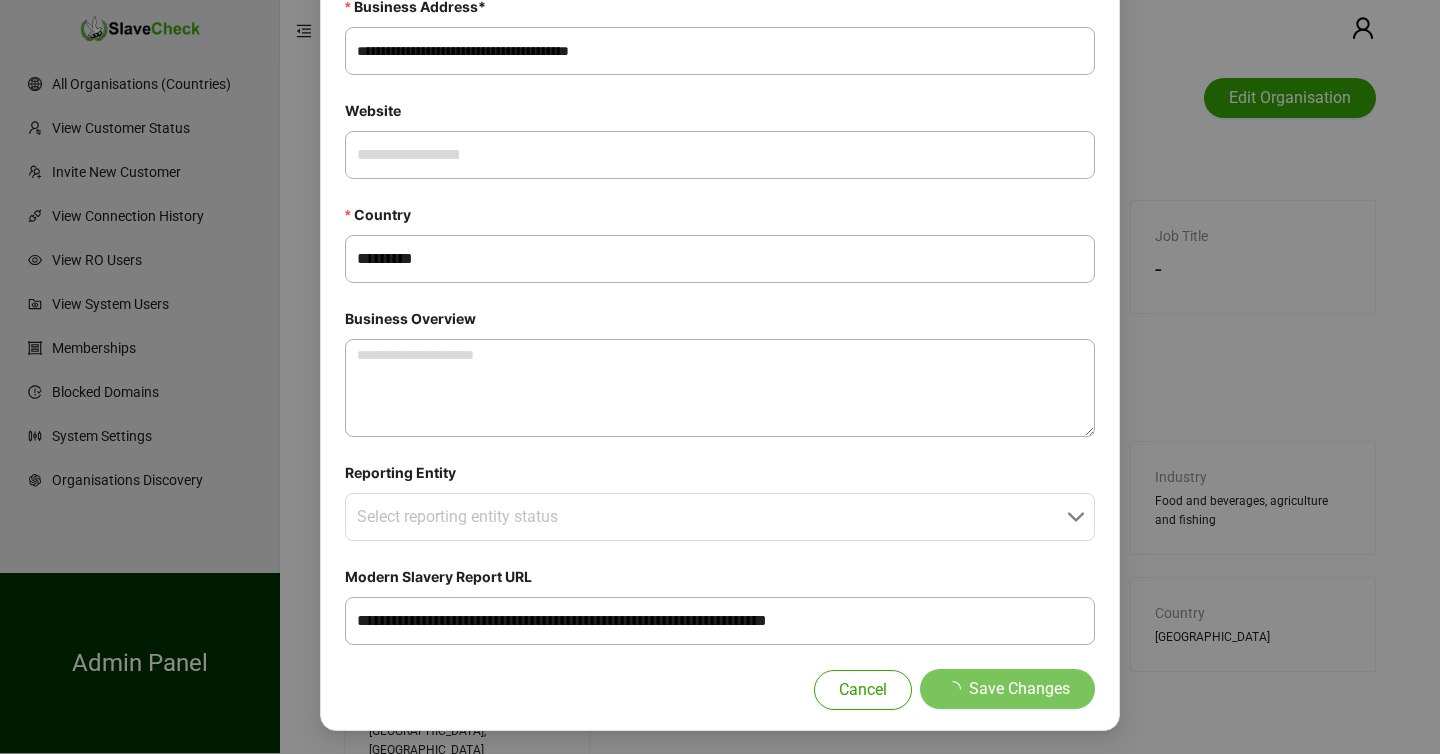 type 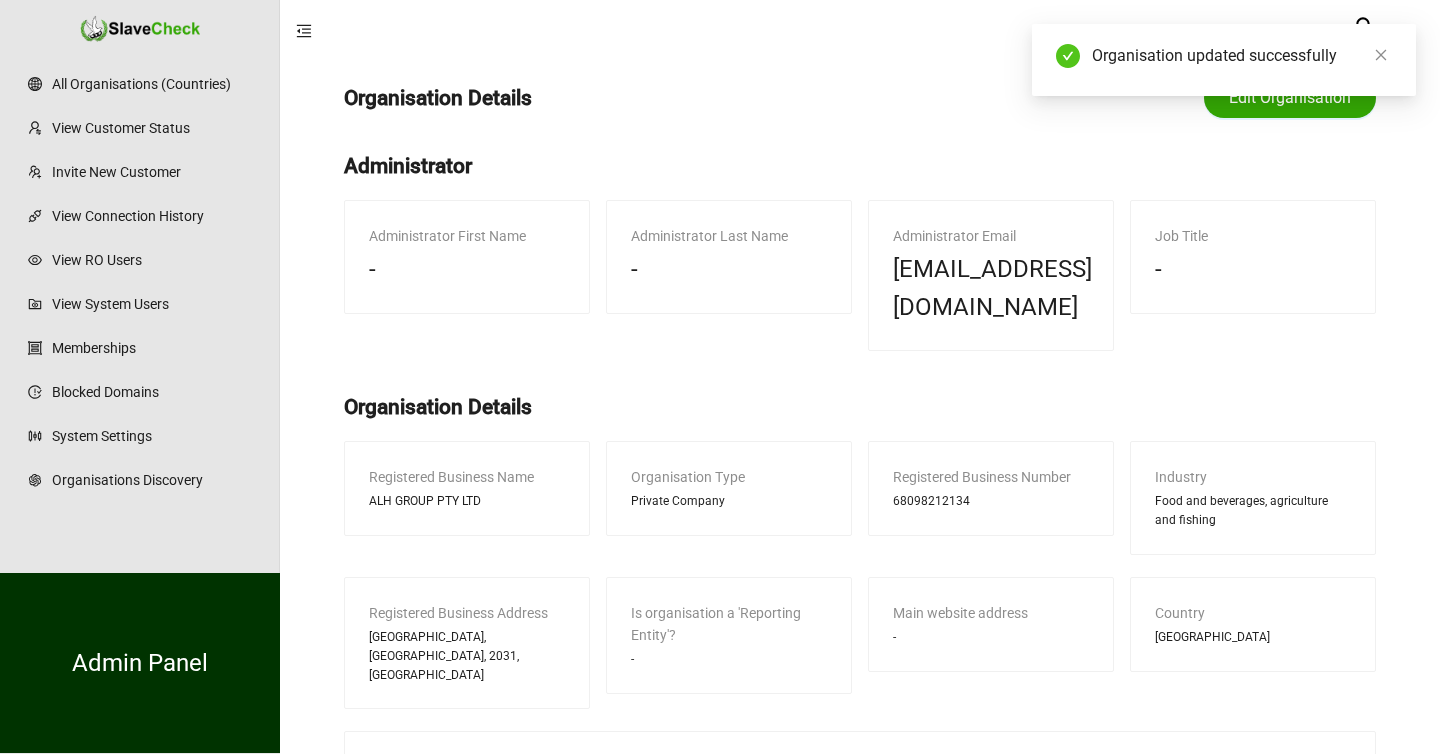 scroll, scrollTop: 474, scrollLeft: 0, axis: vertical 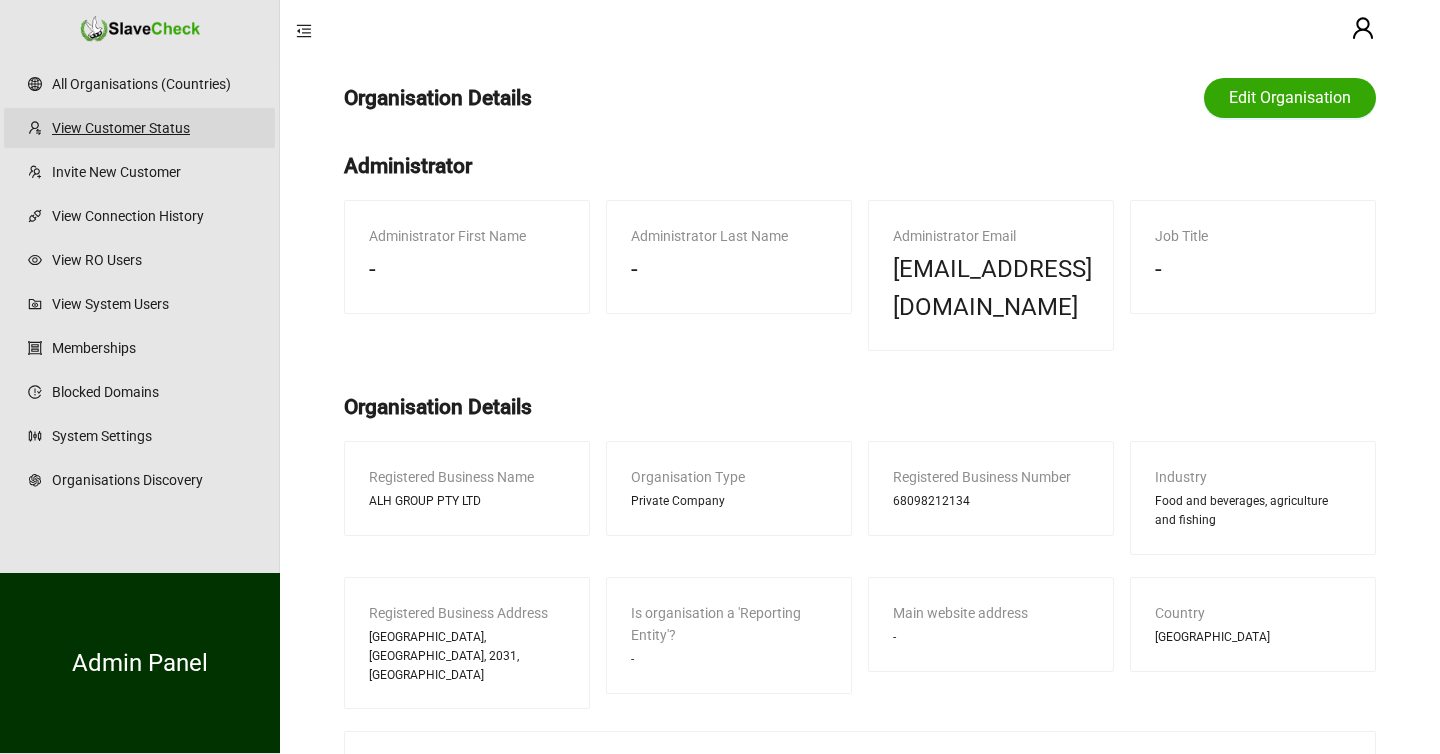 click on "View Customer Status" at bounding box center [155, 128] 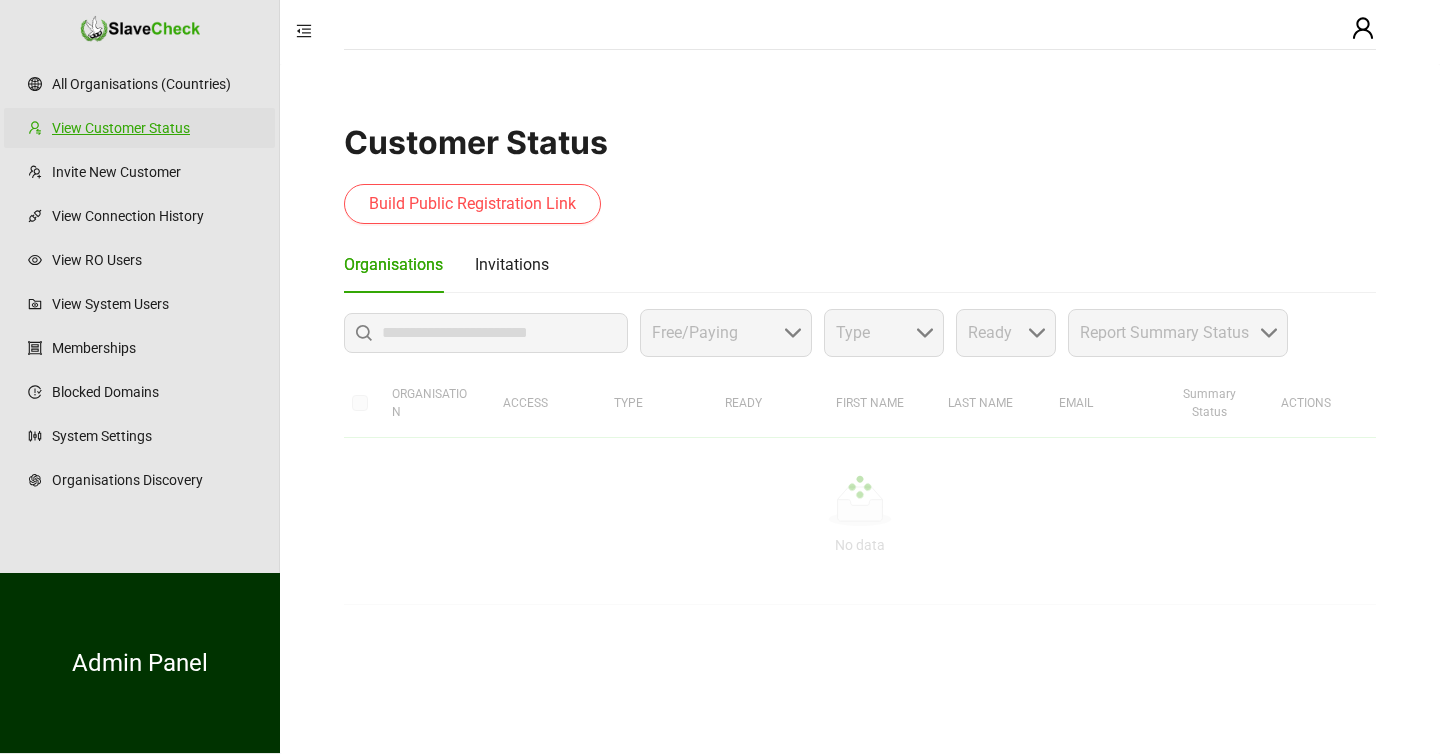 scroll, scrollTop: 0, scrollLeft: 0, axis: both 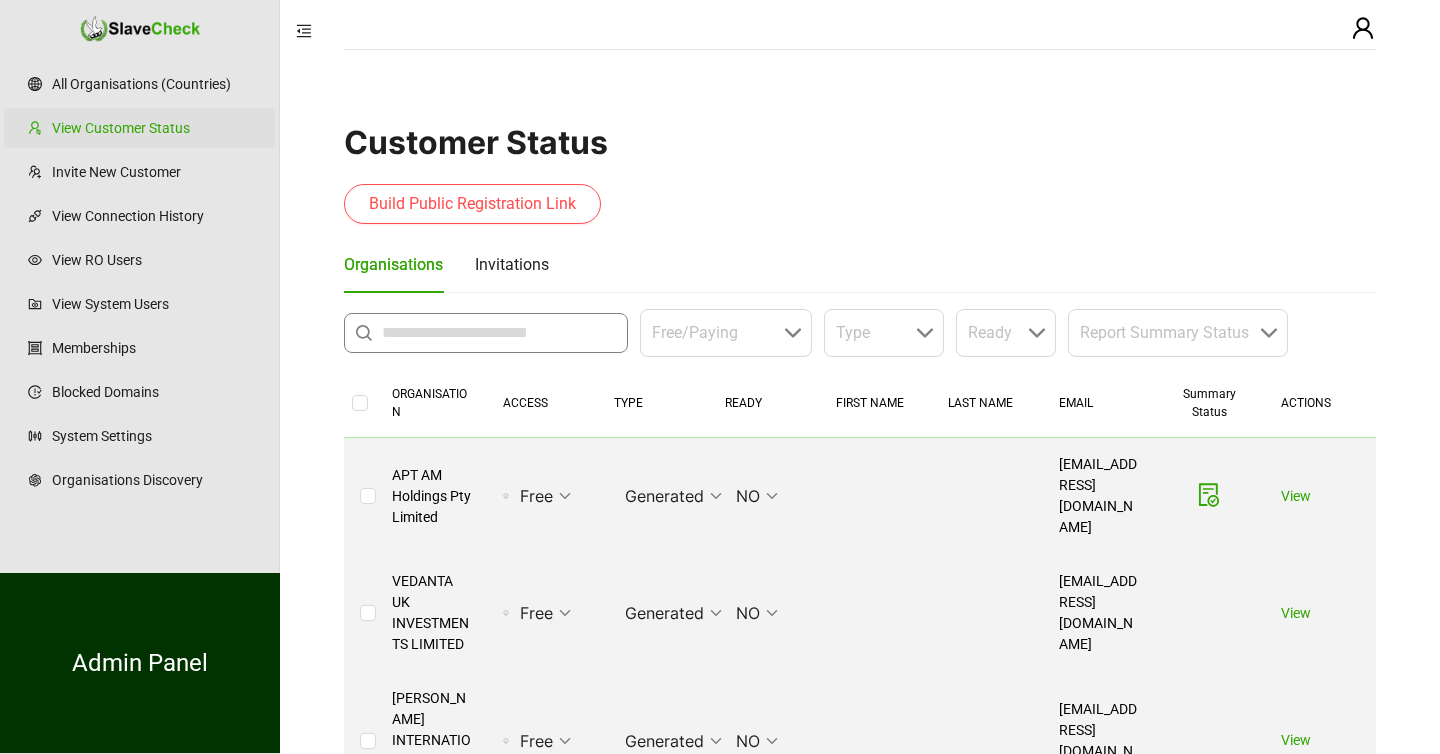 click at bounding box center [499, 333] 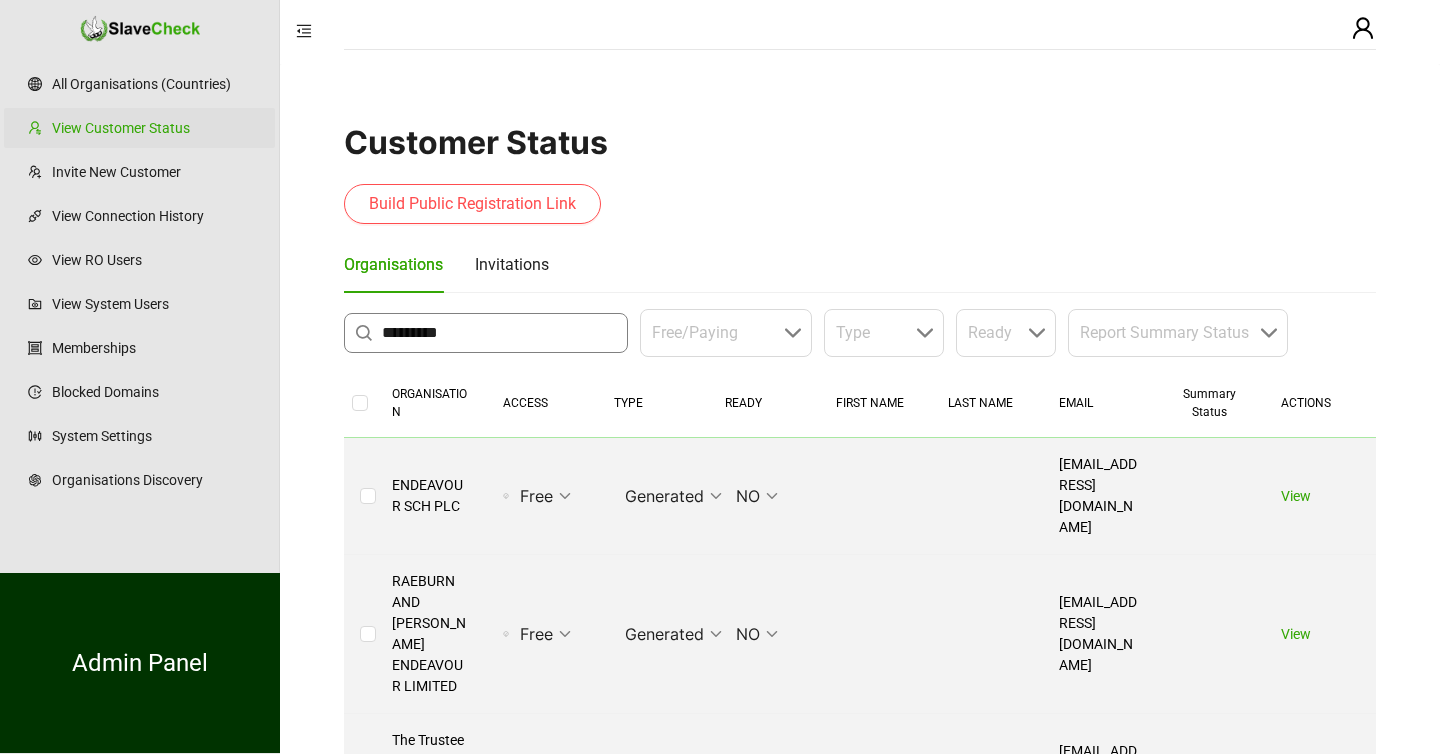 click on "*********" at bounding box center [499, 333] 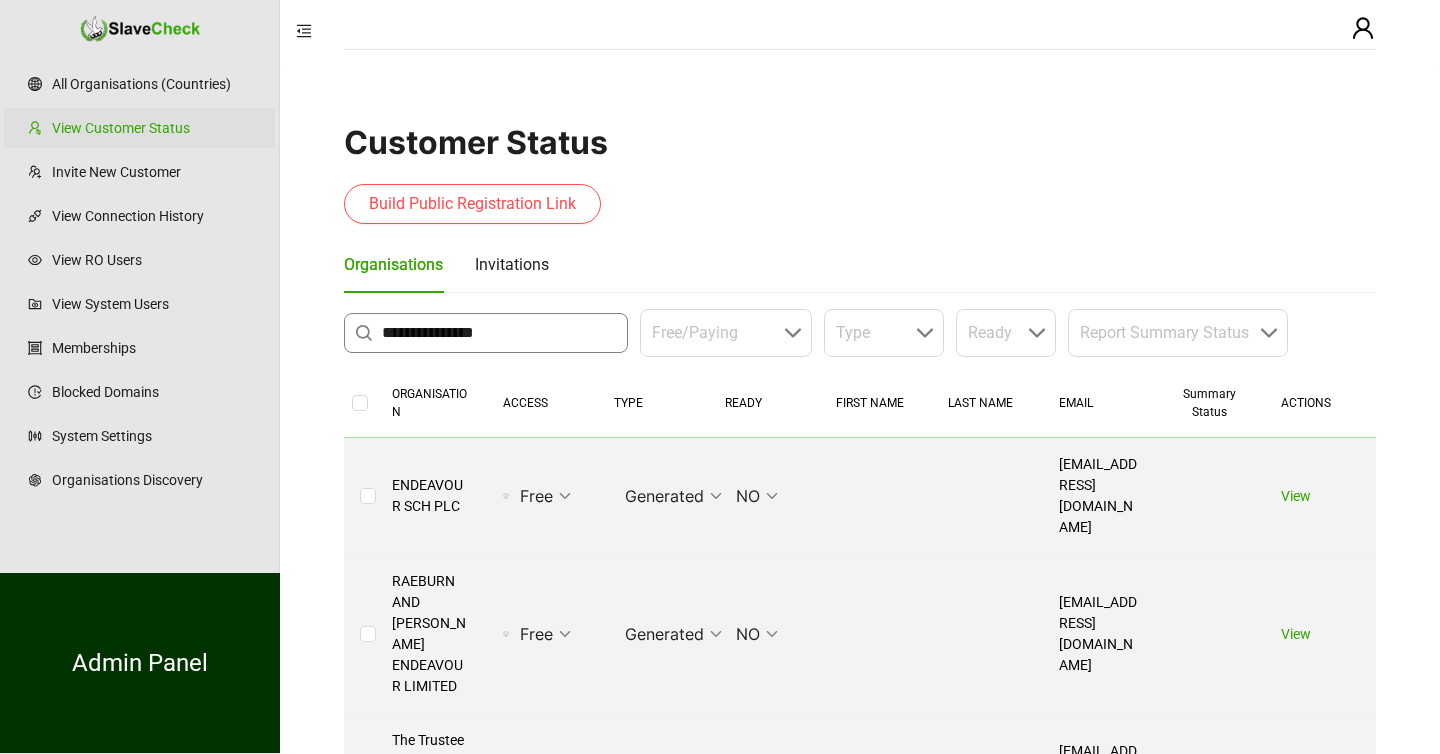 type on "**********" 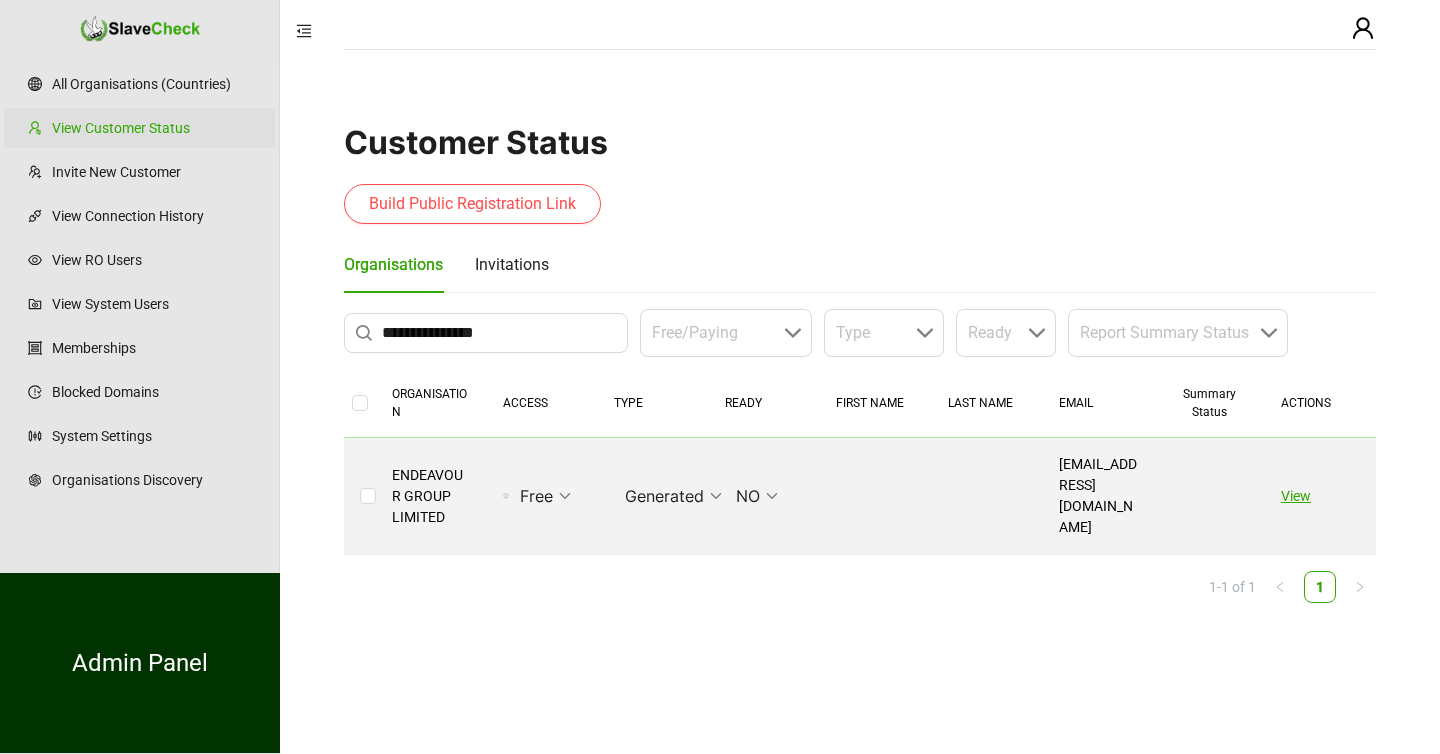 click on "View" at bounding box center [1296, 496] 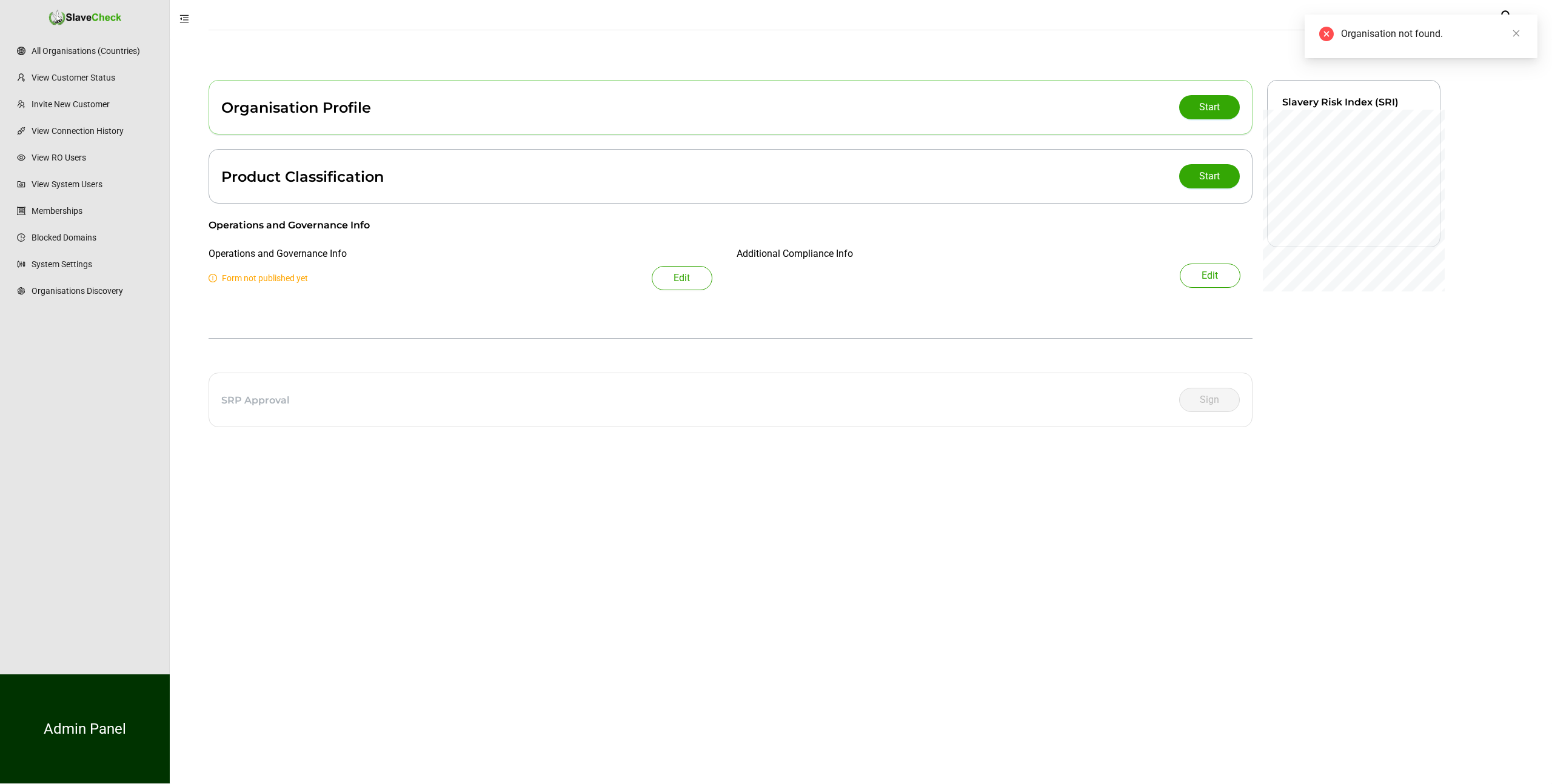 scroll, scrollTop: 0, scrollLeft: 0, axis: both 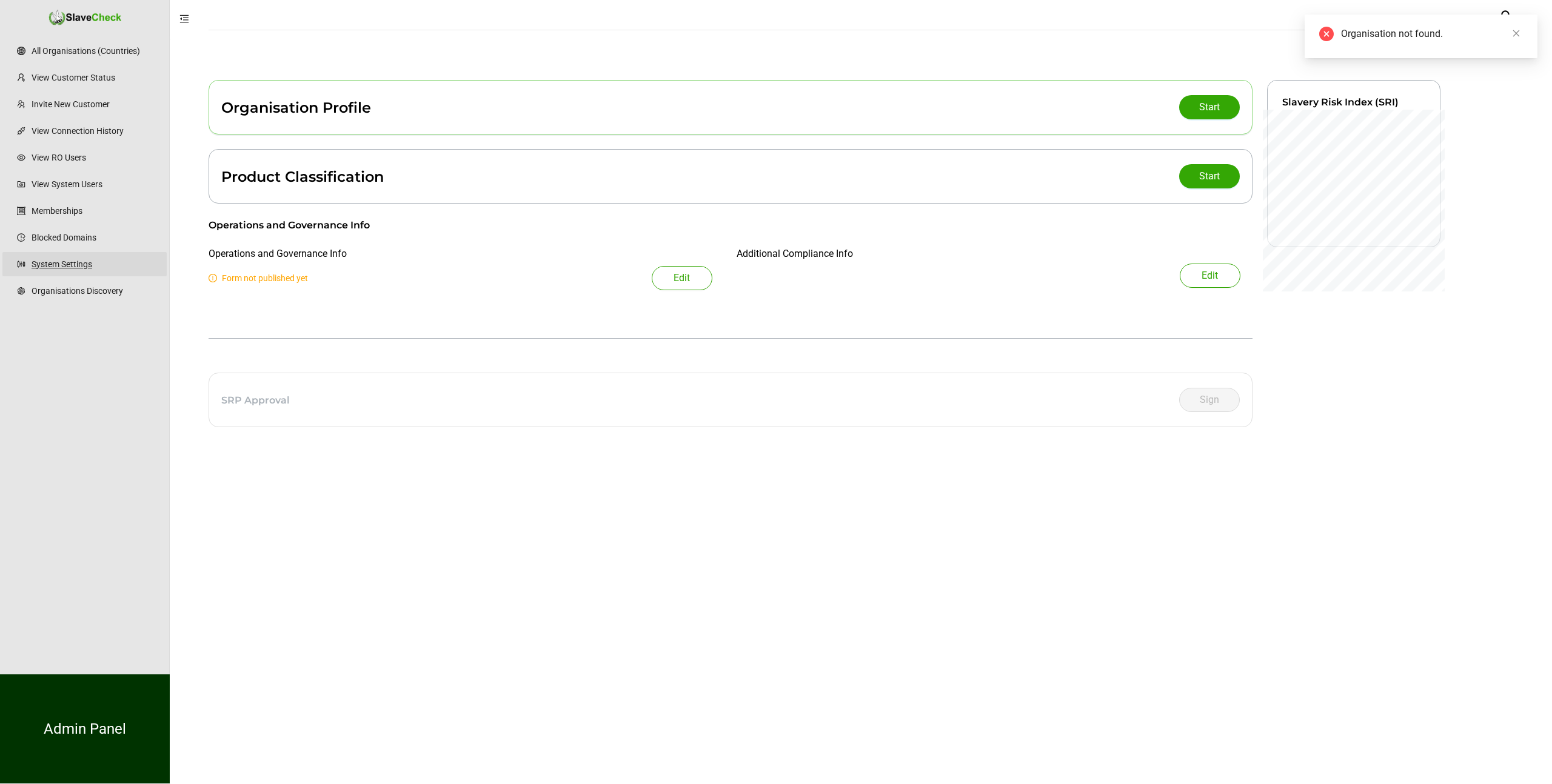 click on "System Settings" at bounding box center (94, 264) 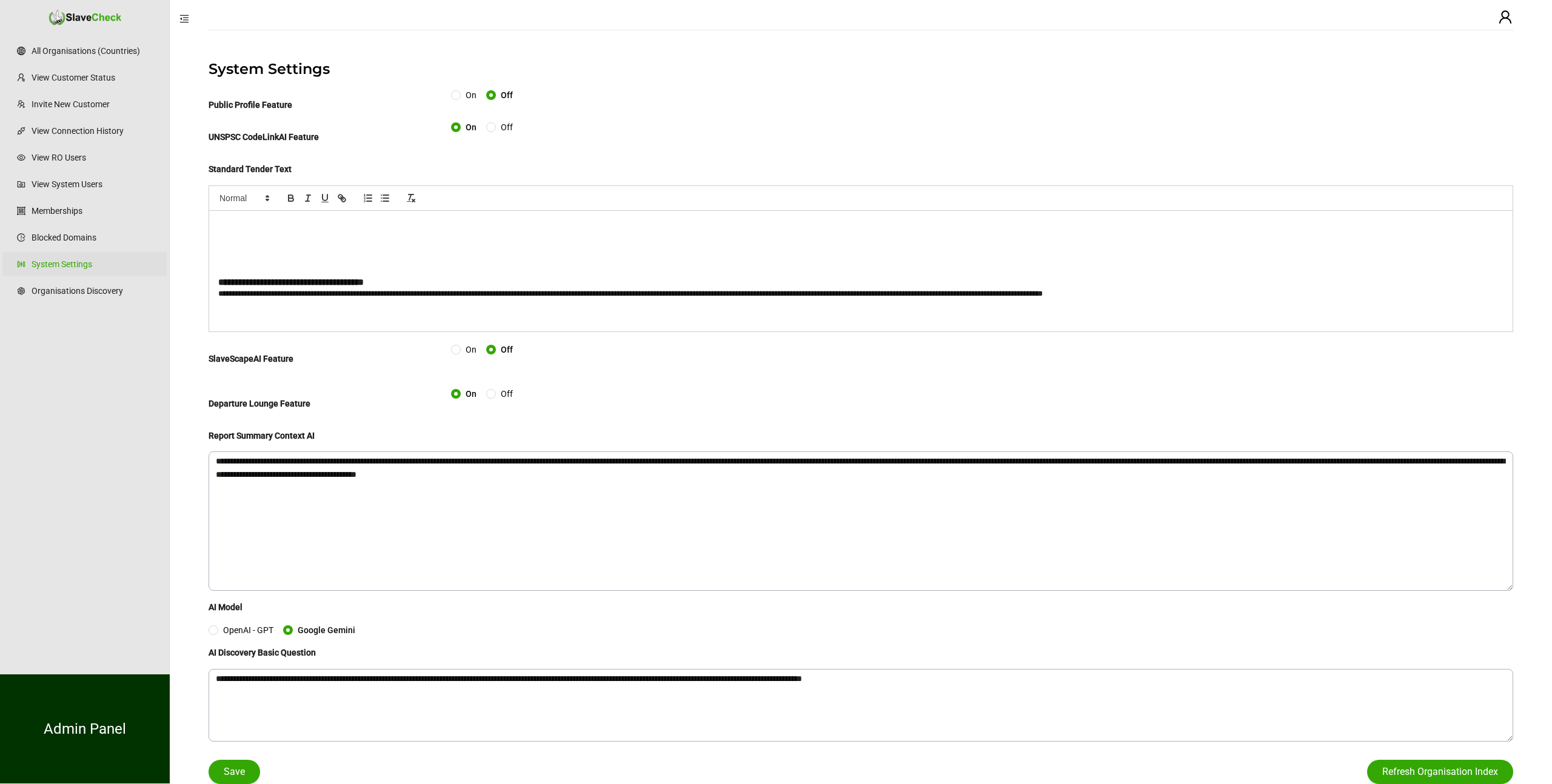 scroll, scrollTop: 0, scrollLeft: 0, axis: both 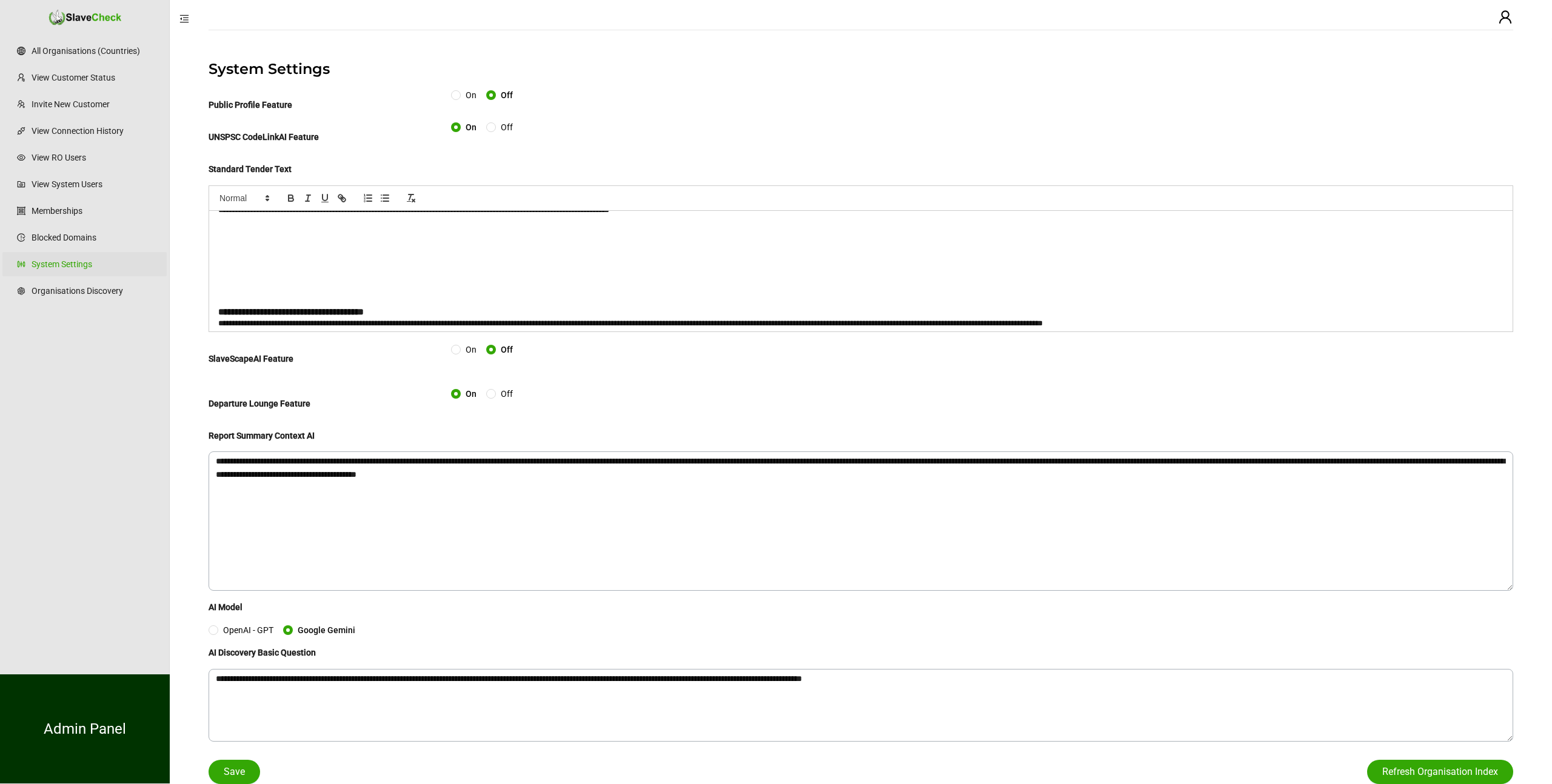 click at bounding box center [861, 288] 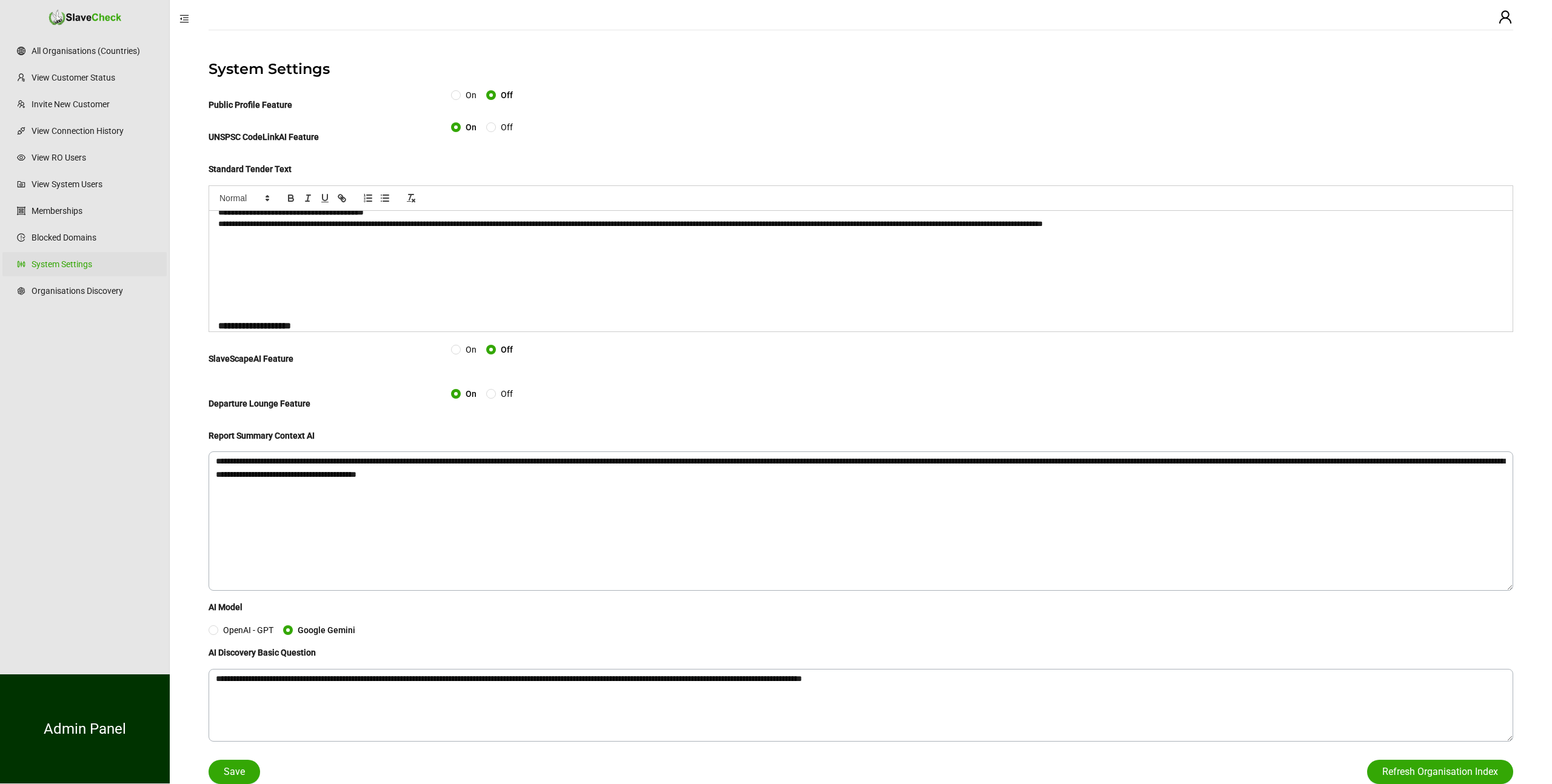 scroll, scrollTop: 94, scrollLeft: 0, axis: vertical 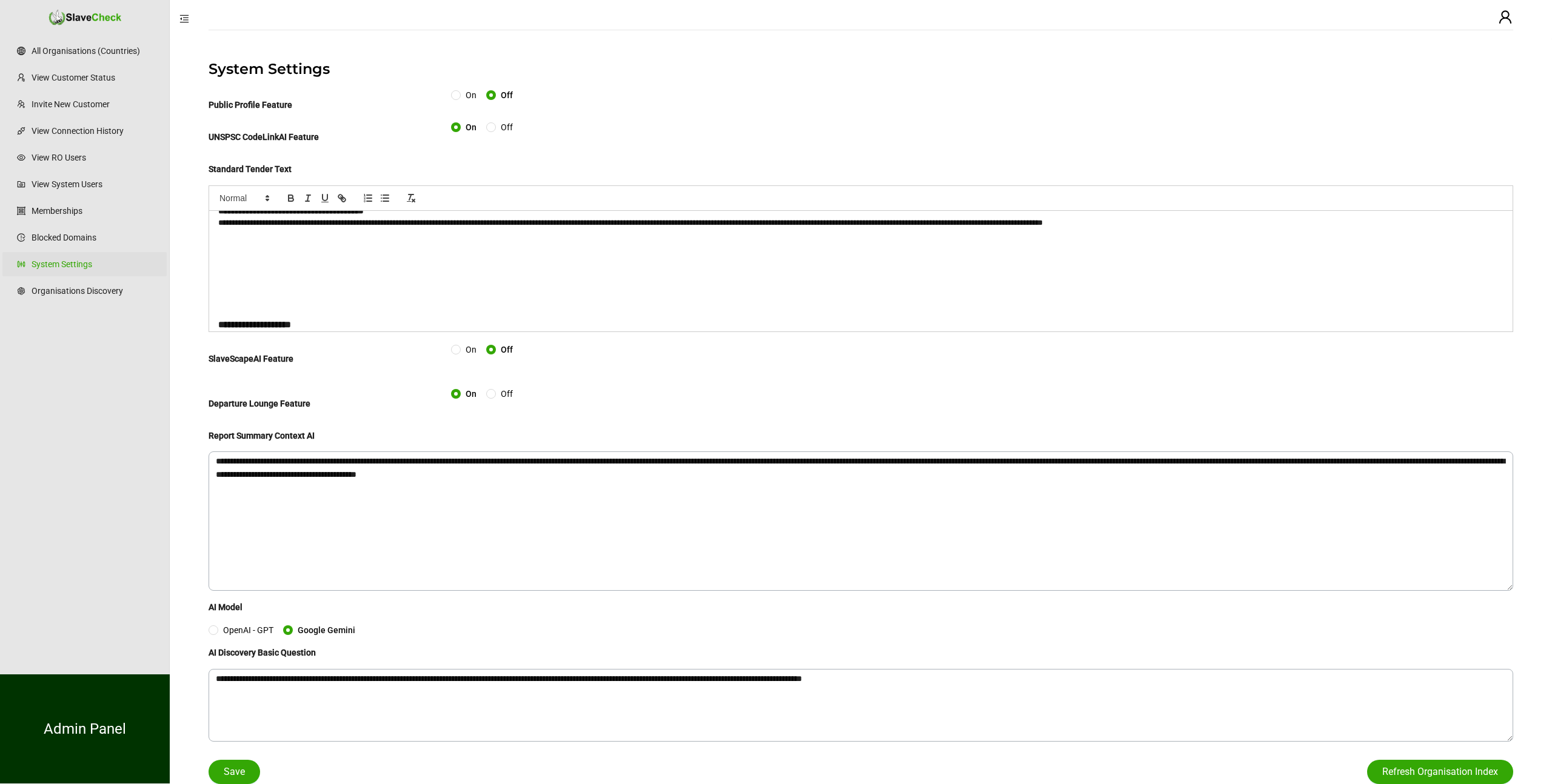 click at bounding box center (861, 290) 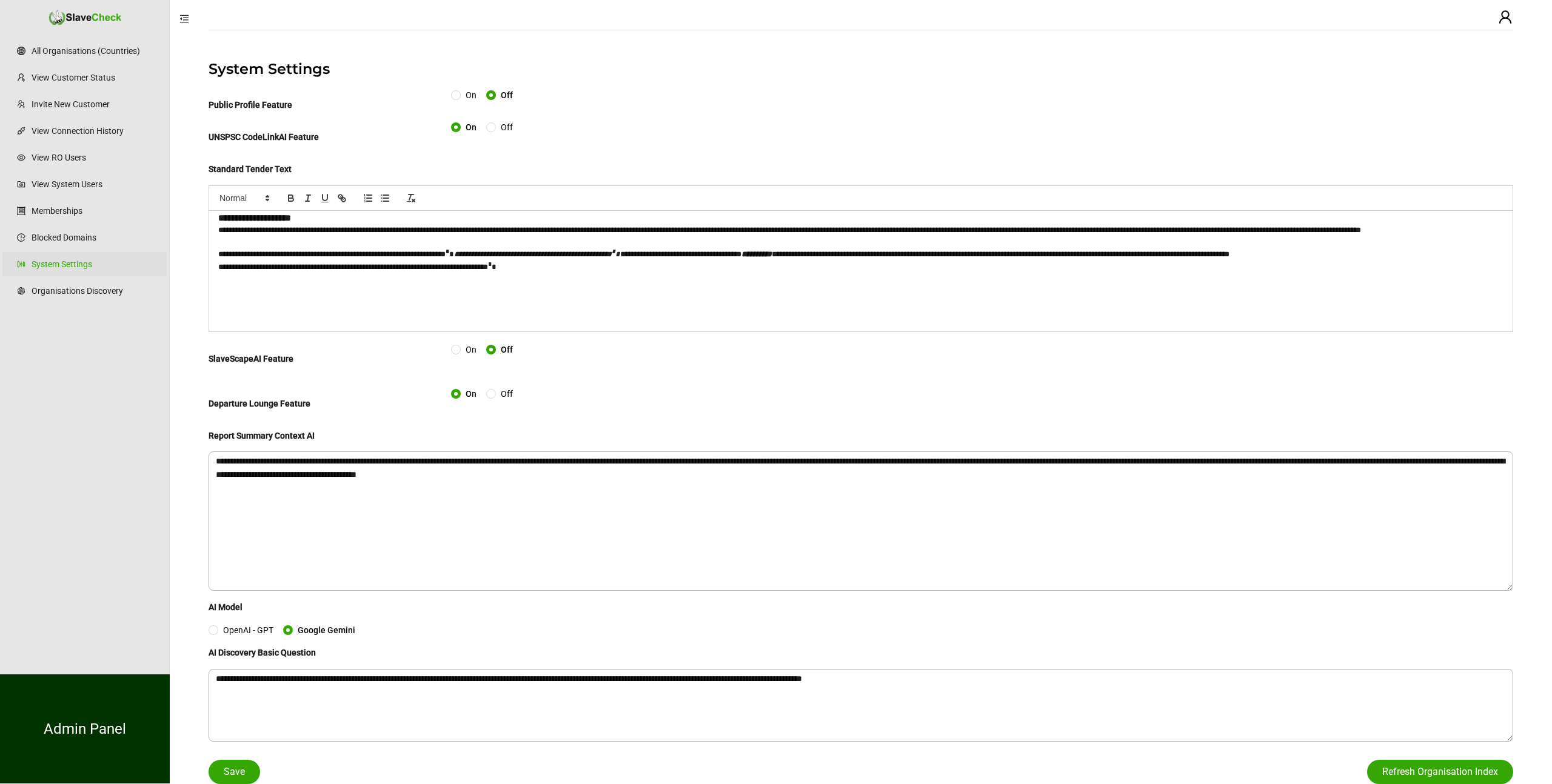 scroll, scrollTop: 141, scrollLeft: 0, axis: vertical 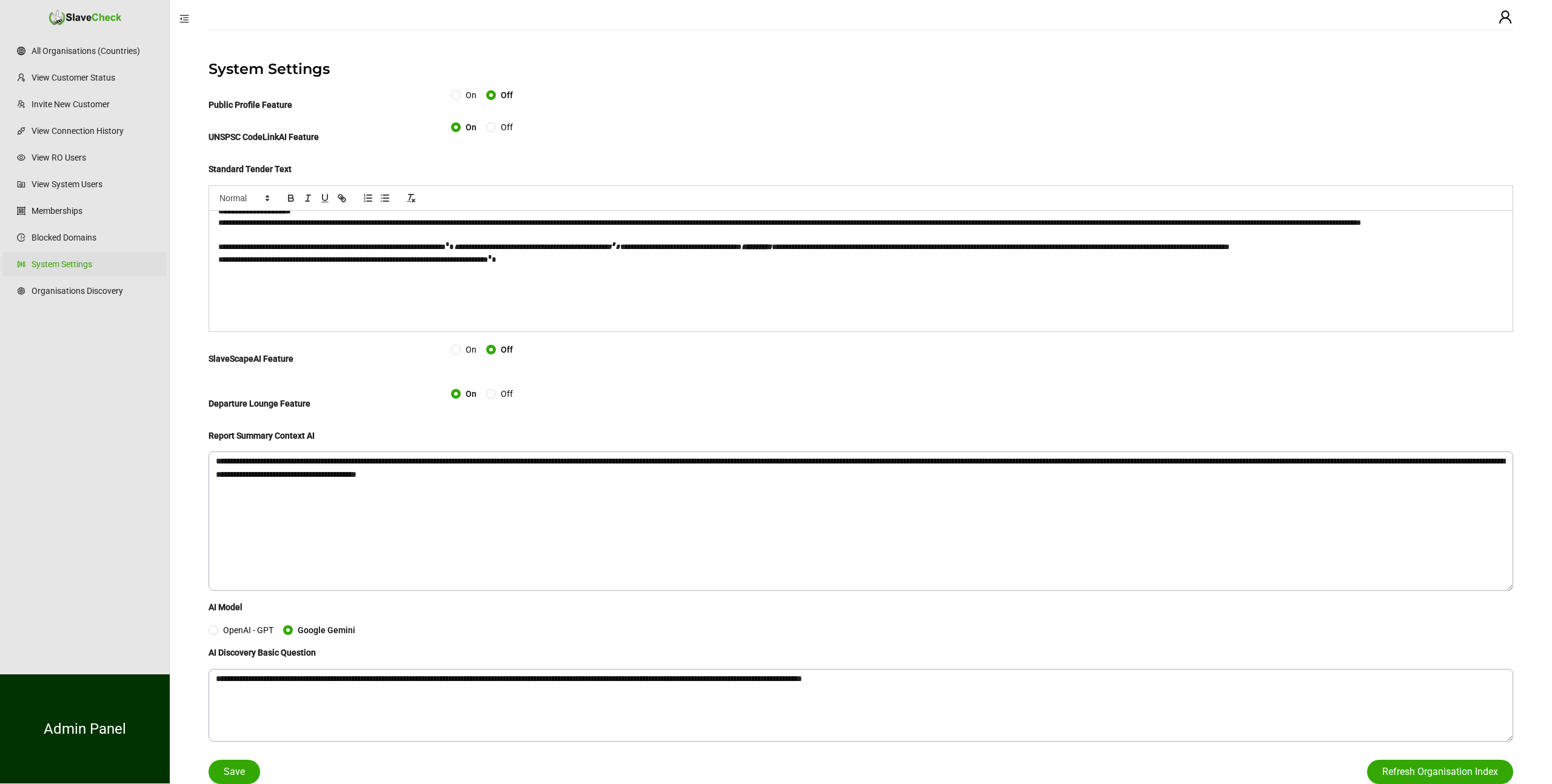 click at bounding box center (861, 305) 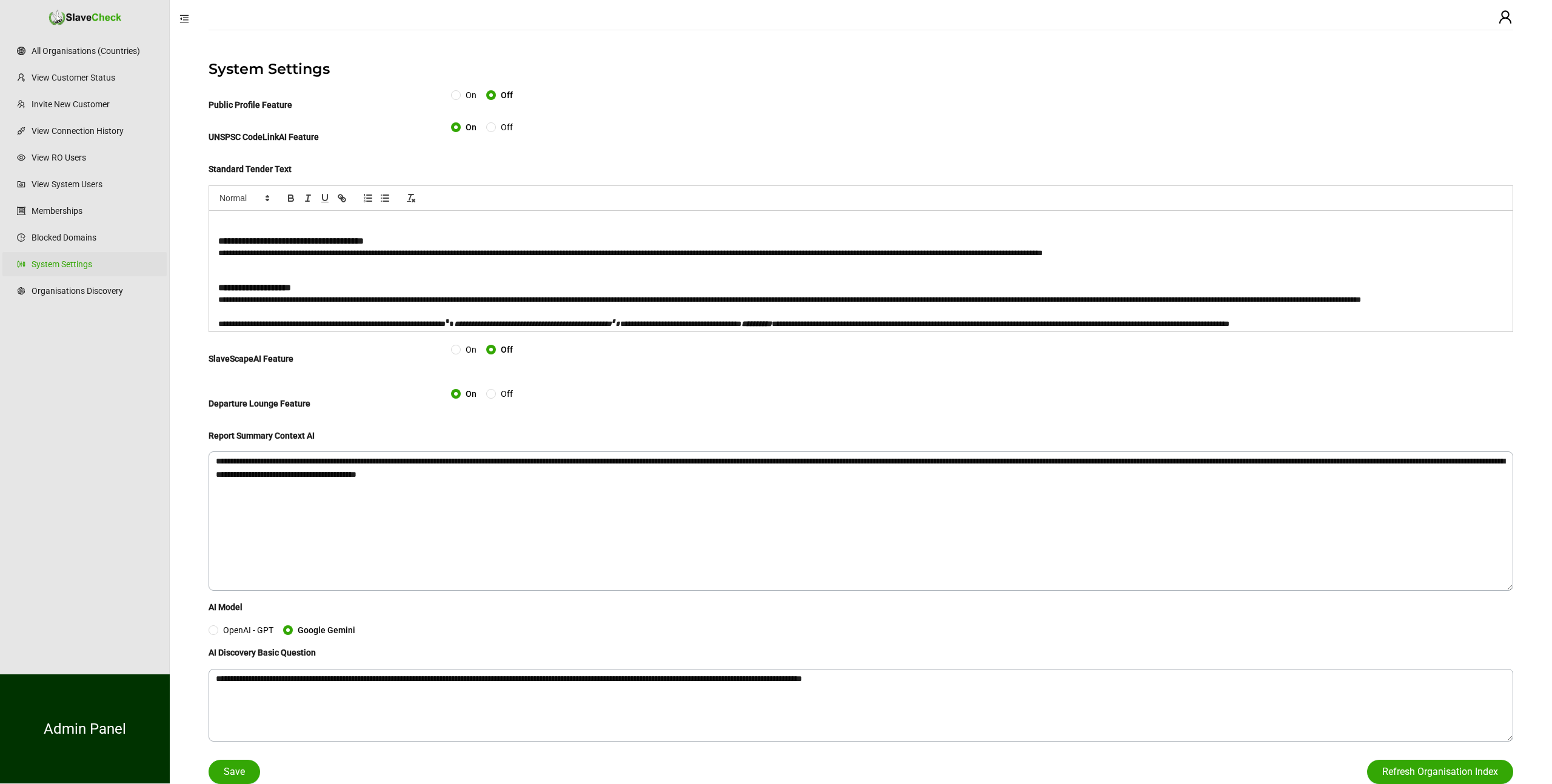 scroll, scrollTop: 0, scrollLeft: 0, axis: both 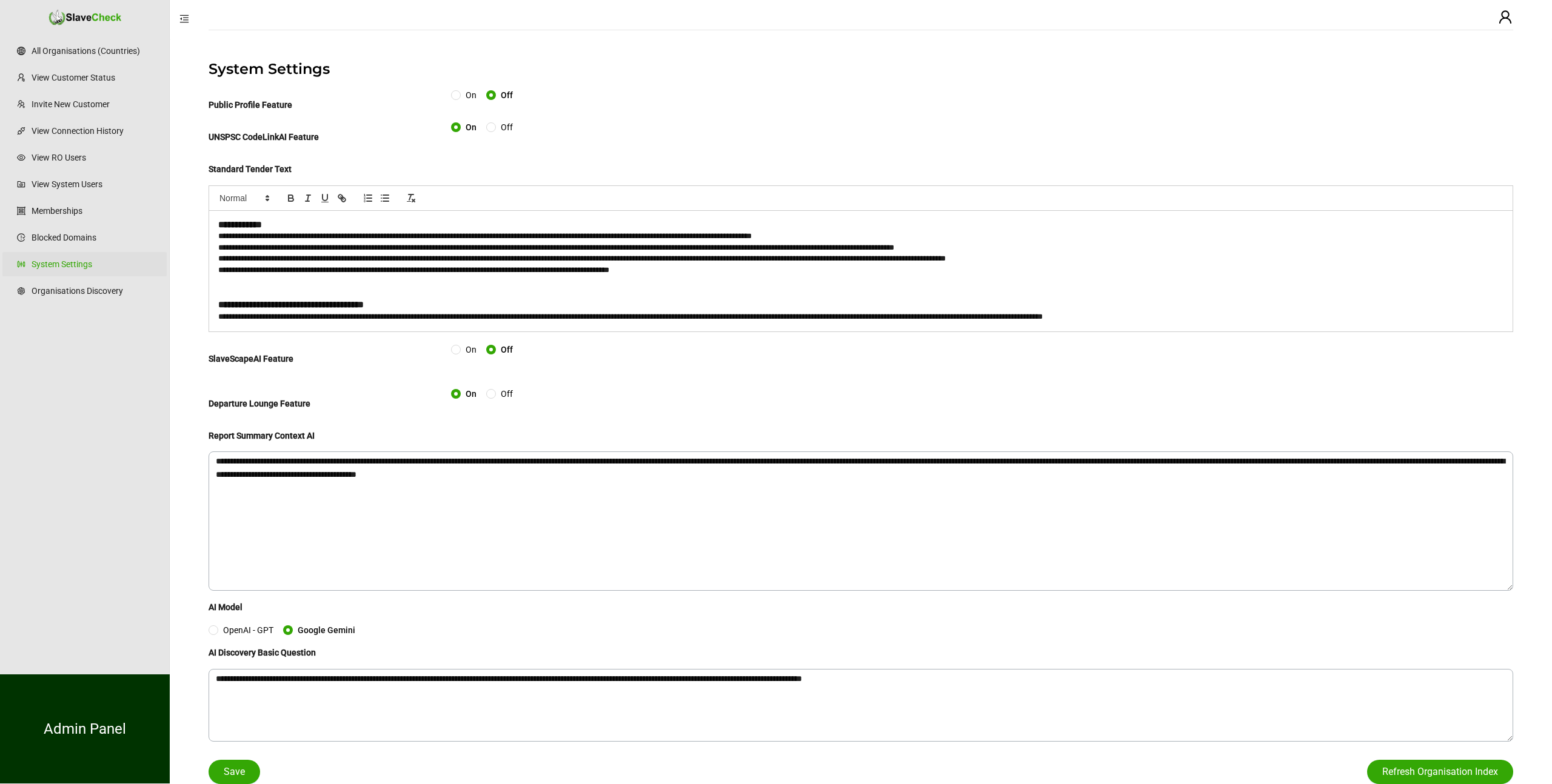 click at bounding box center [861, 281] 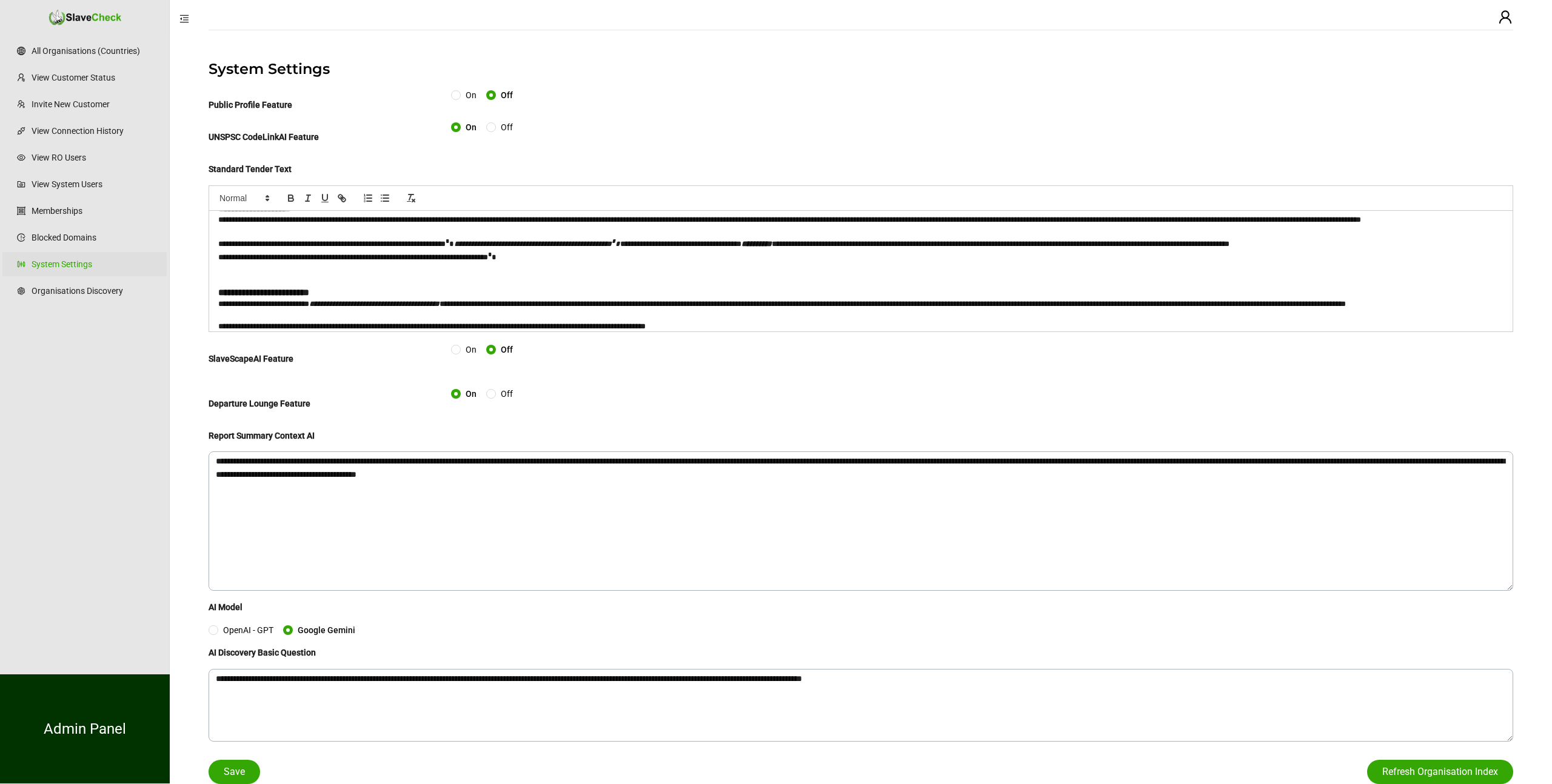scroll, scrollTop: 140, scrollLeft: 0, axis: vertical 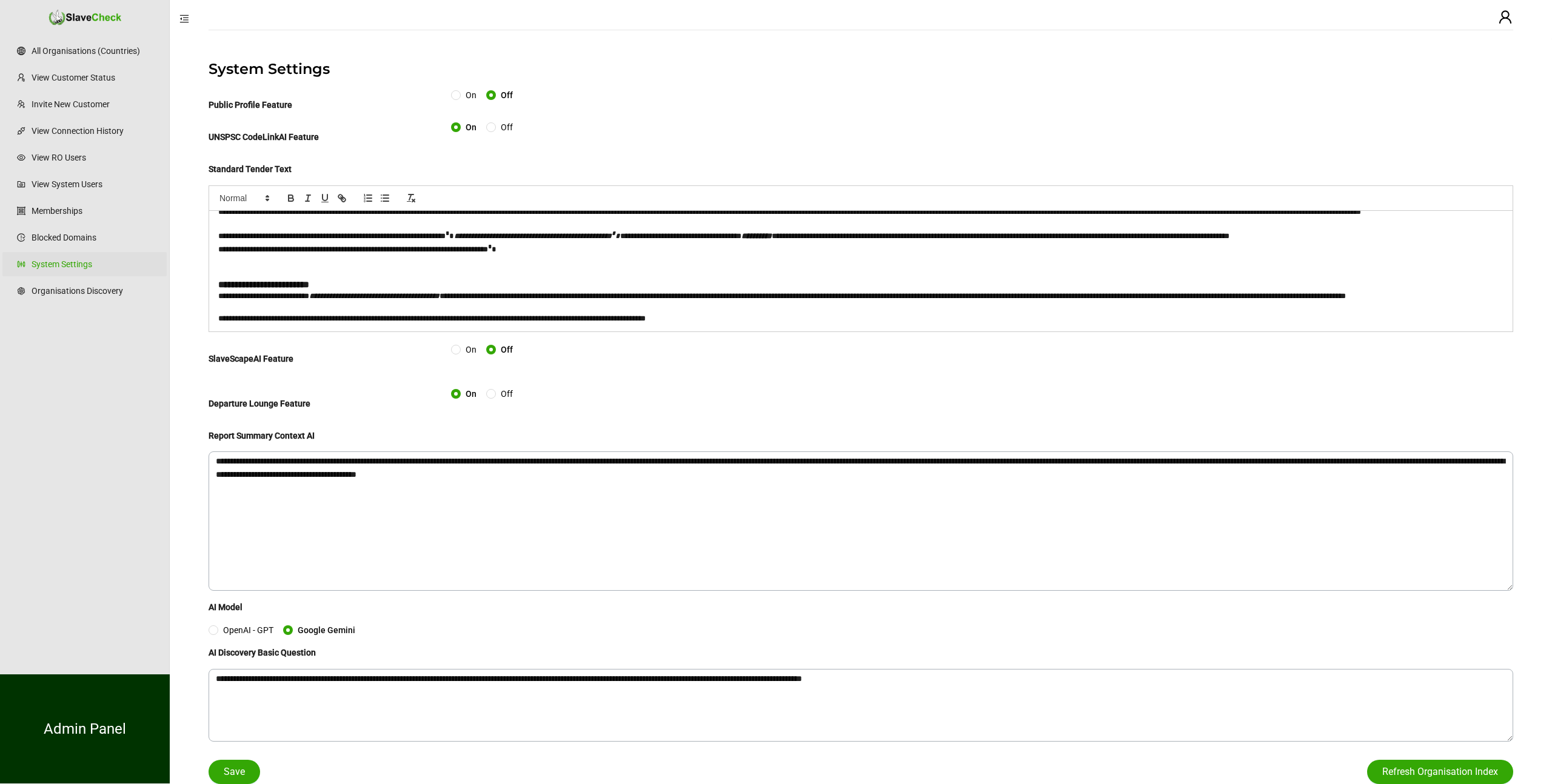 click at bounding box center [861, 261] 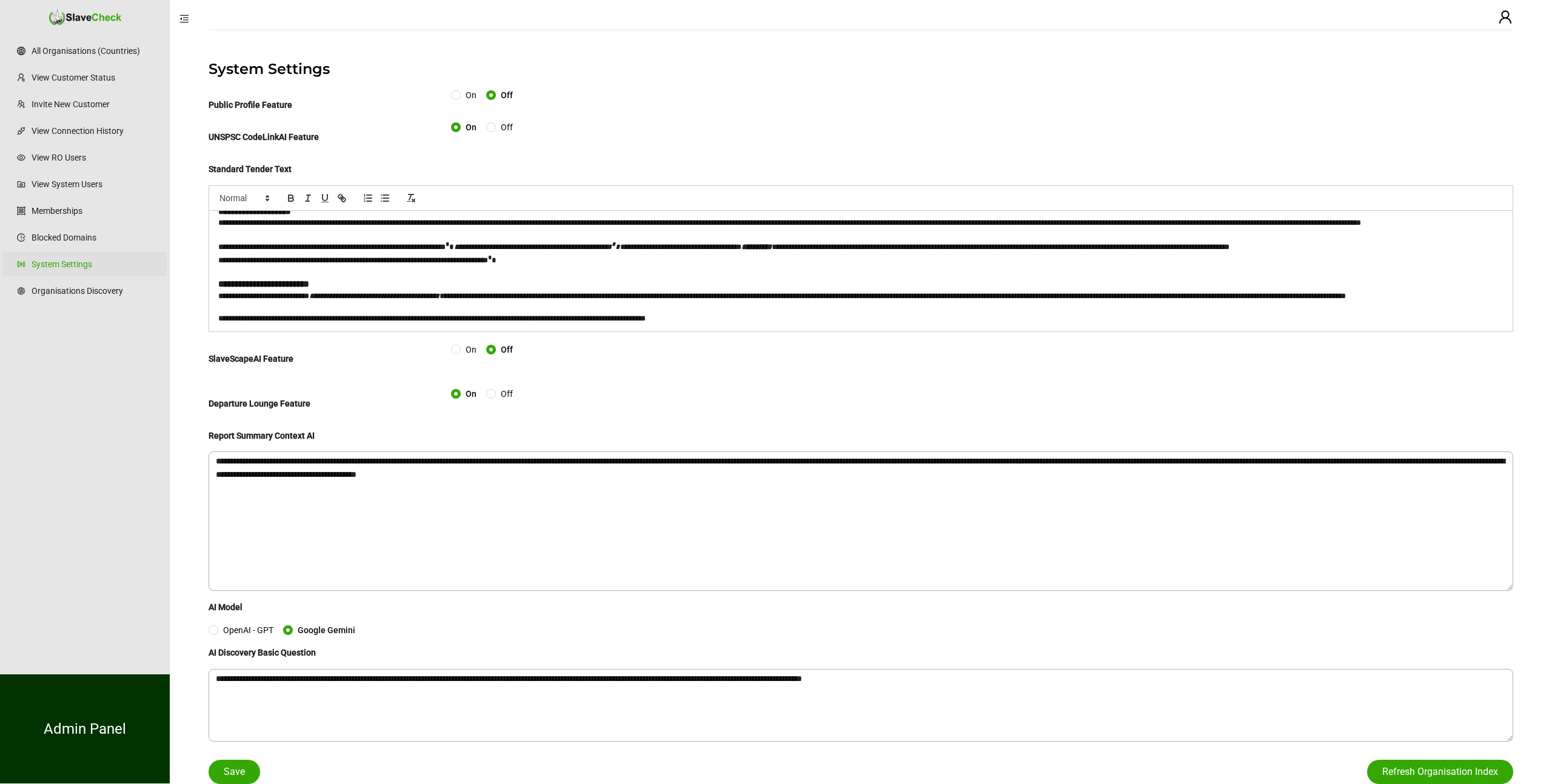 scroll, scrollTop: 129, scrollLeft: 0, axis: vertical 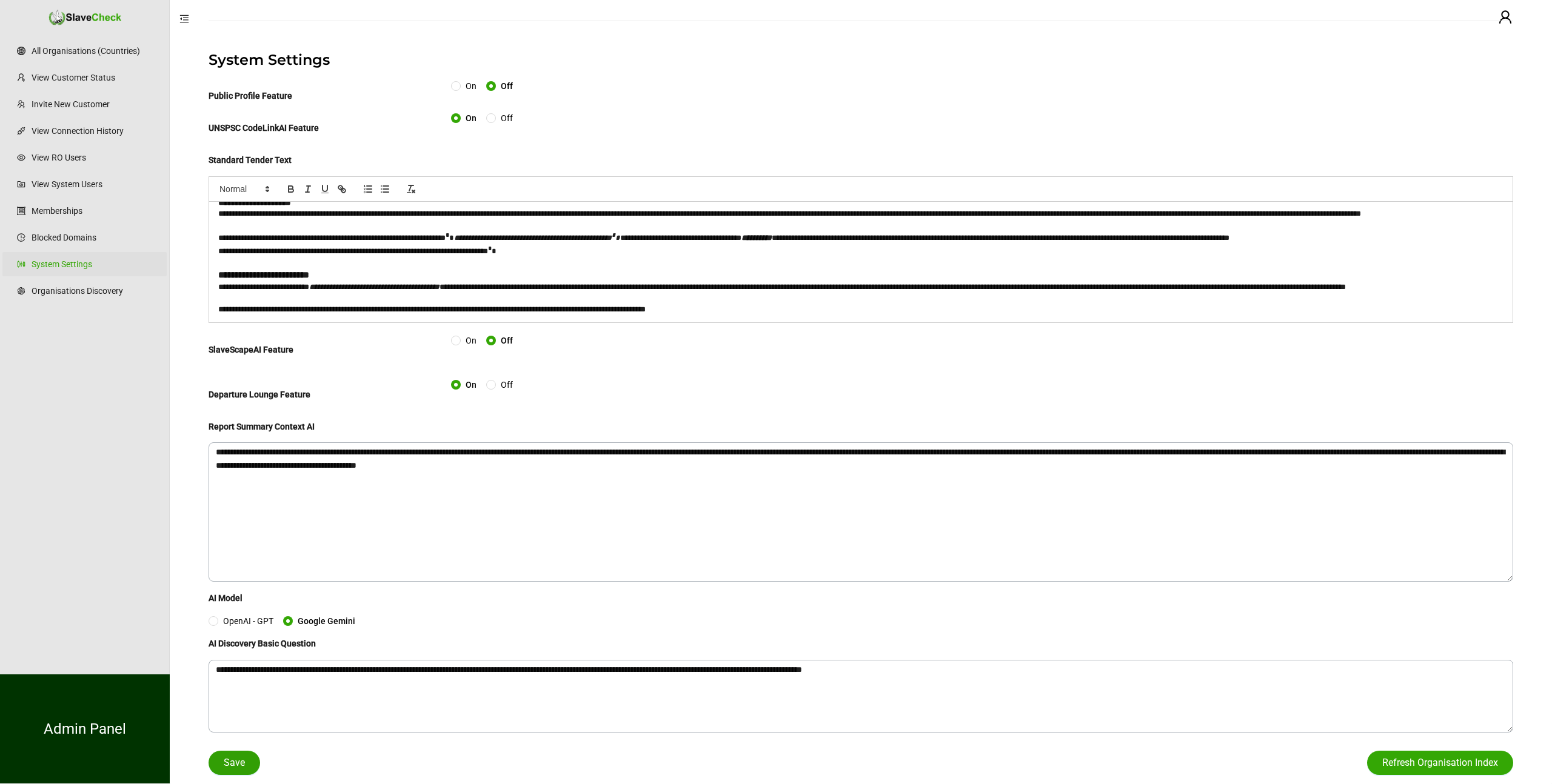 click on "Save" at bounding box center (234, 763) 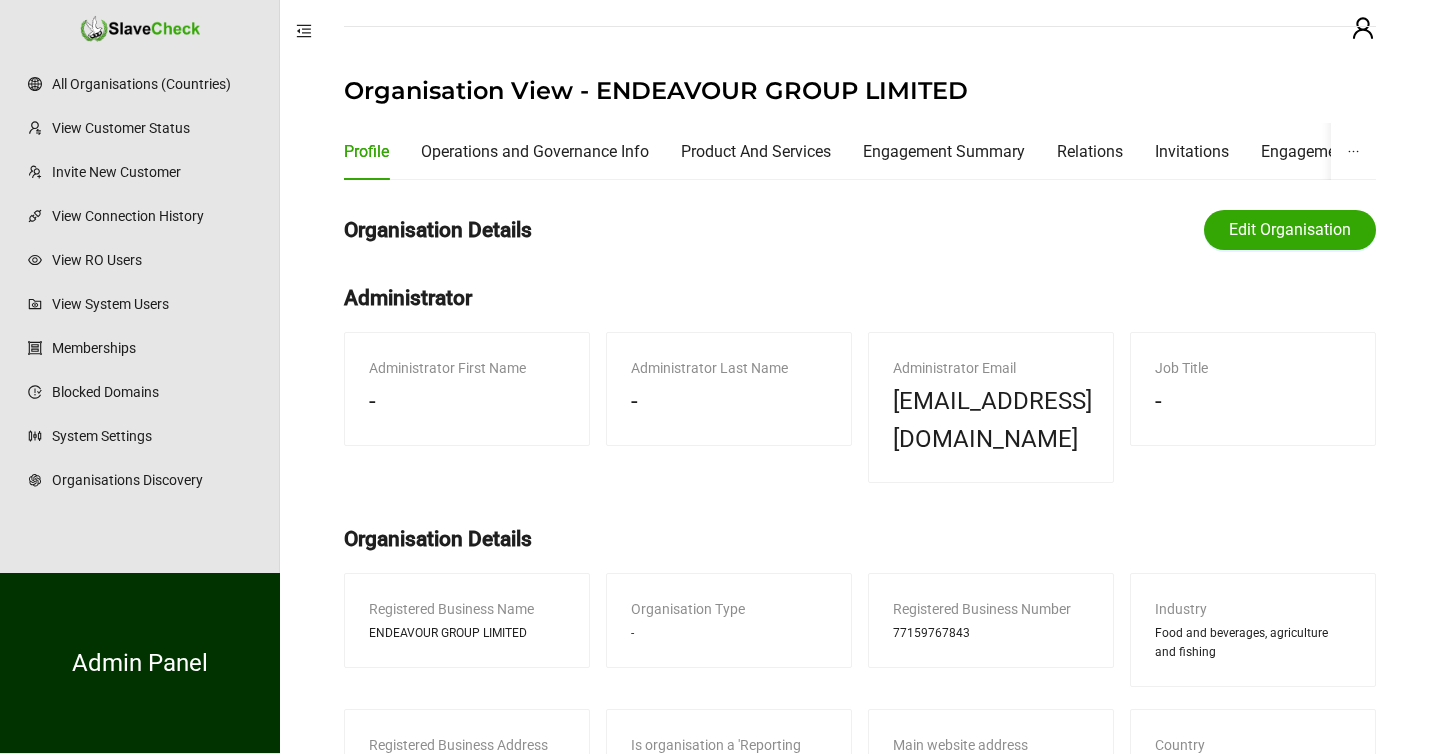 scroll, scrollTop: 0, scrollLeft: 0, axis: both 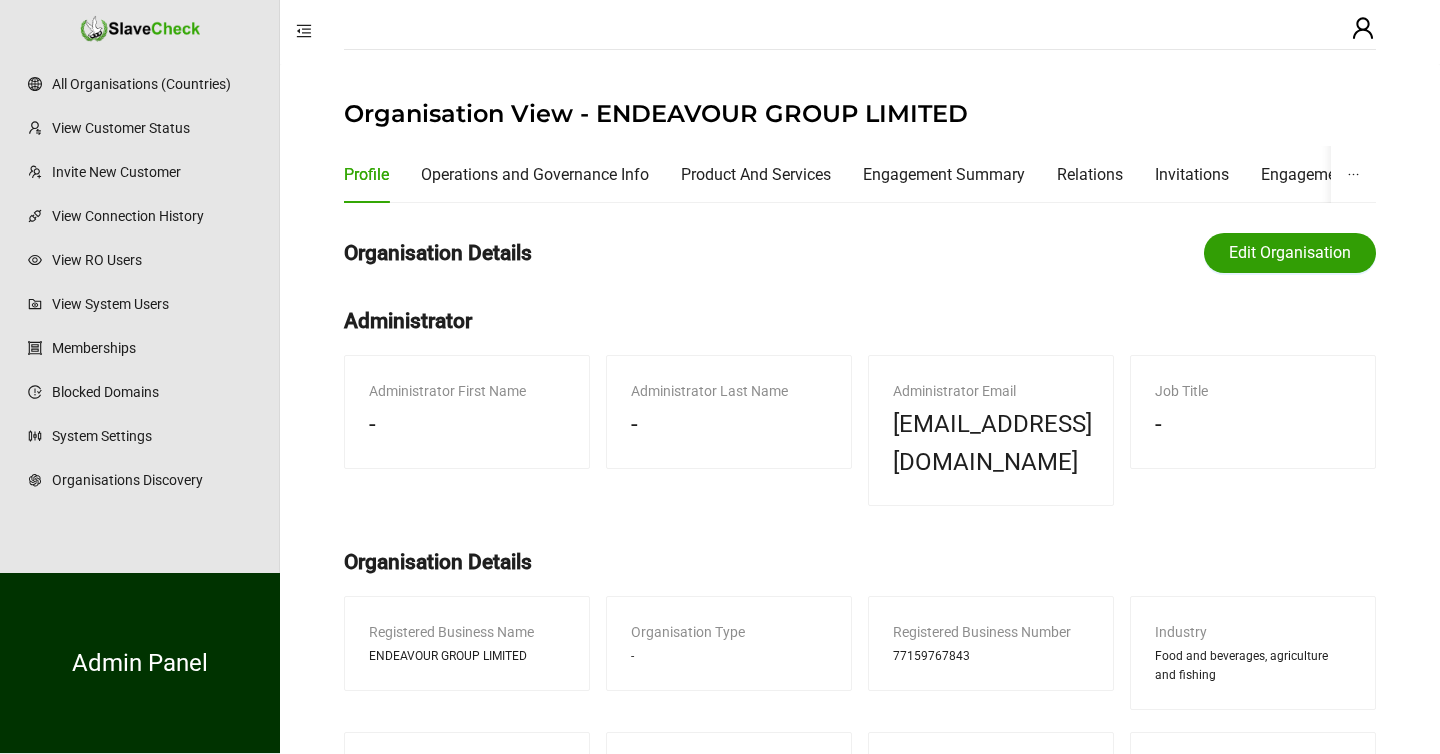 click on "Edit Organisation" at bounding box center [1290, 253] 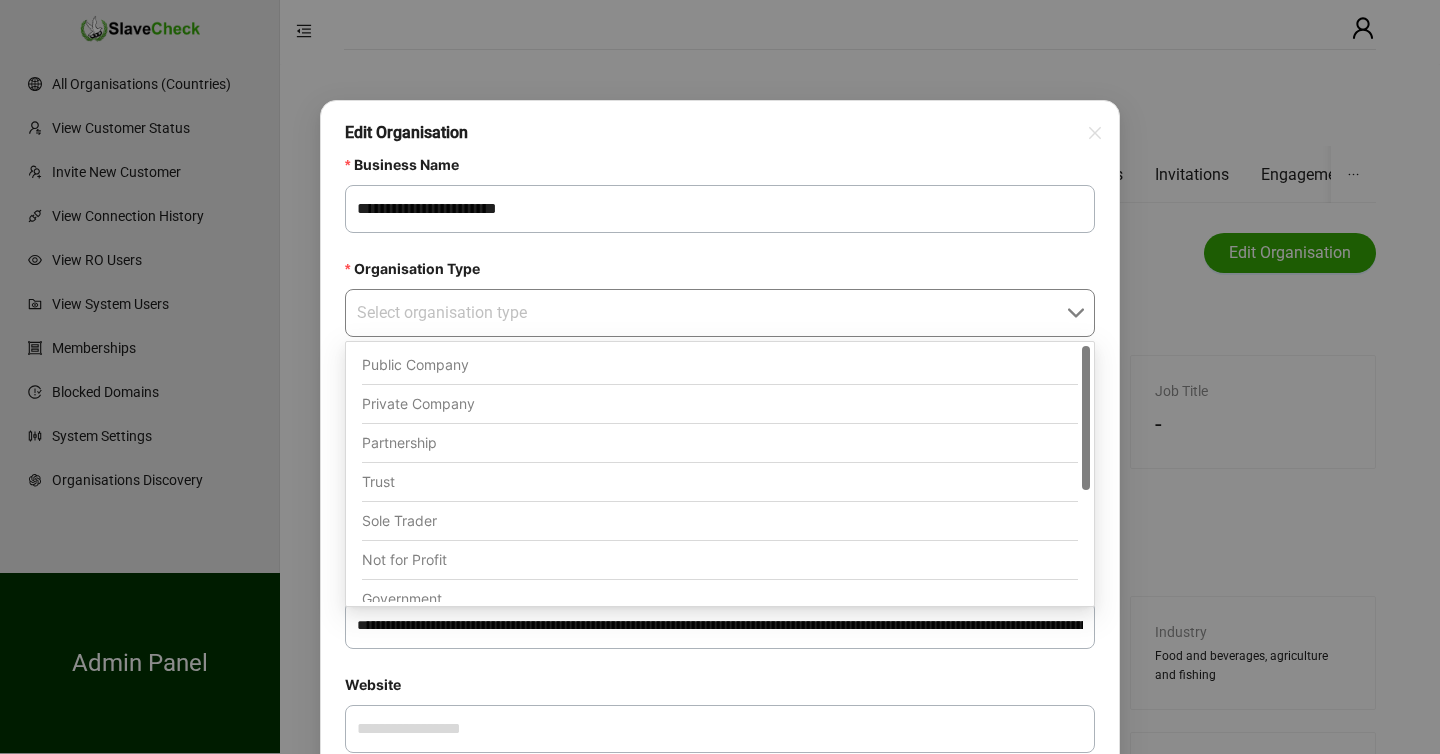click on "Organisation Type" at bounding box center [714, 313] 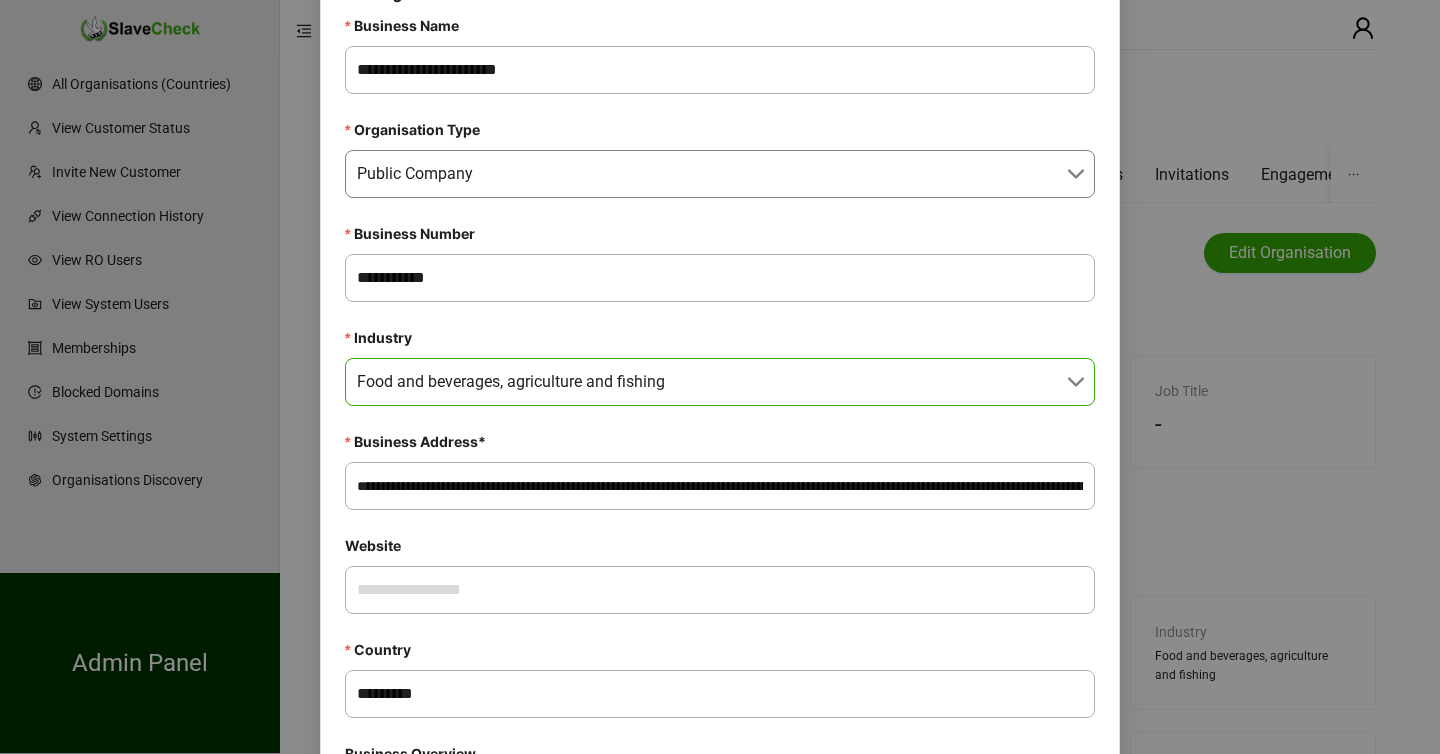 scroll, scrollTop: 143, scrollLeft: 0, axis: vertical 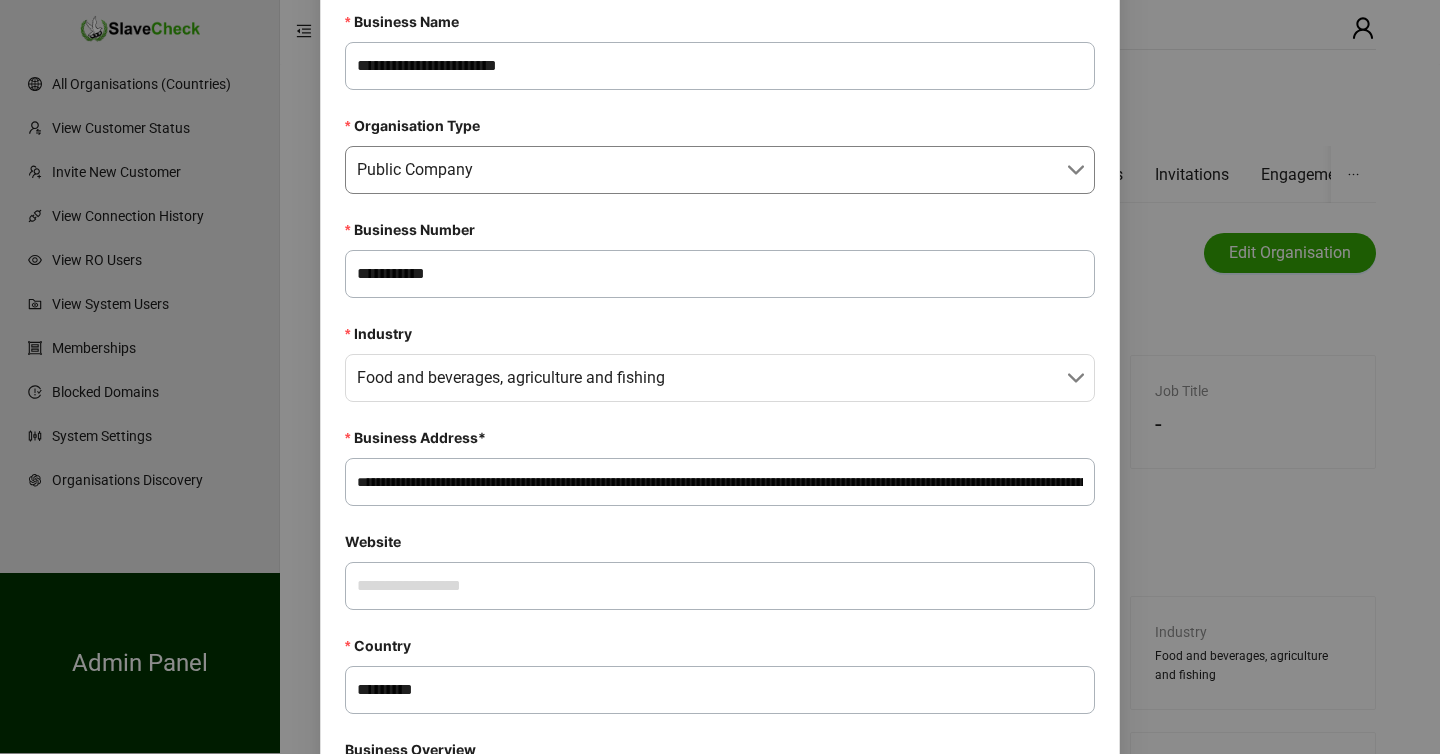 click on "**********" at bounding box center [720, 482] 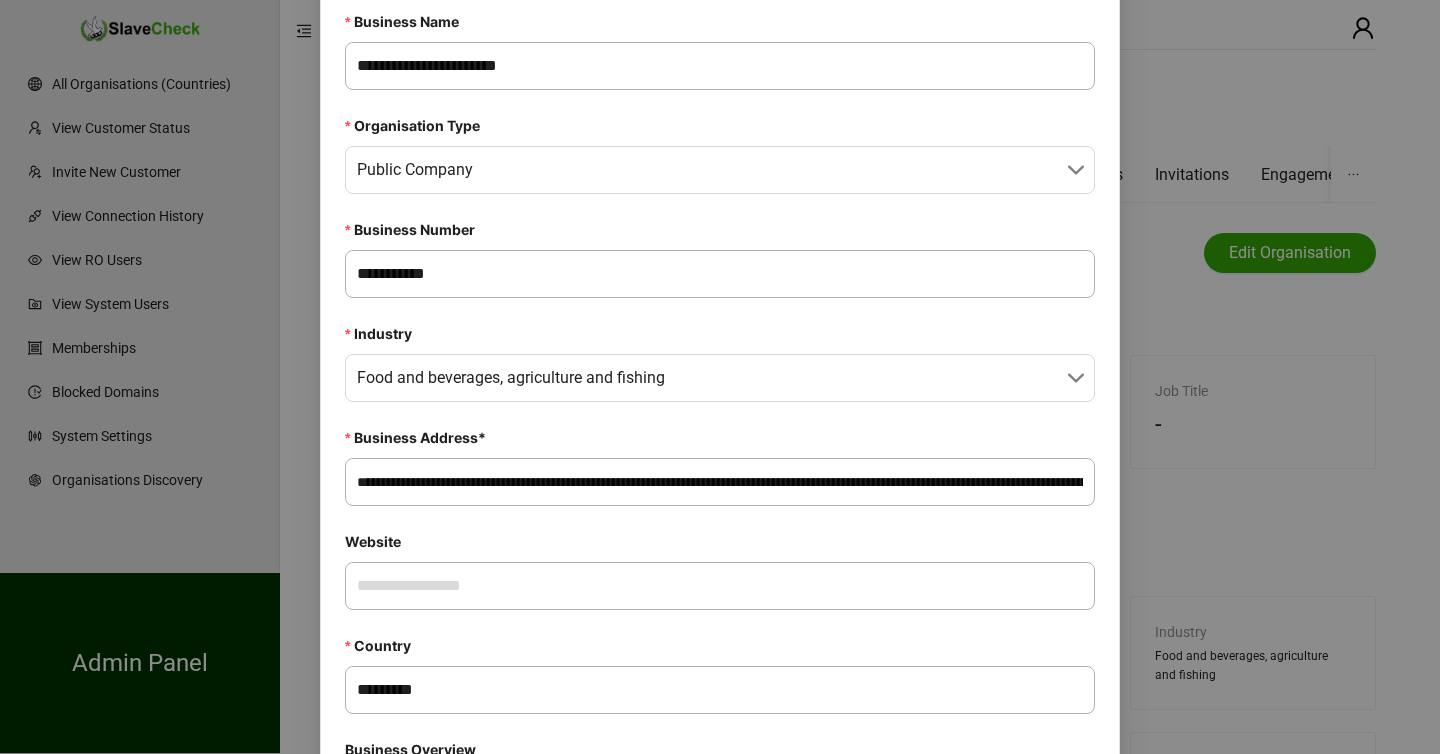 click on "**********" at bounding box center [720, 482] 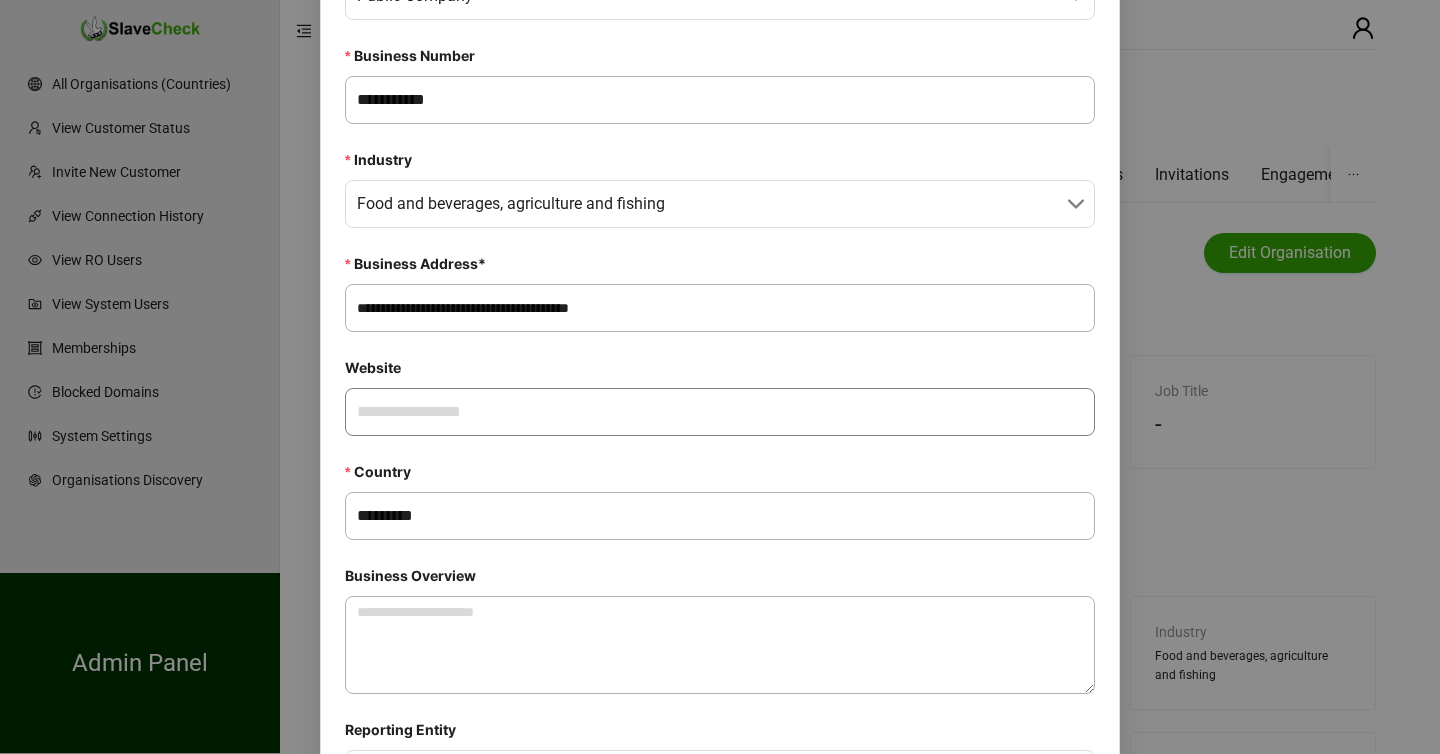 scroll, scrollTop: 344, scrollLeft: 0, axis: vertical 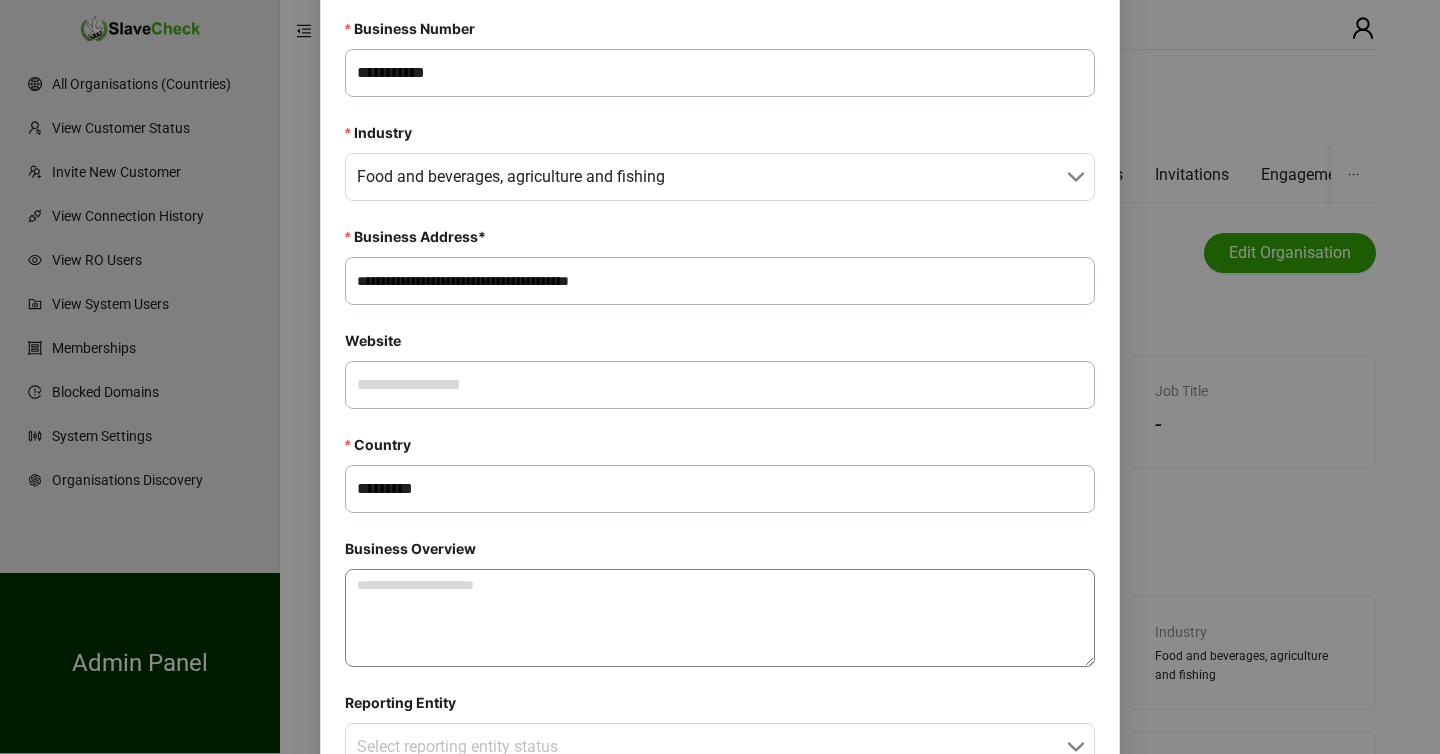 type on "**********" 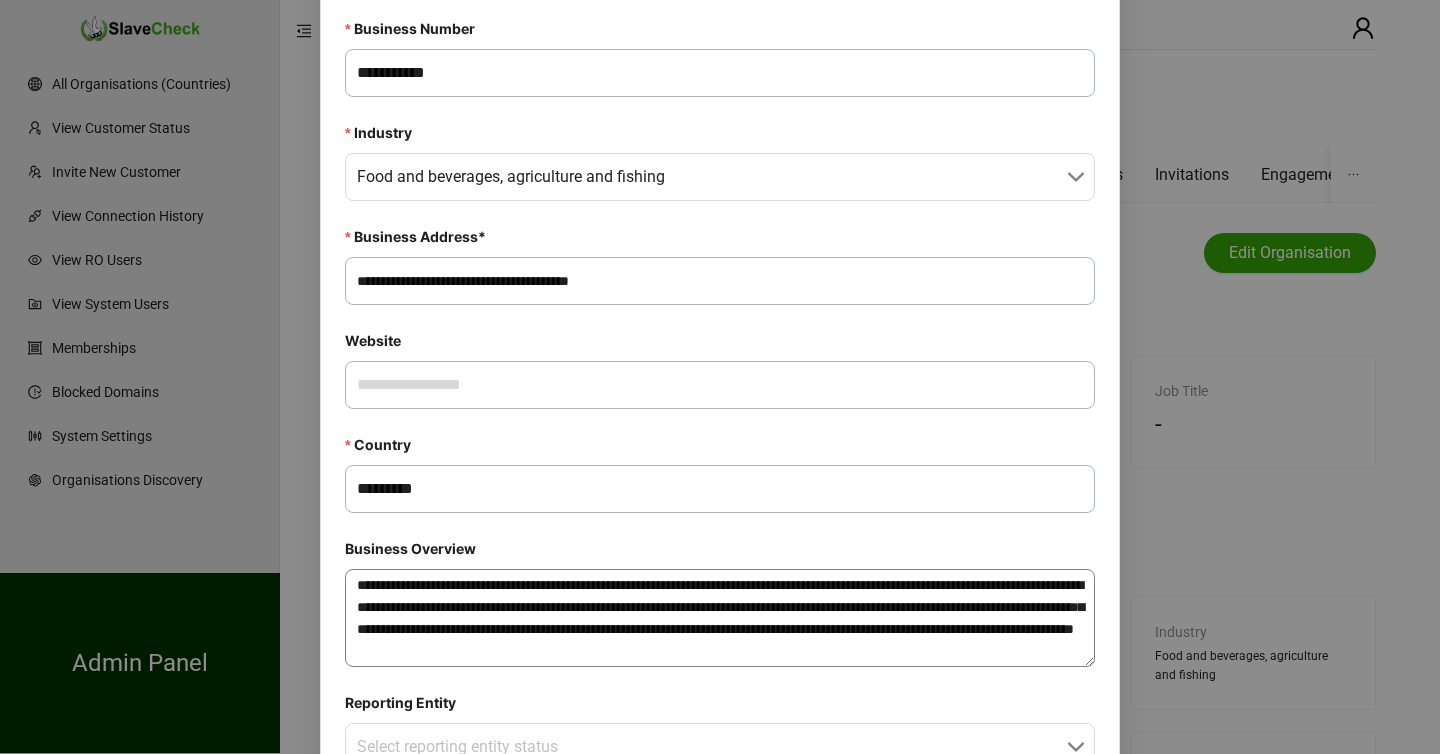 scroll, scrollTop: 15, scrollLeft: 0, axis: vertical 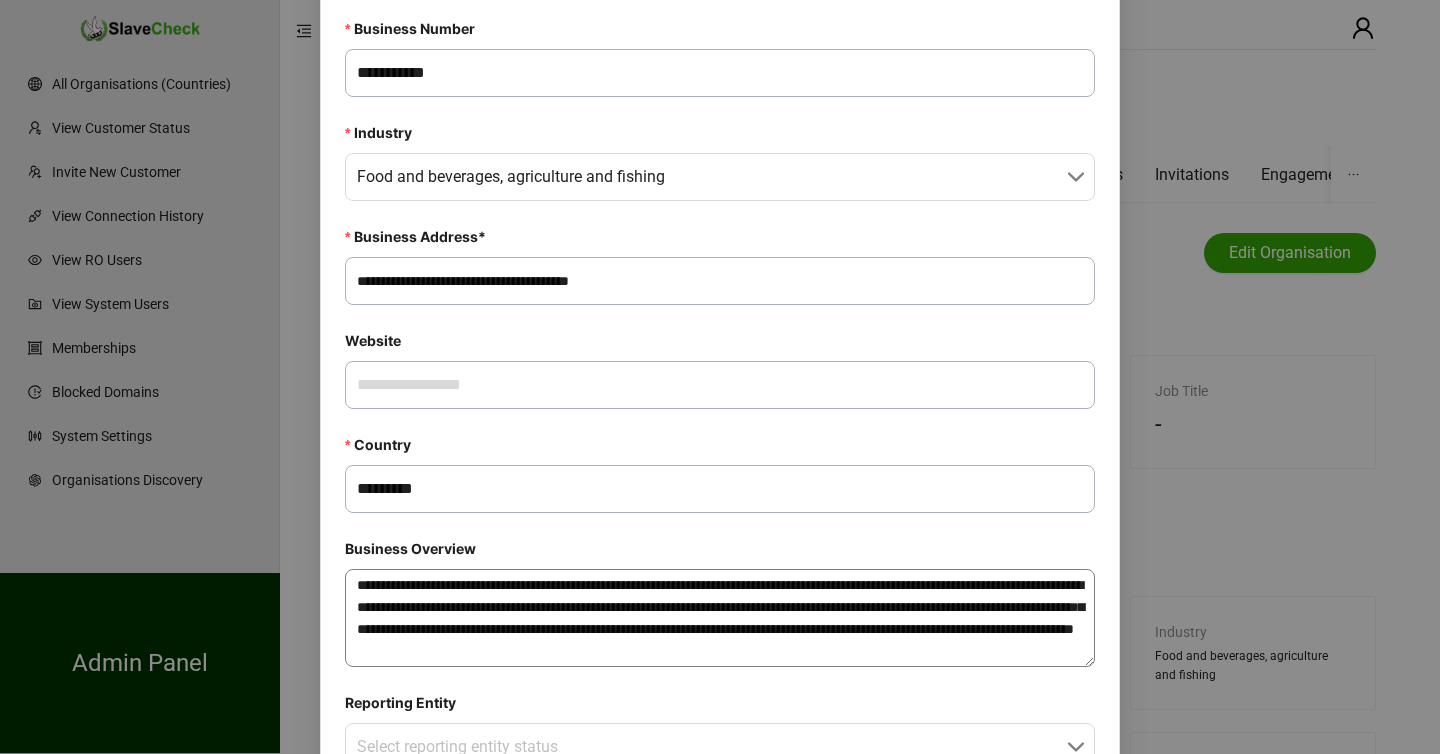 type on "**********" 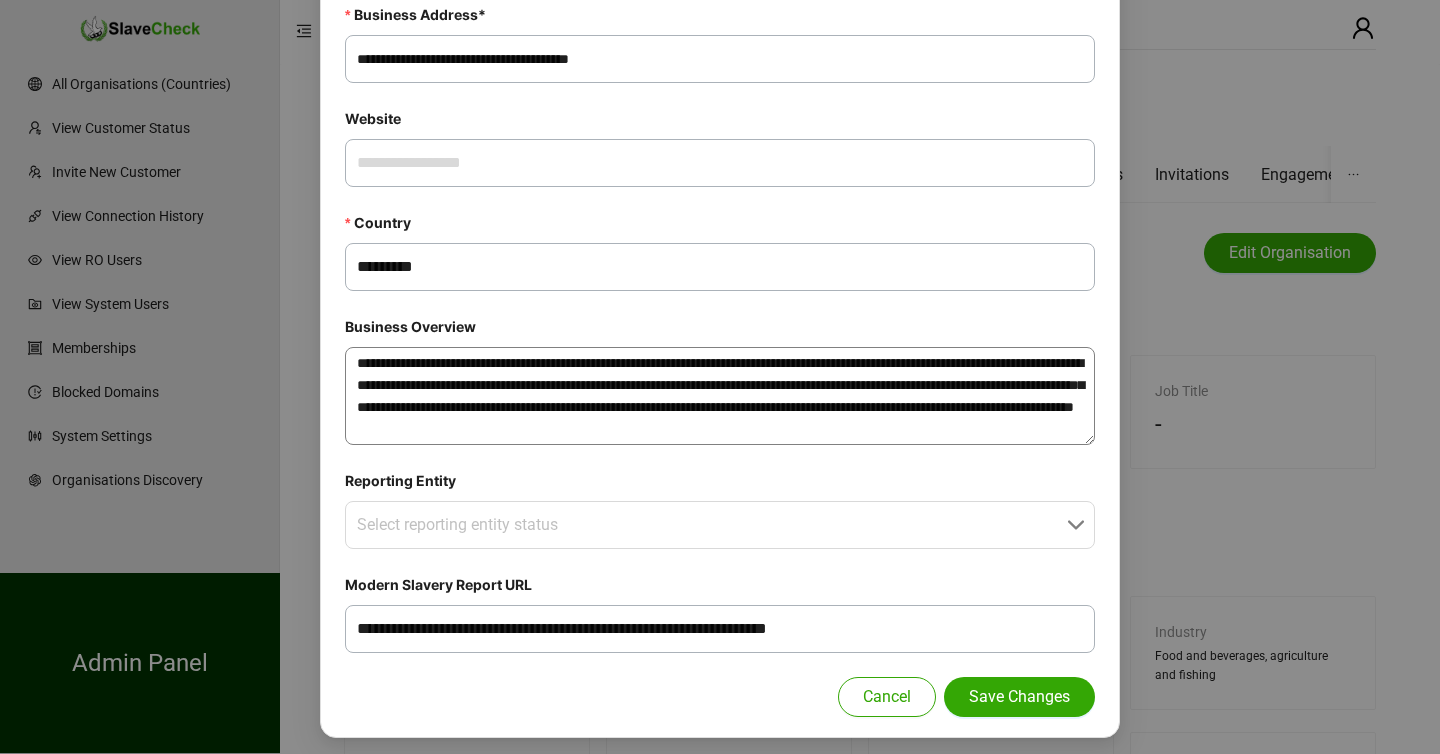 scroll, scrollTop: 573, scrollLeft: 0, axis: vertical 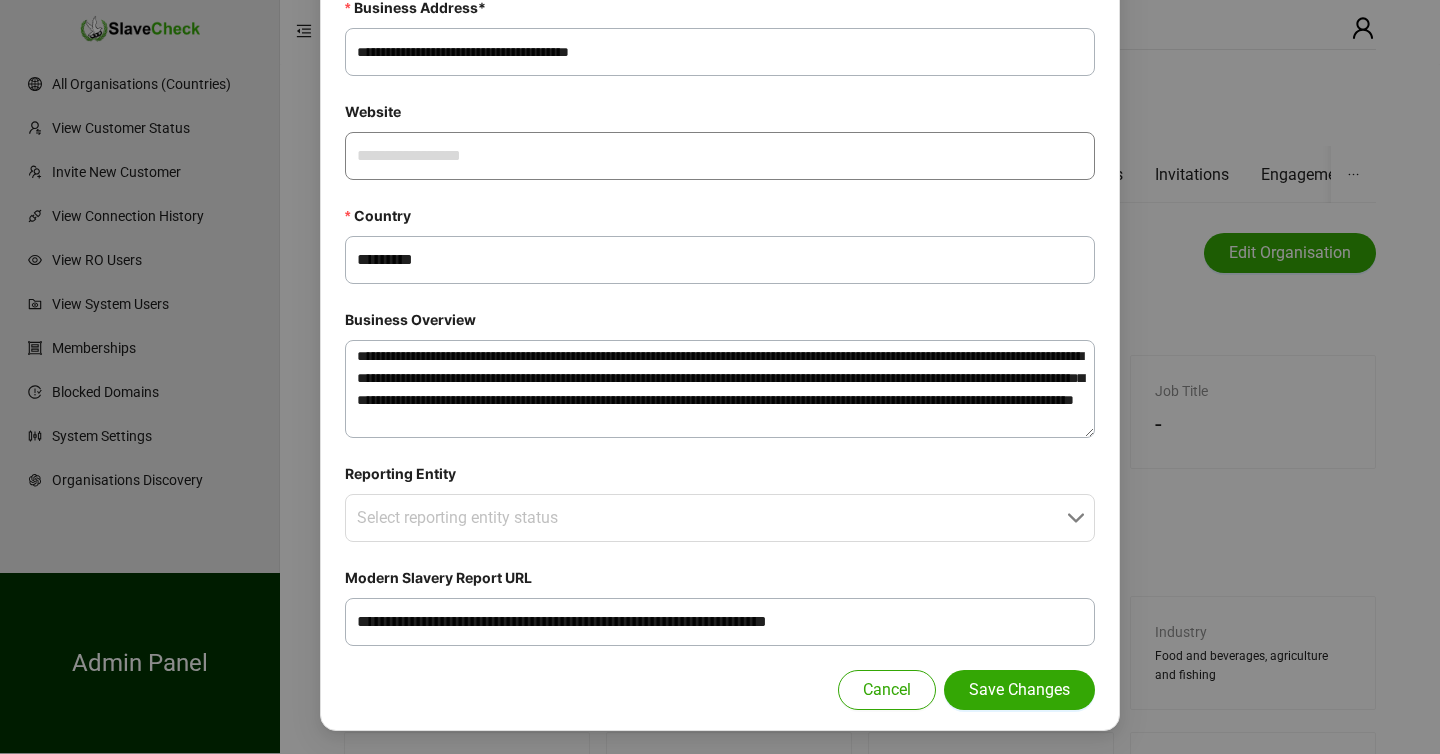 click on "Website" at bounding box center [720, 156] 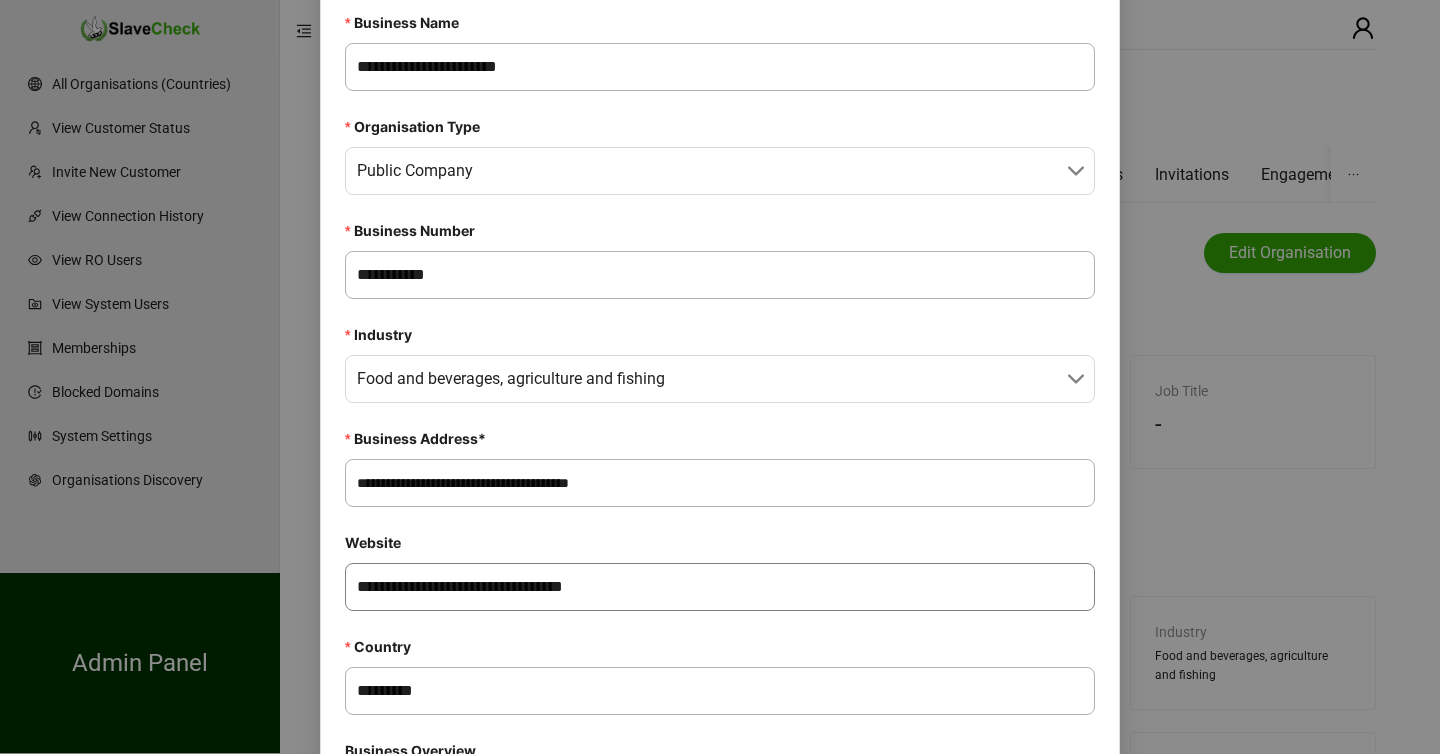 scroll, scrollTop: 574, scrollLeft: 0, axis: vertical 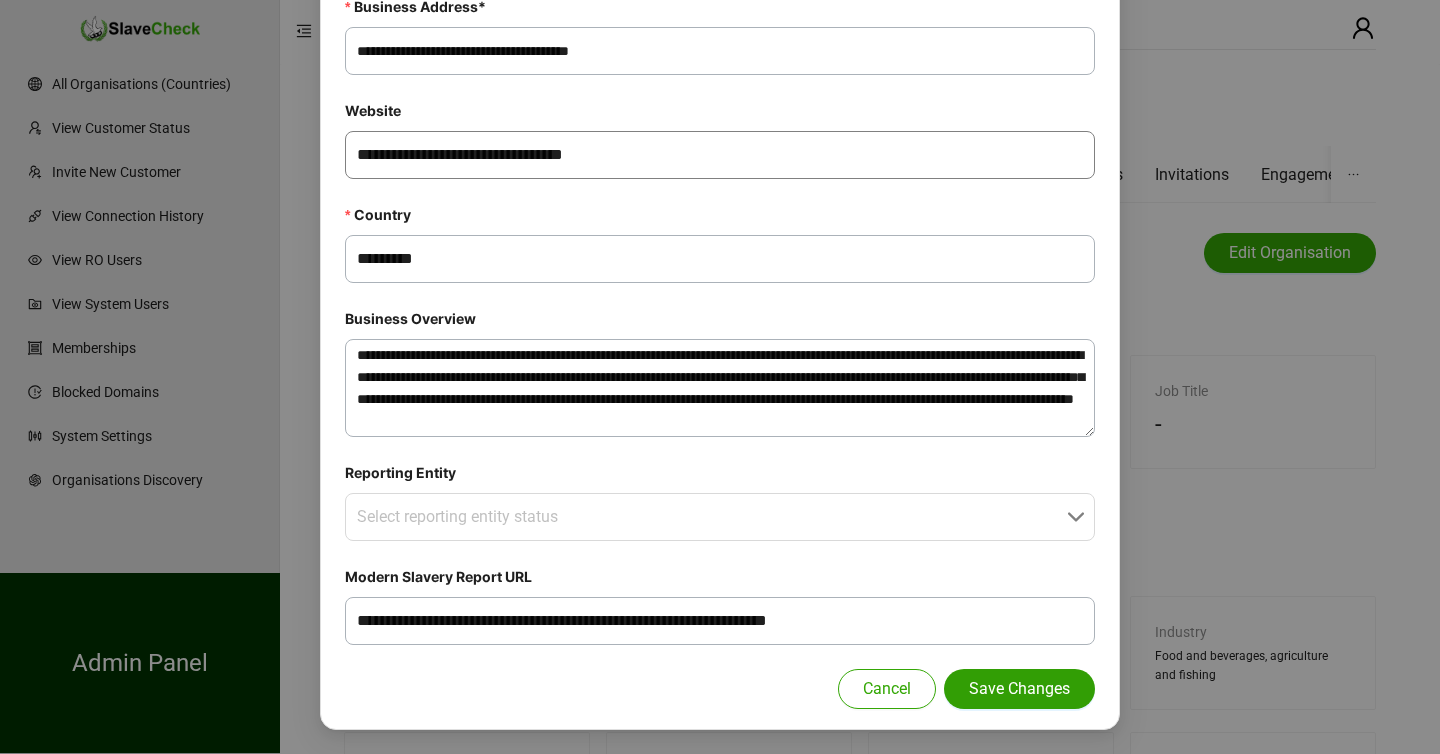type on "**********" 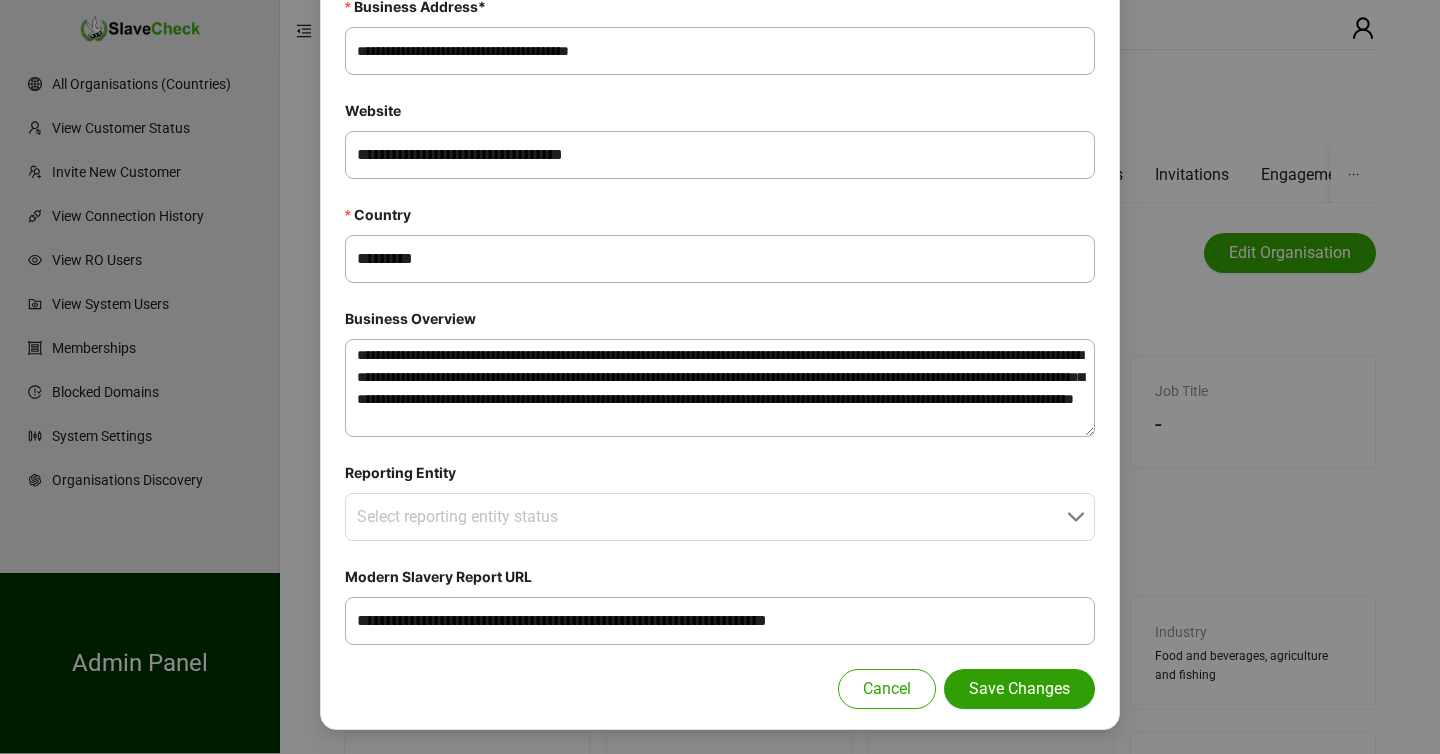 click on "Save Changes" at bounding box center [1019, 689] 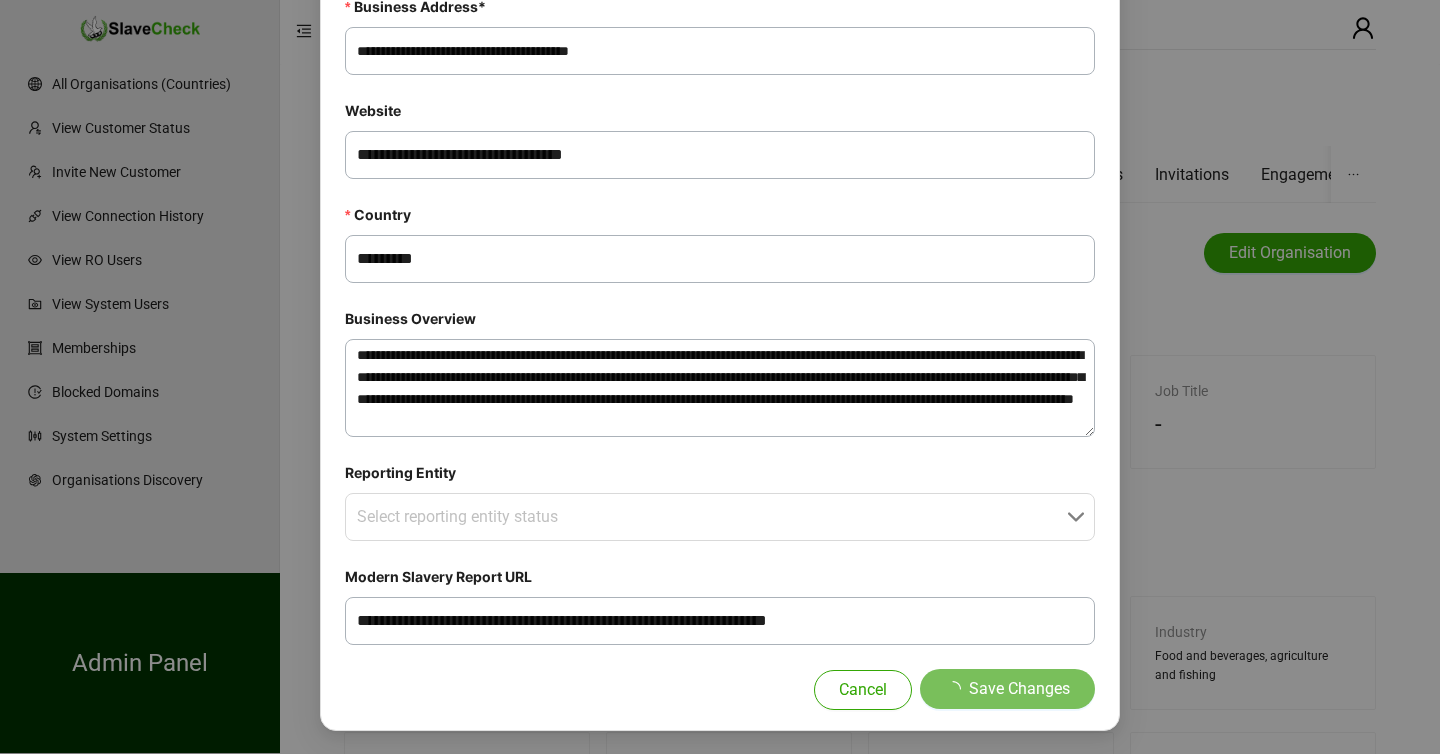 type 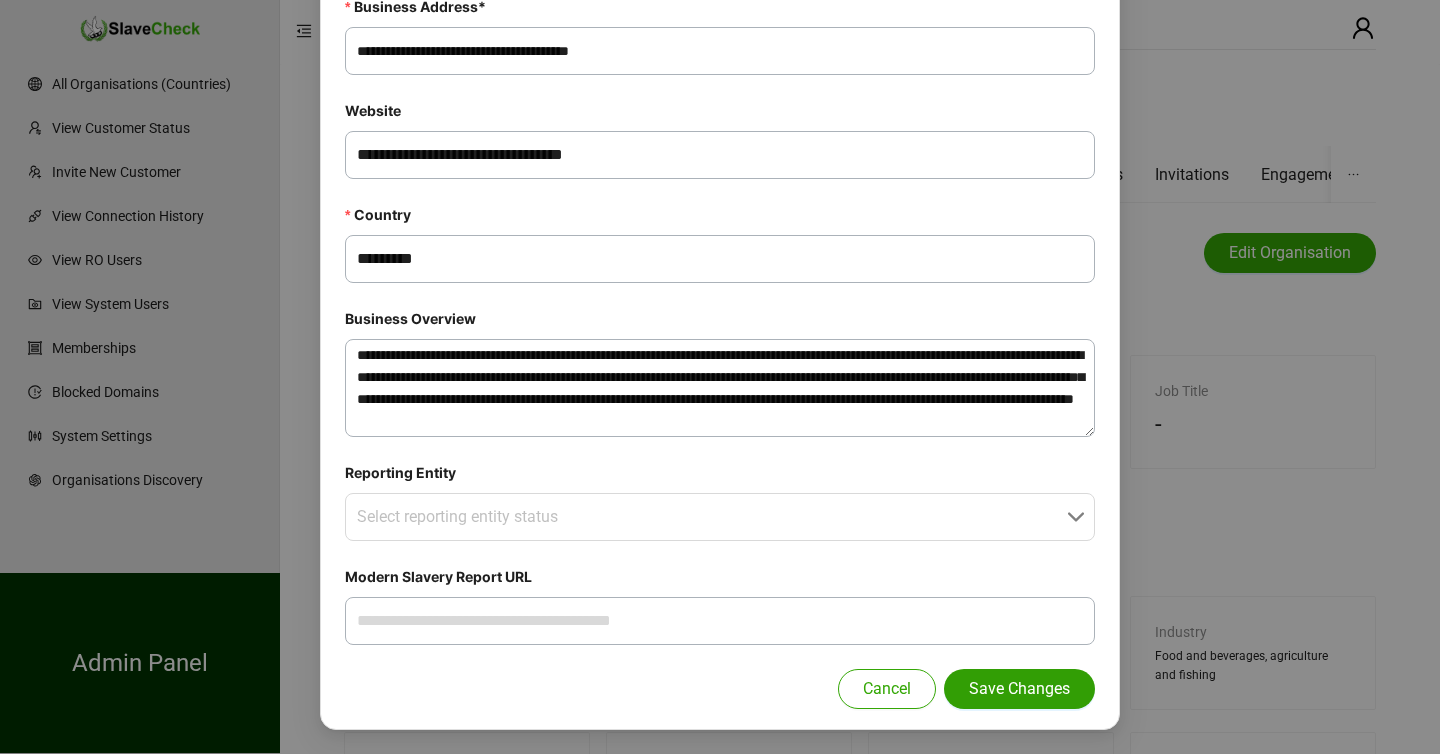 scroll, scrollTop: 474, scrollLeft: 0, axis: vertical 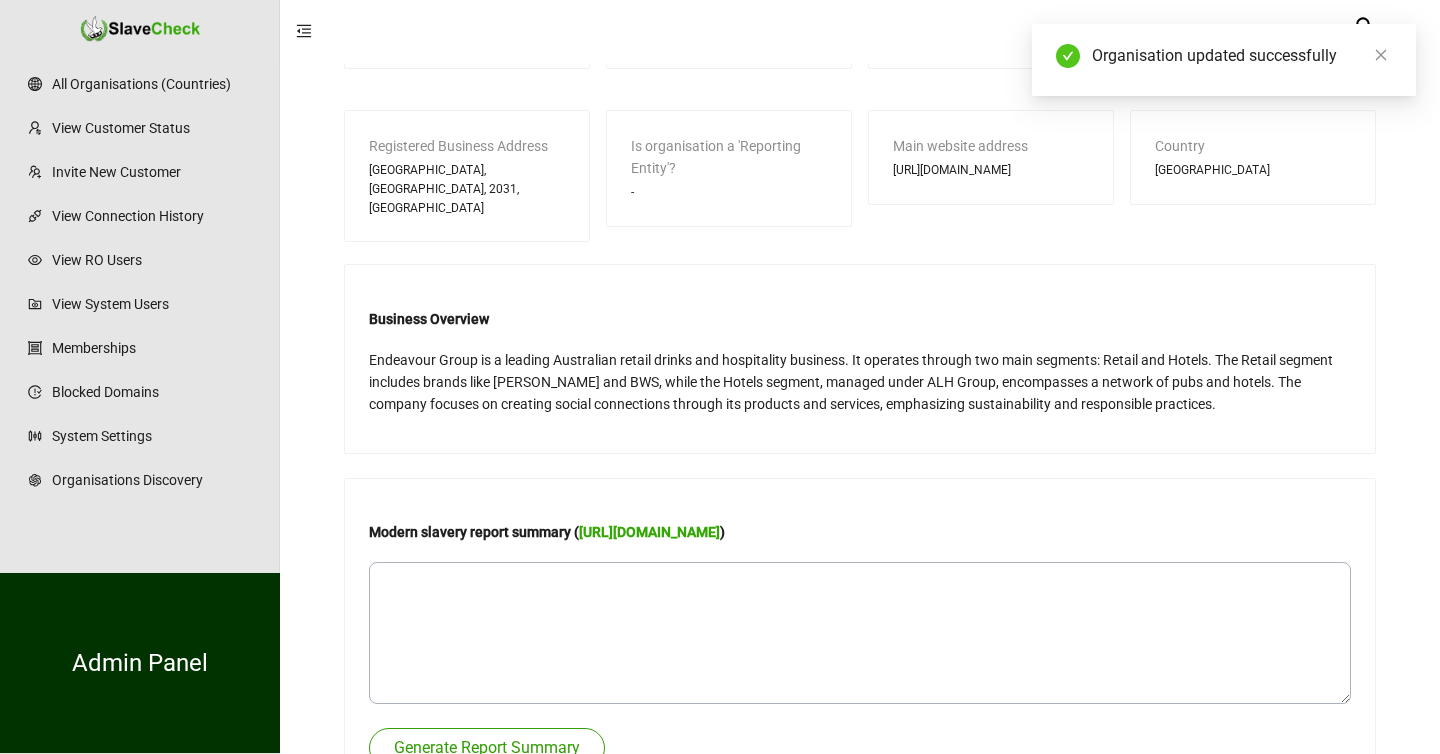 click on "Generate Report Summary" at bounding box center [487, 748] 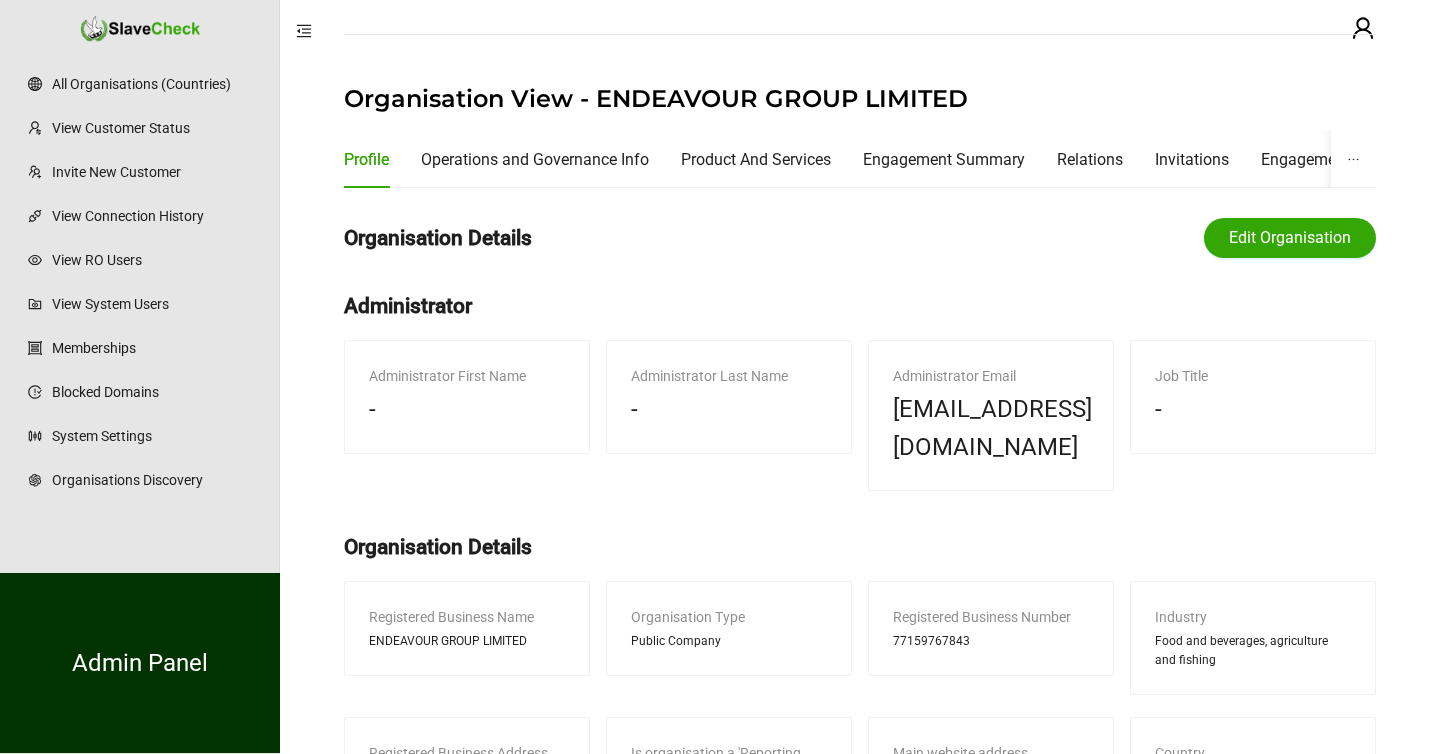 scroll, scrollTop: 0, scrollLeft: 0, axis: both 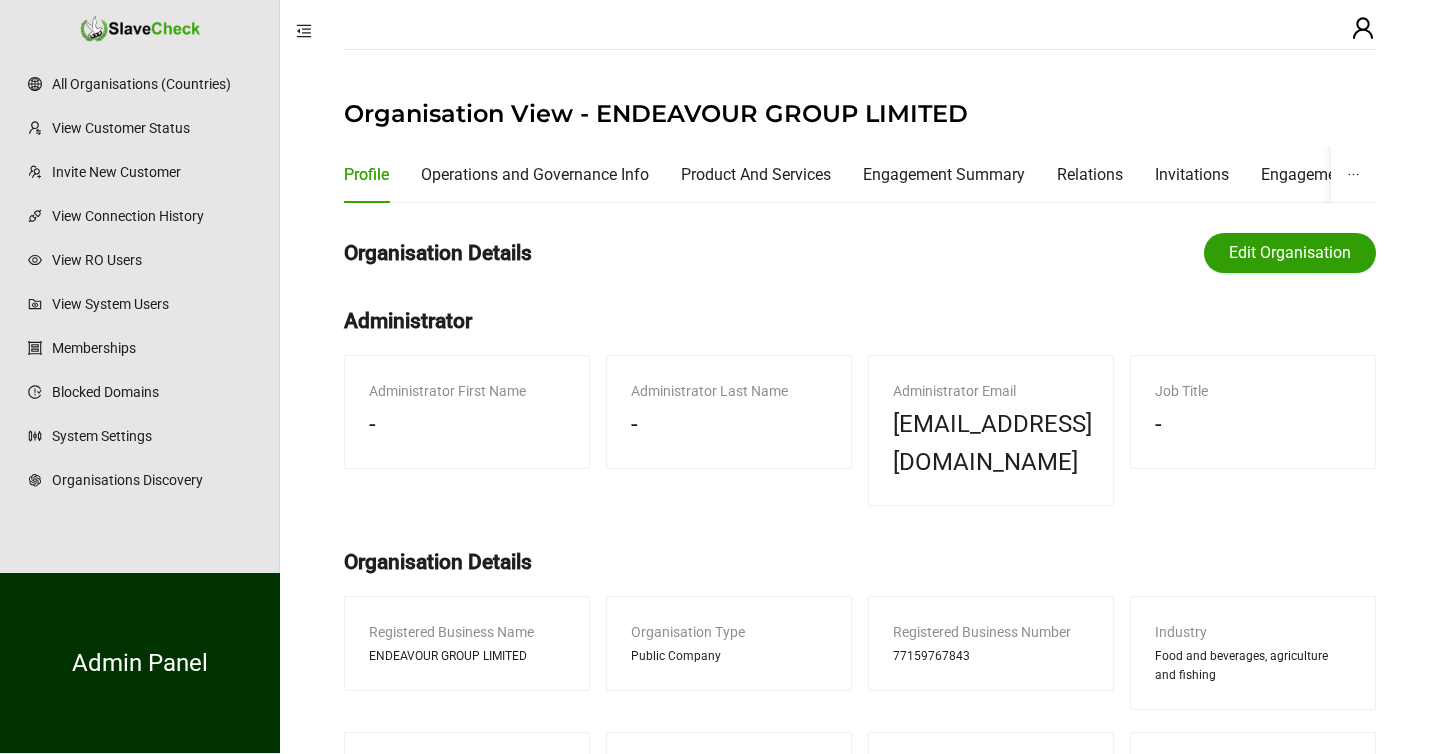 click on "Edit Organisation" at bounding box center (1290, 253) 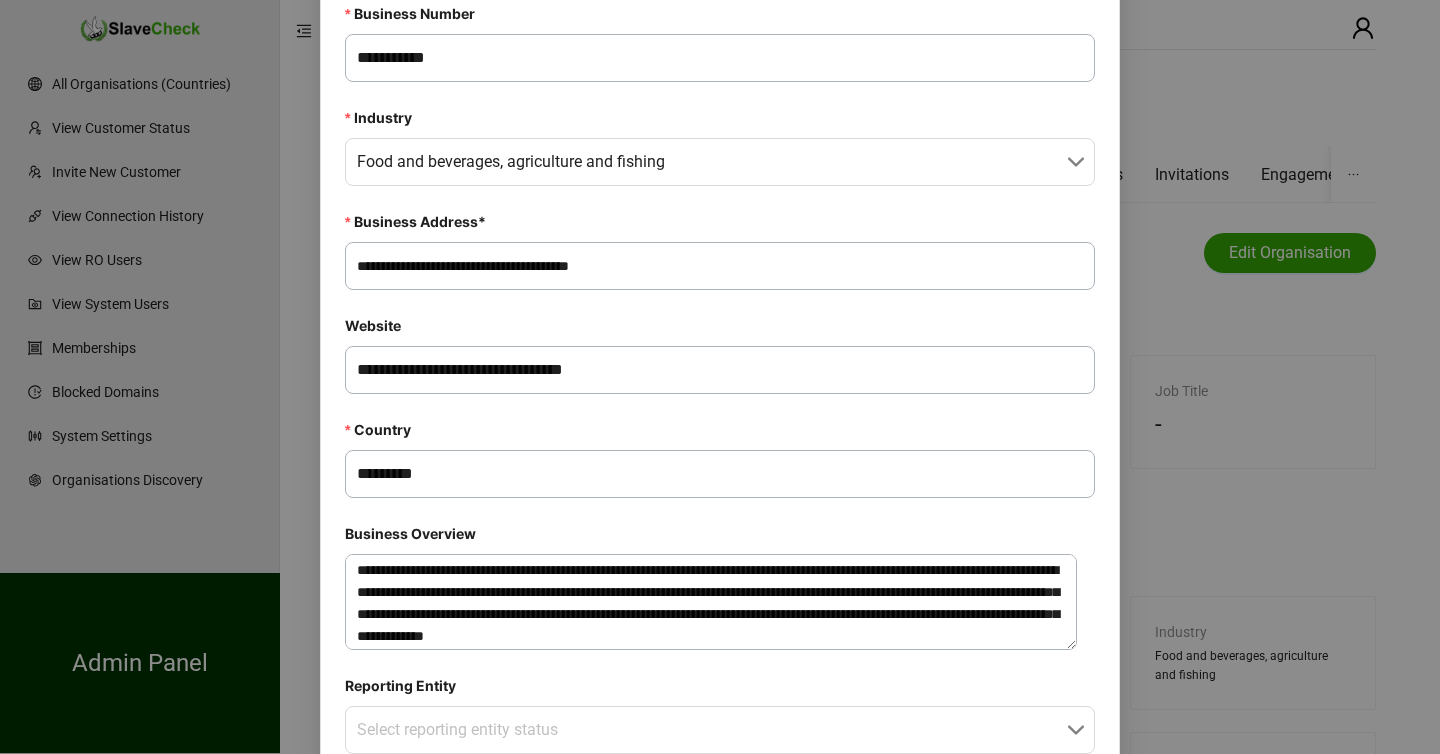 scroll, scrollTop: 0, scrollLeft: 0, axis: both 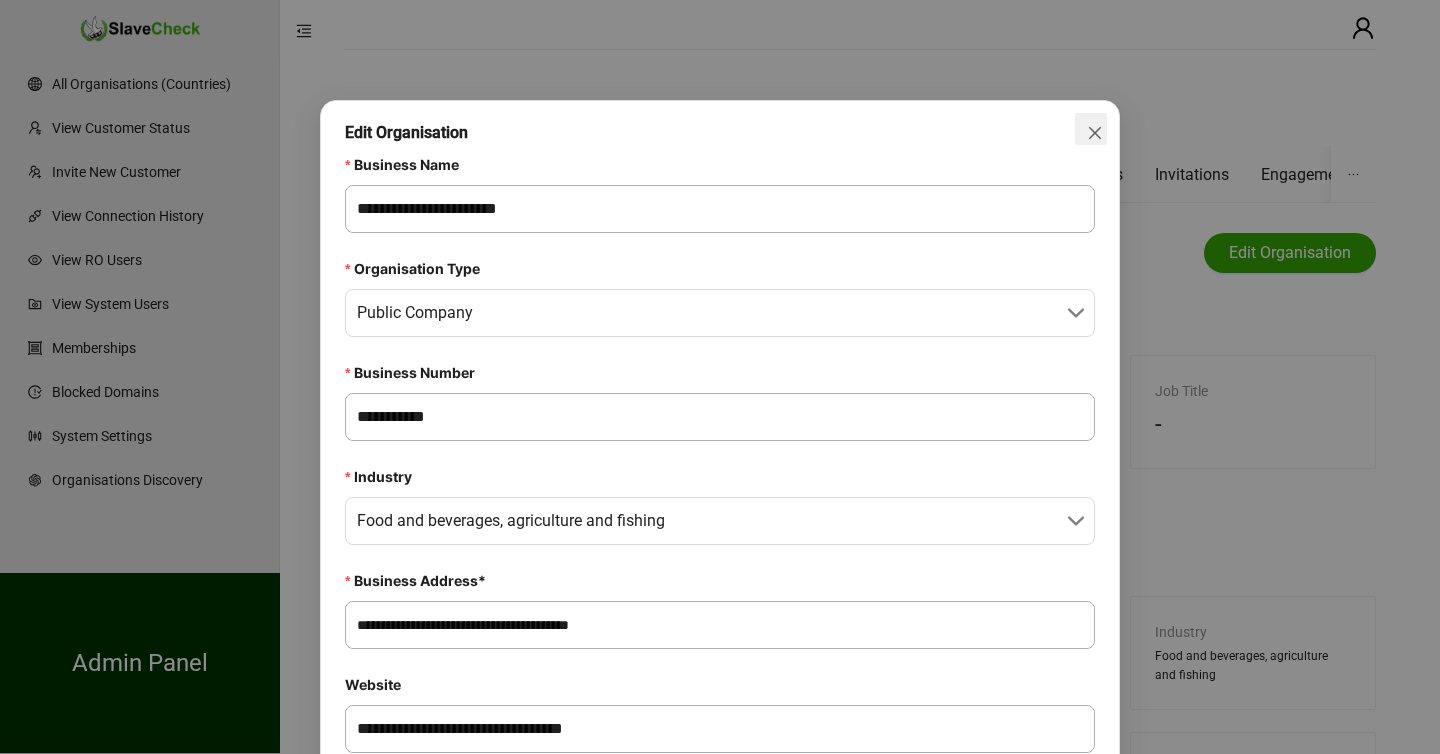 click 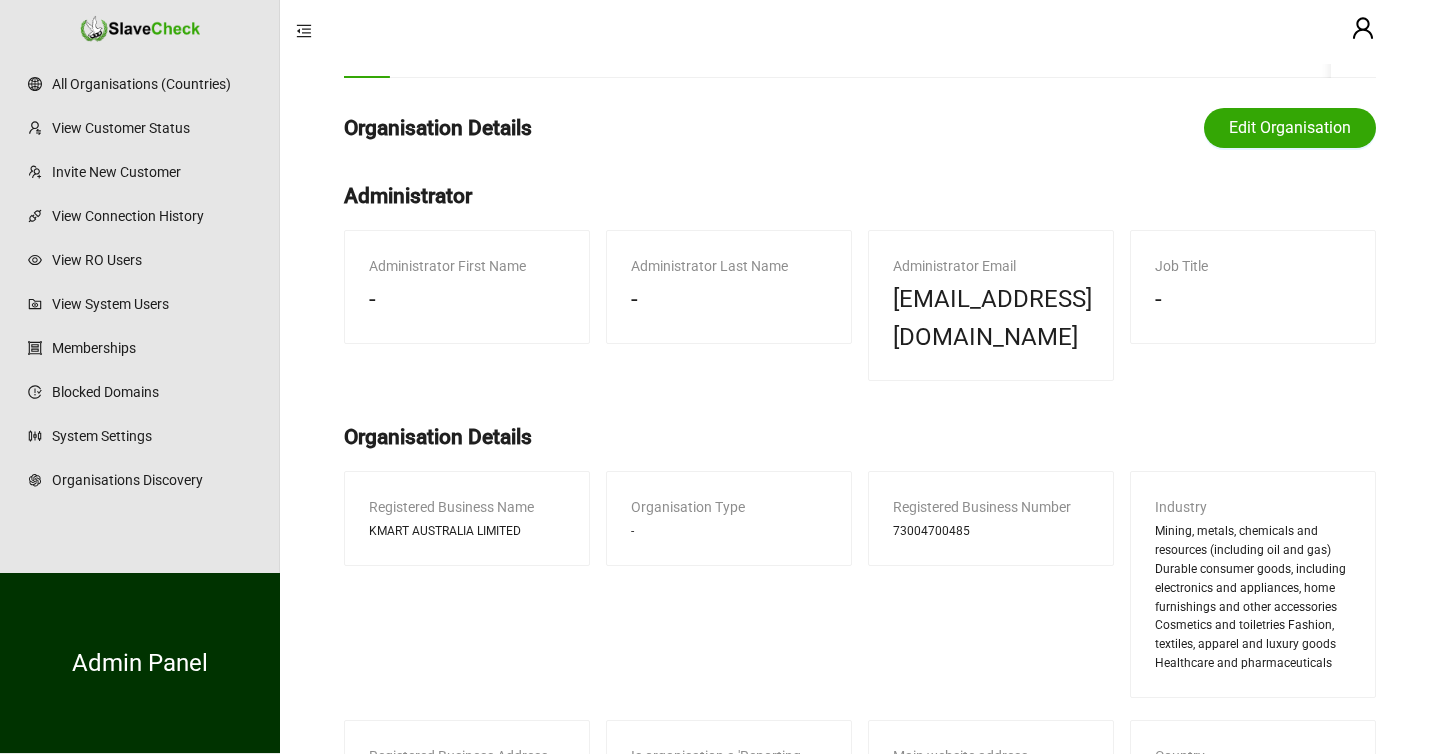 scroll, scrollTop: 127, scrollLeft: 0, axis: vertical 